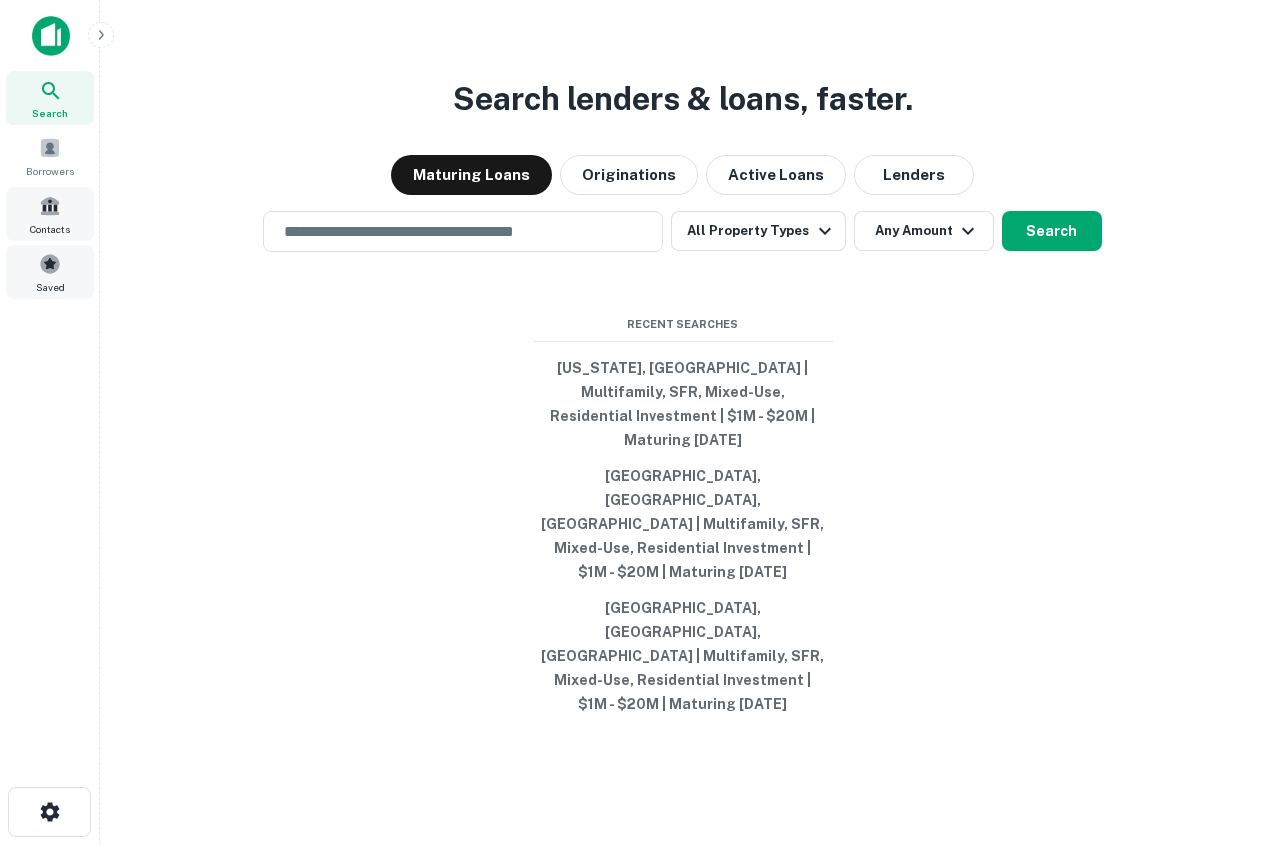 scroll, scrollTop: 0, scrollLeft: 0, axis: both 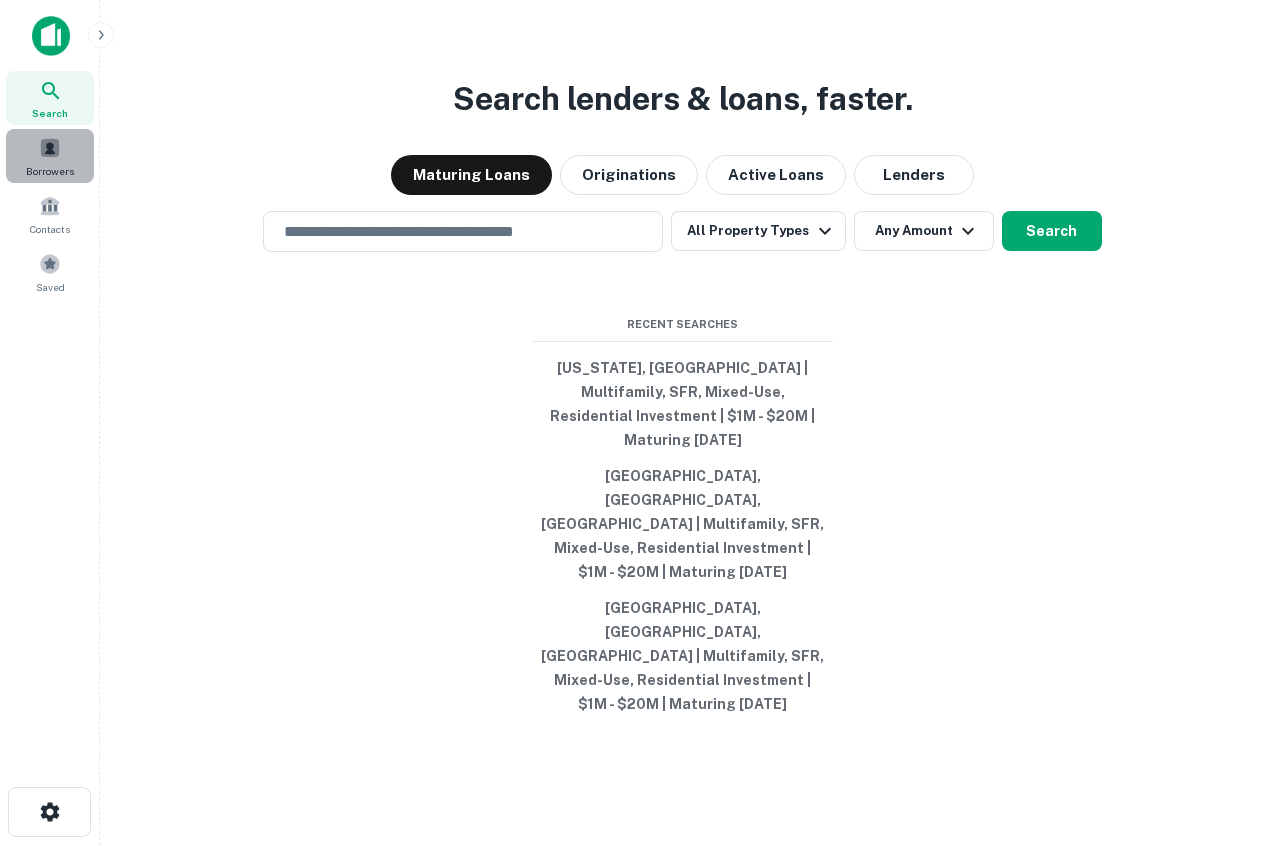 click at bounding box center (50, 148) 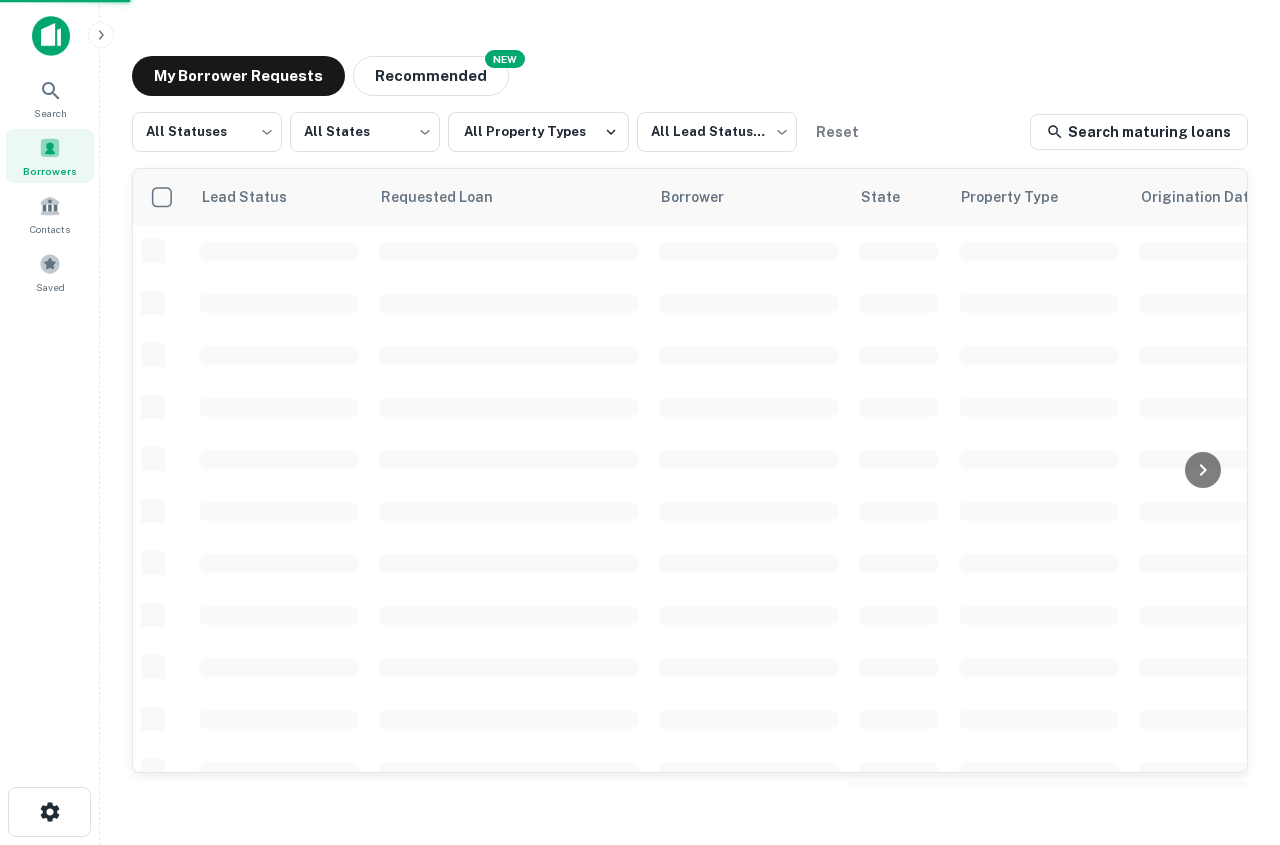 scroll, scrollTop: 0, scrollLeft: 0, axis: both 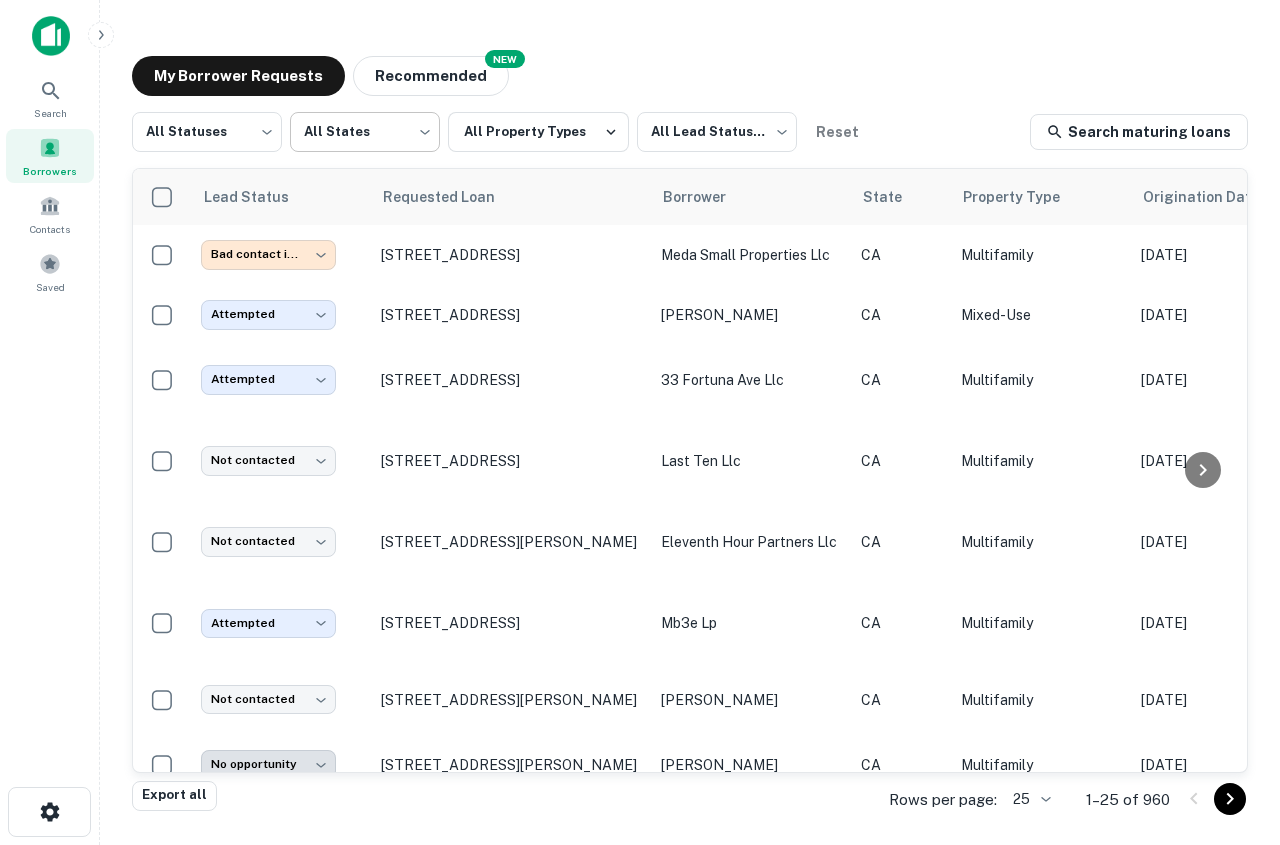 click on "**********" at bounding box center [640, 422] 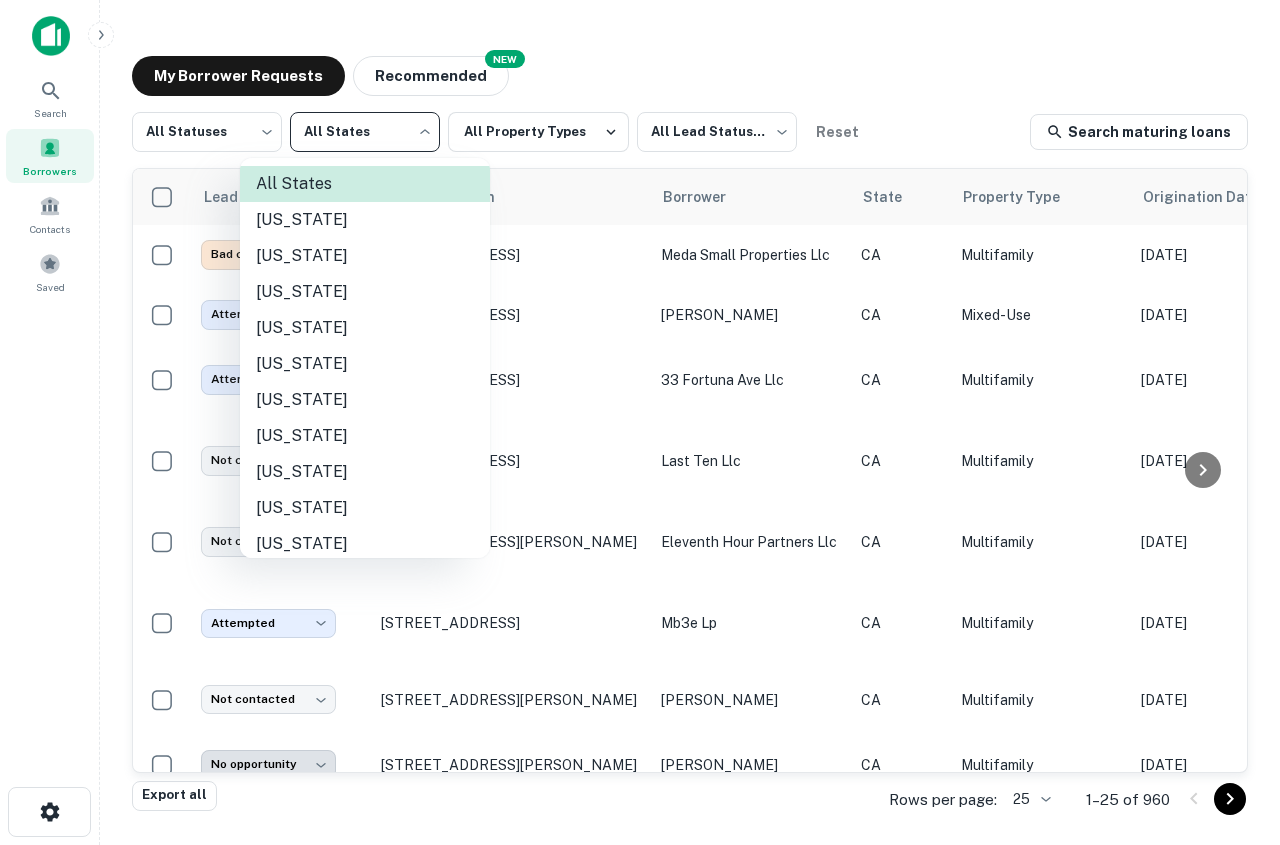 click at bounding box center [640, 422] 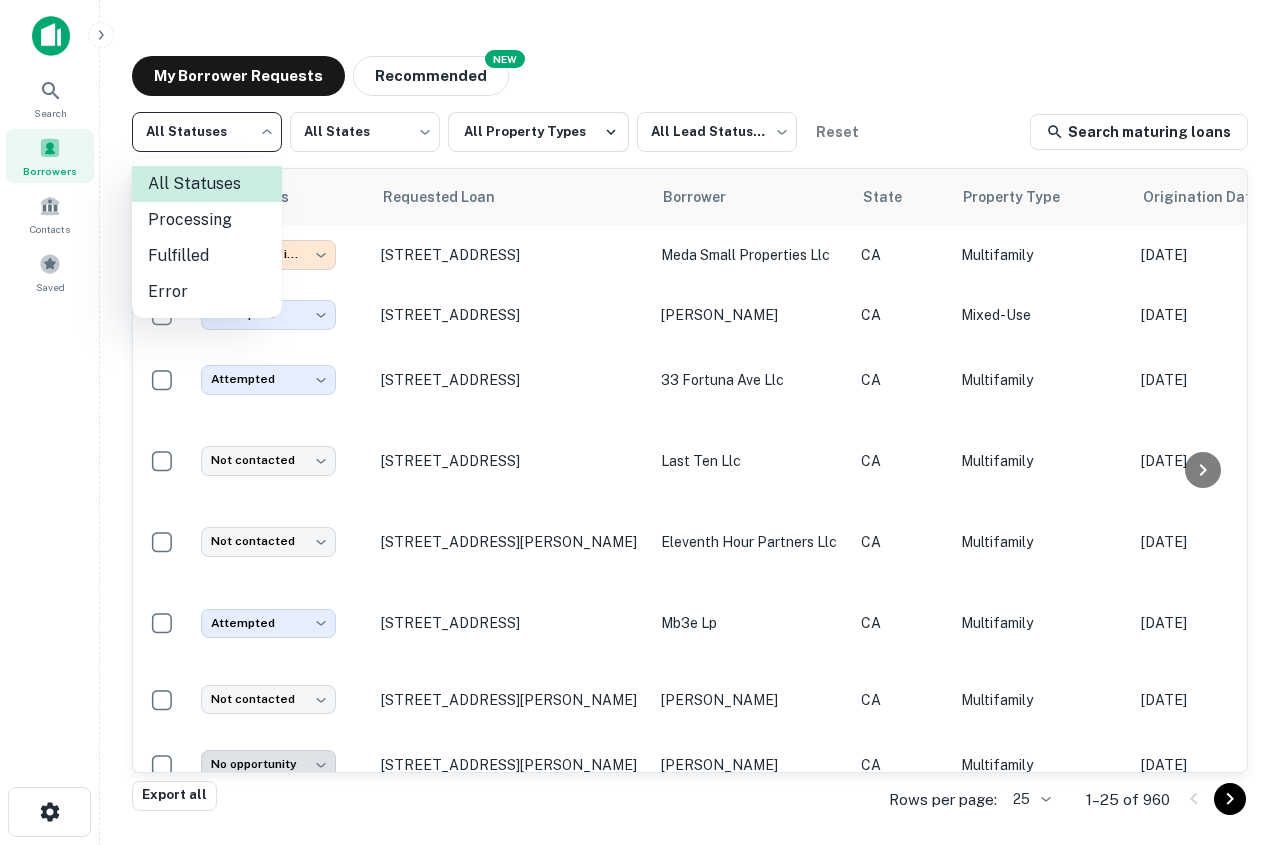 click on "**********" at bounding box center [640, 422] 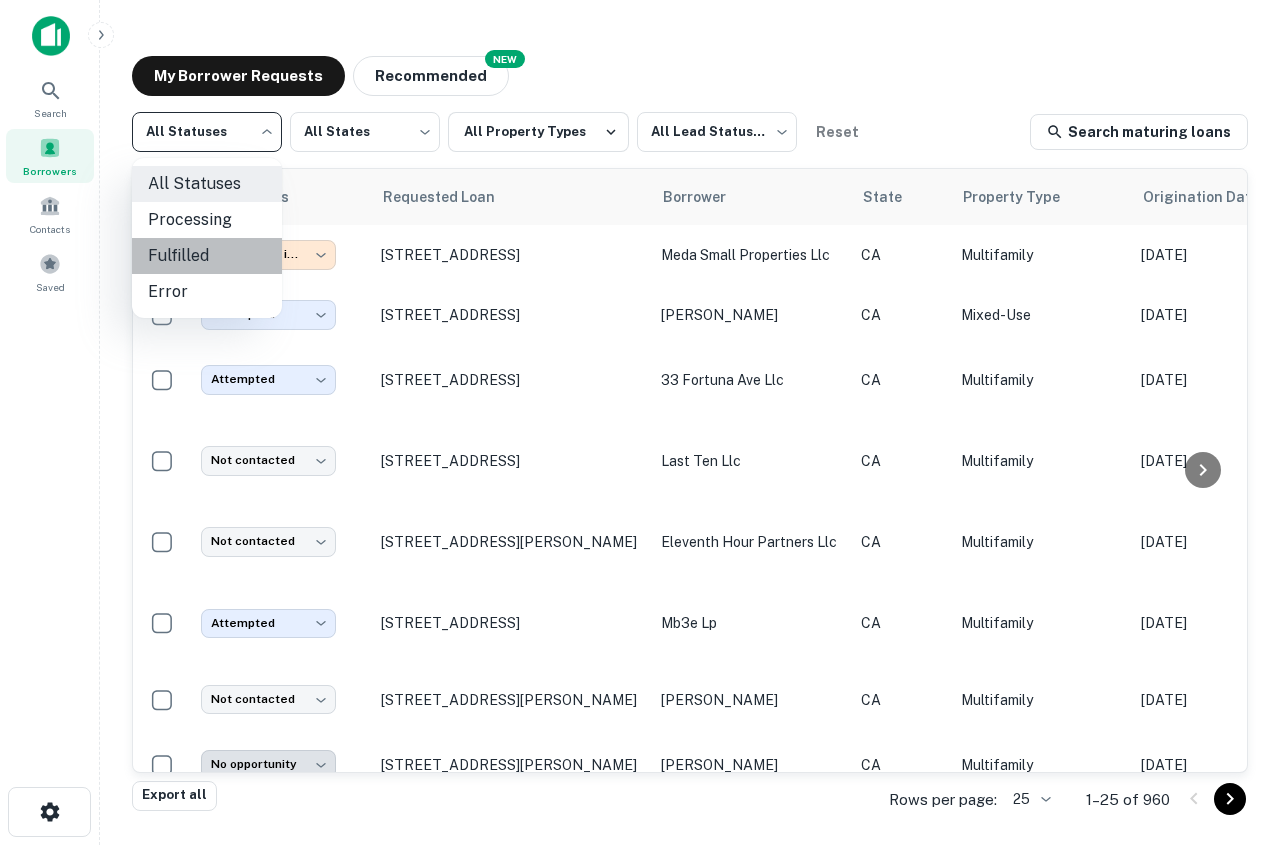 click on "Fulfilled" at bounding box center [207, 256] 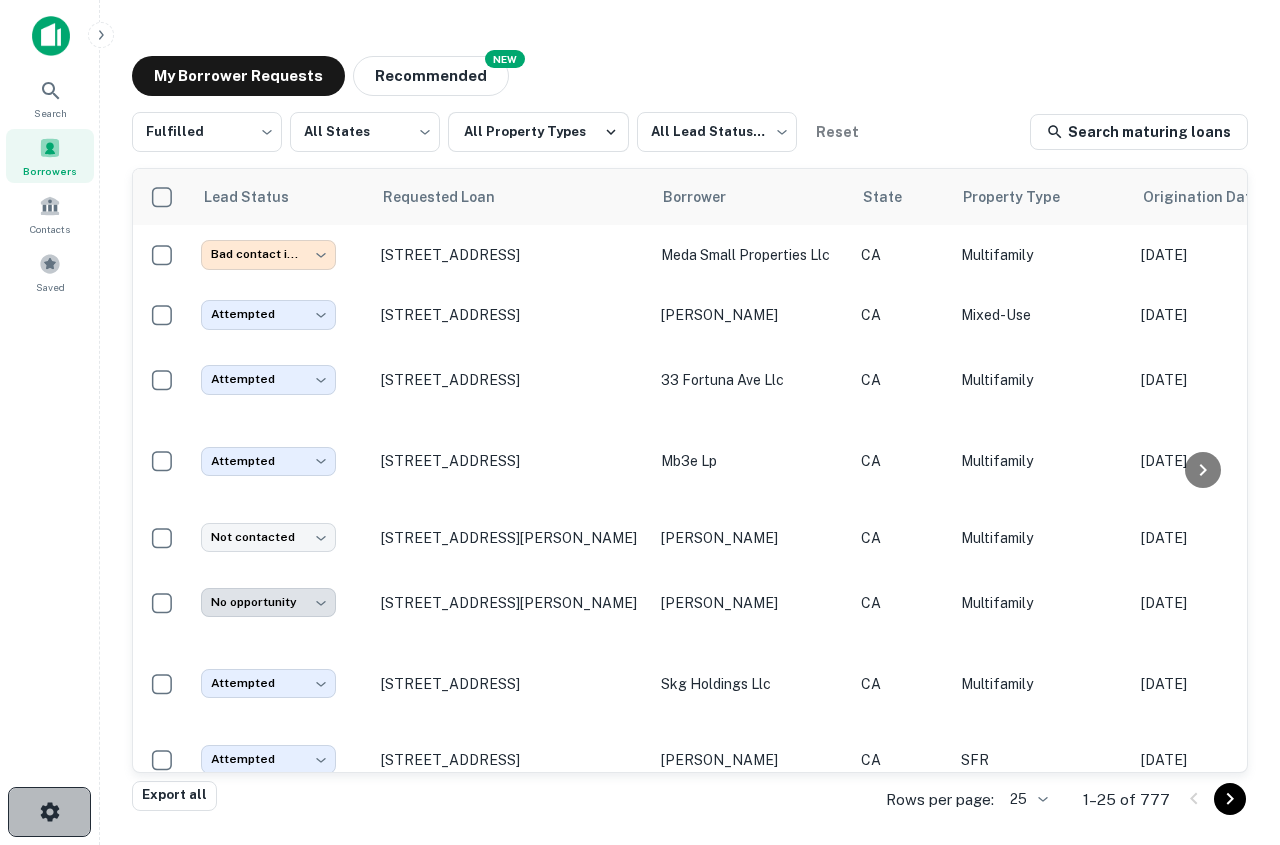 click at bounding box center (49, 812) 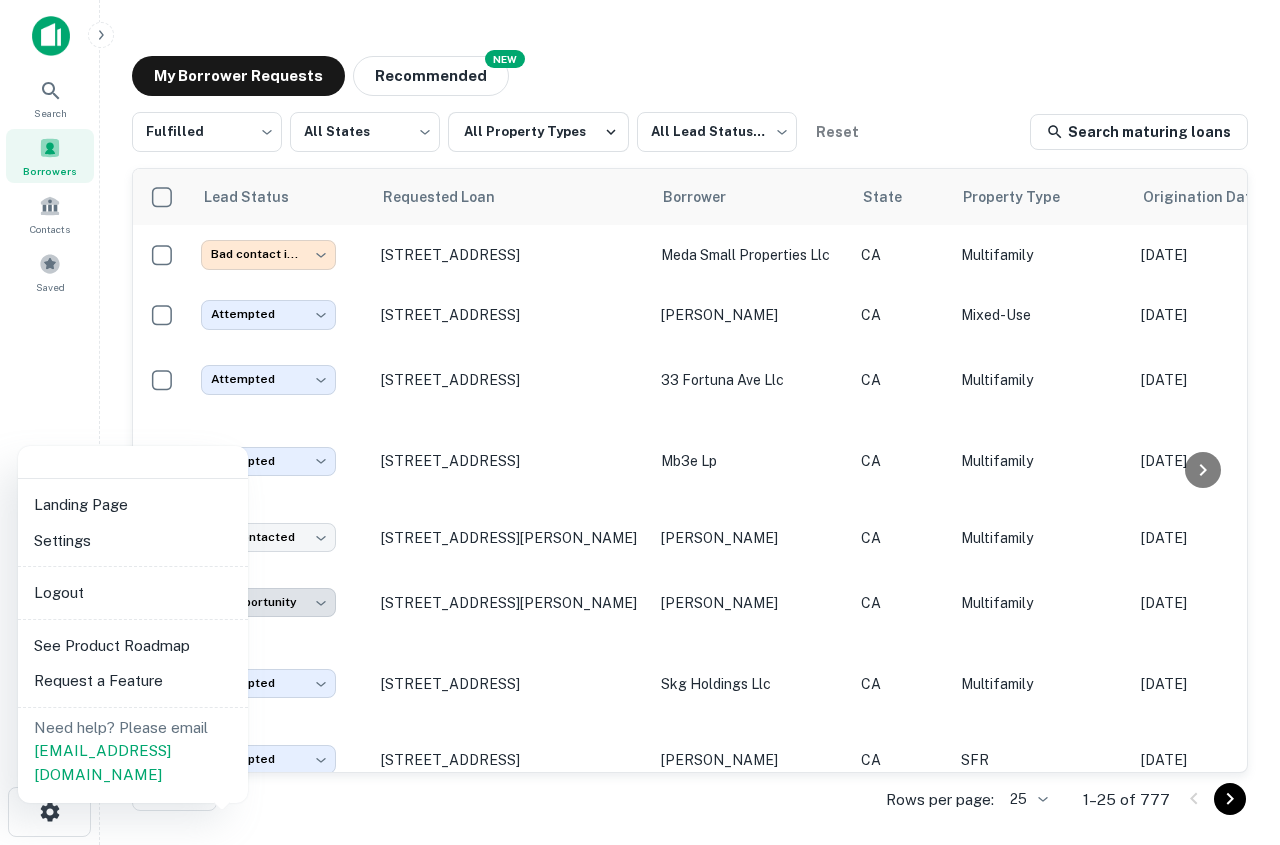 click on "Logout" at bounding box center (133, 593) 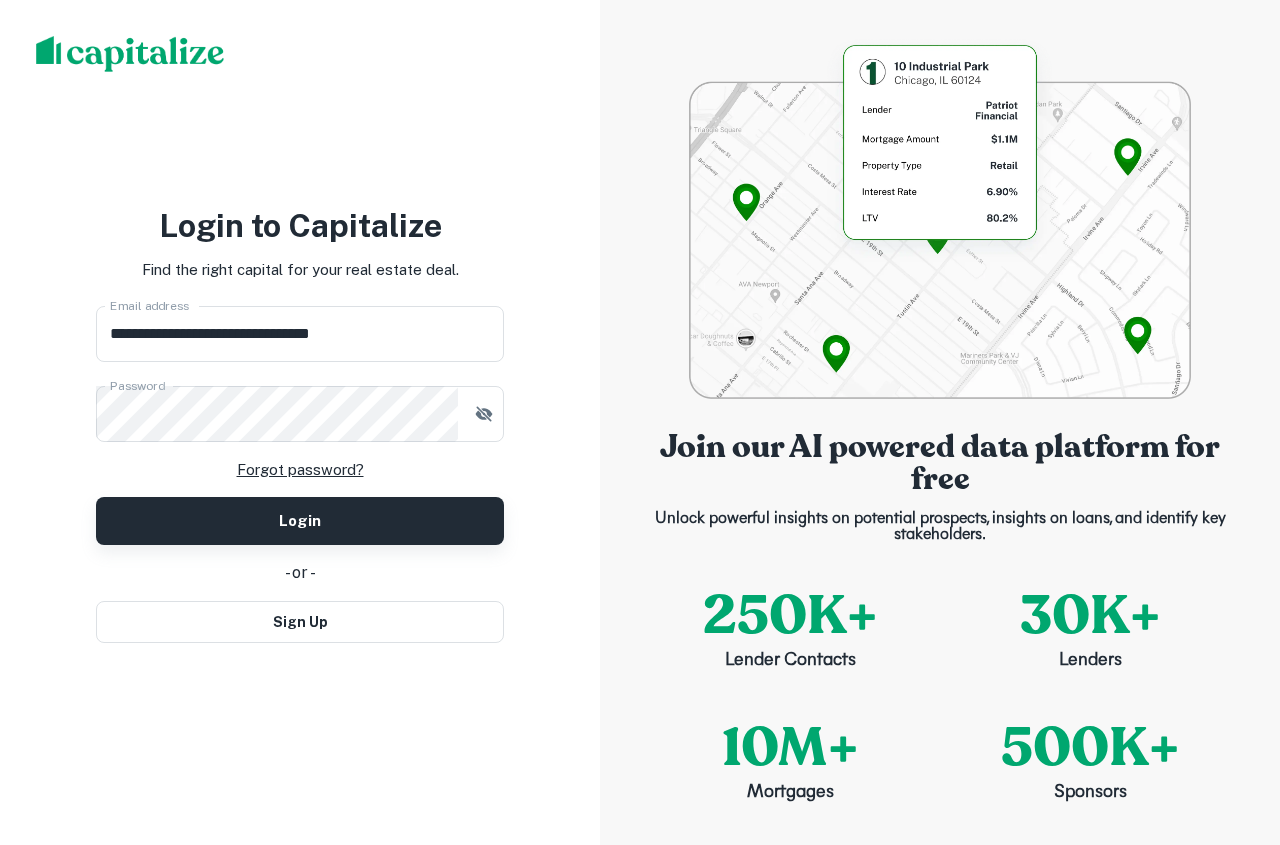 click on "Login" at bounding box center [300, 521] 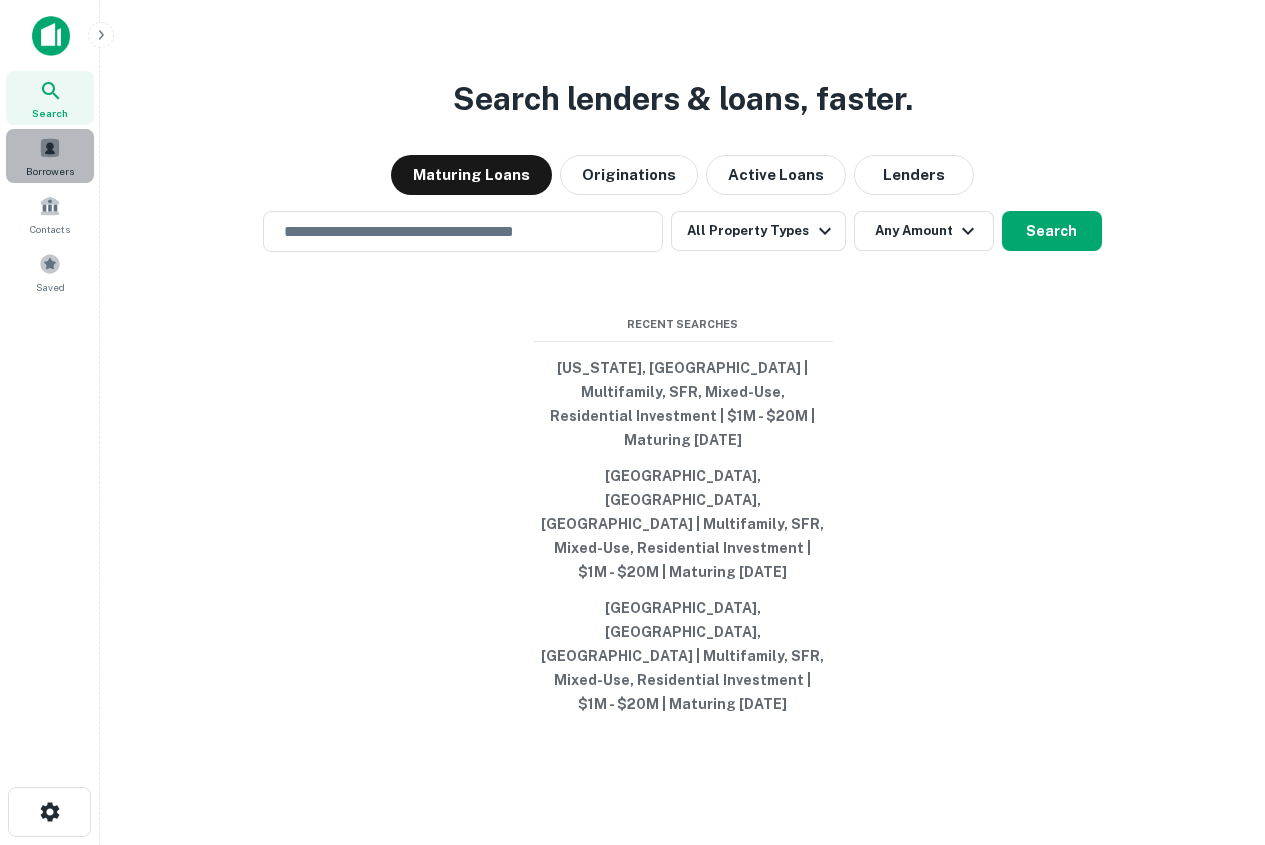 click on "Borrowers" at bounding box center [50, 156] 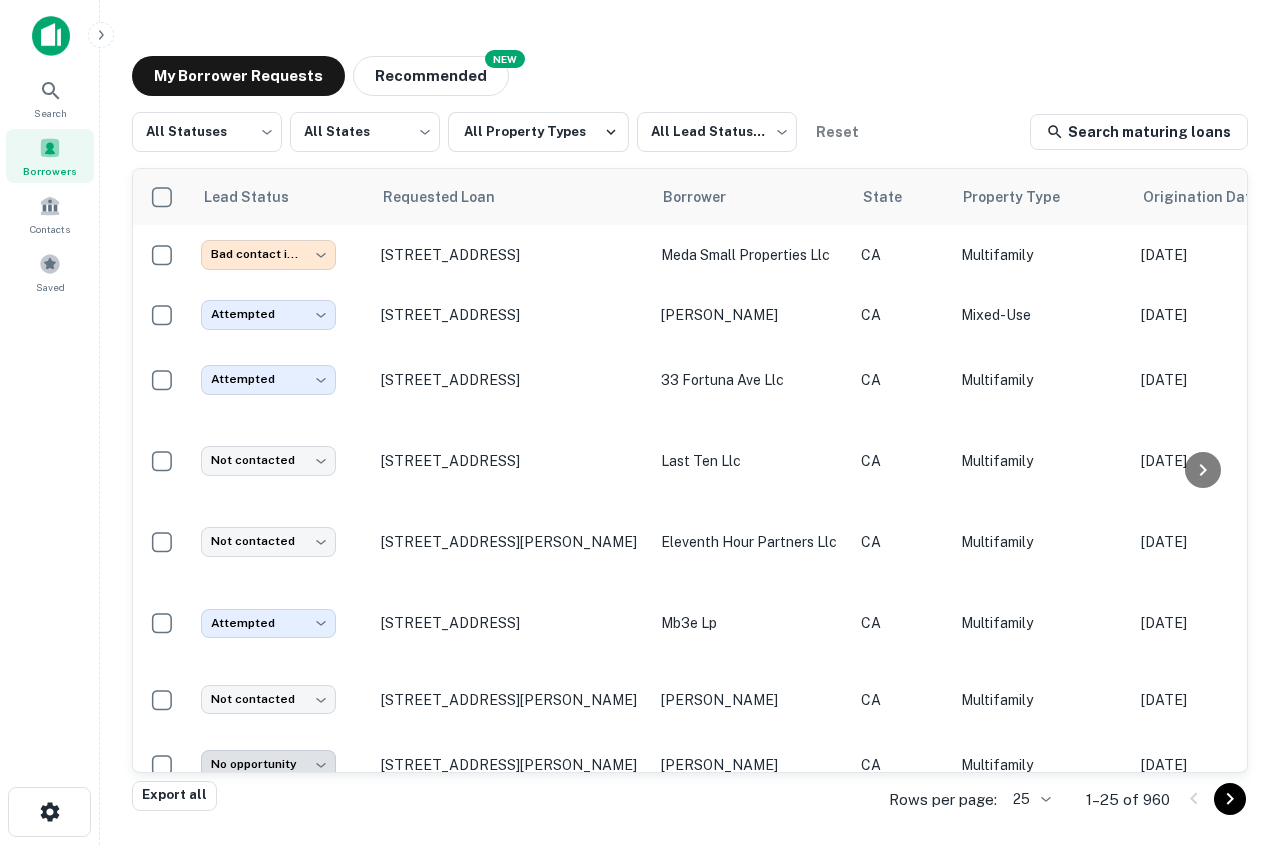 scroll, scrollTop: 0, scrollLeft: 0, axis: both 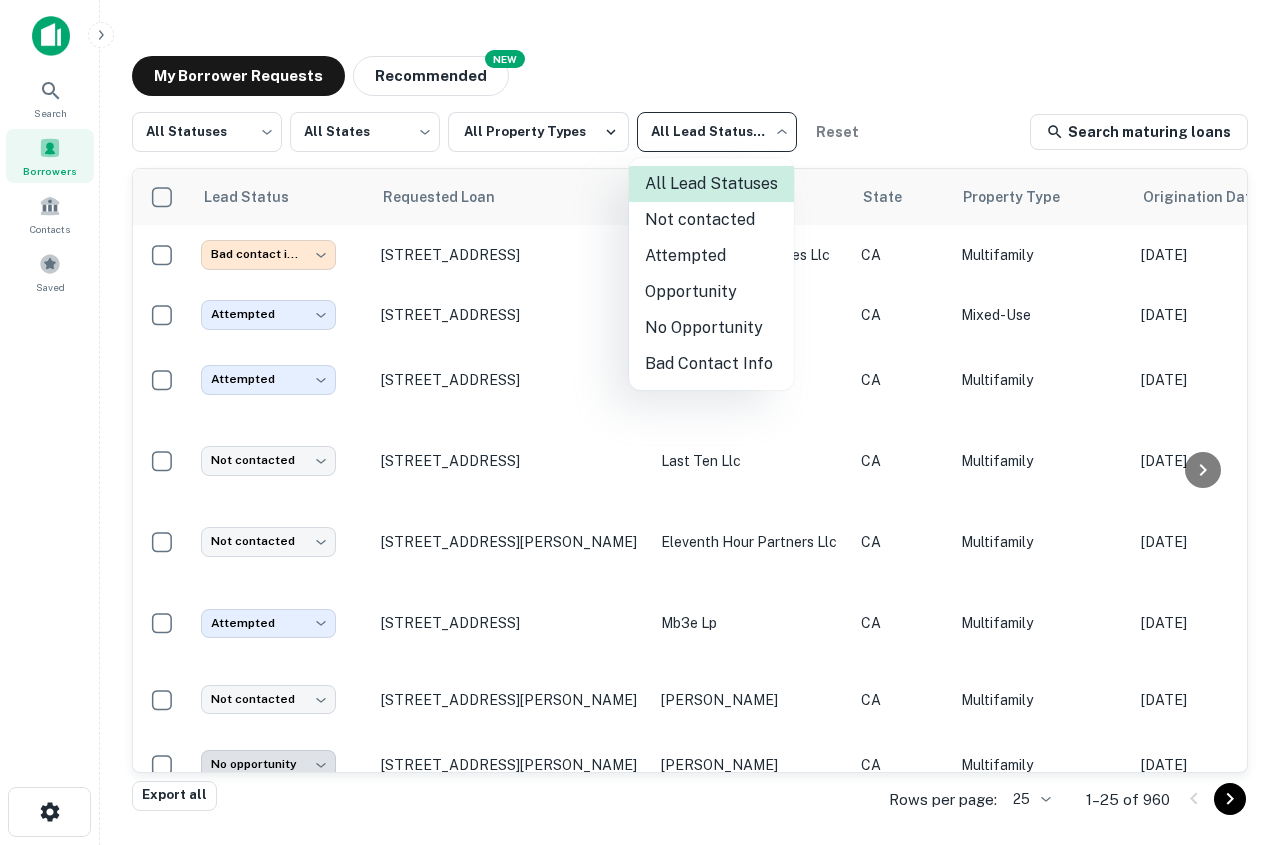 click on "**********" at bounding box center [640, 422] 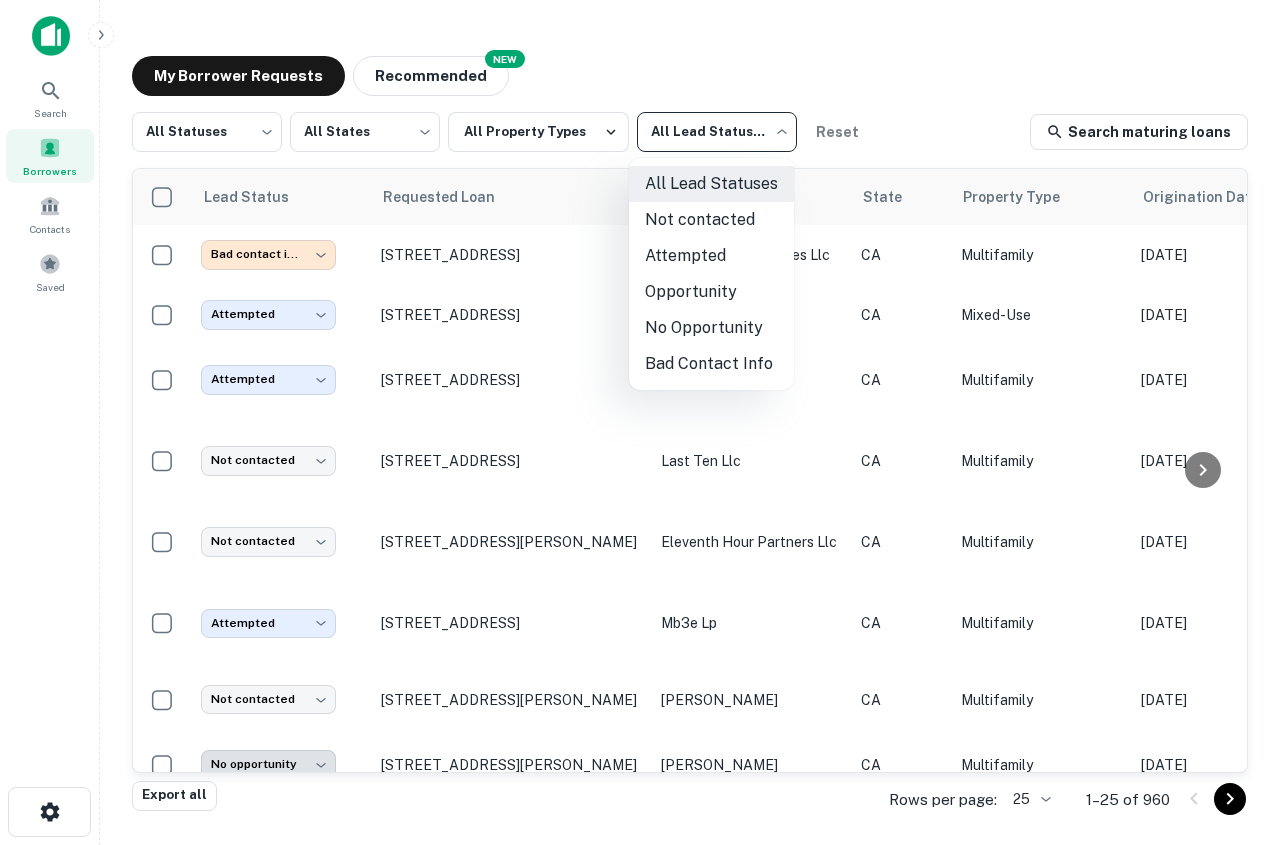 click at bounding box center [640, 422] 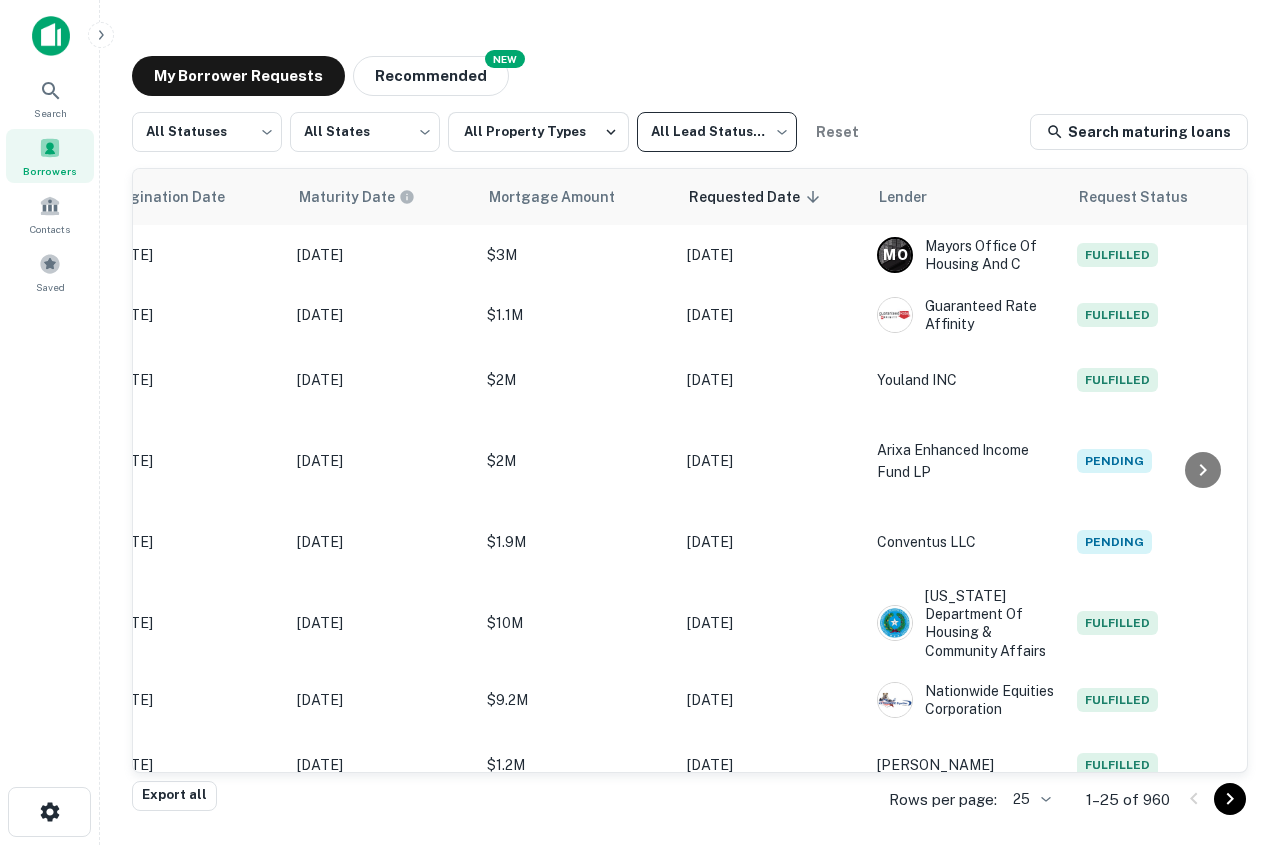 scroll, scrollTop: 0, scrollLeft: 0, axis: both 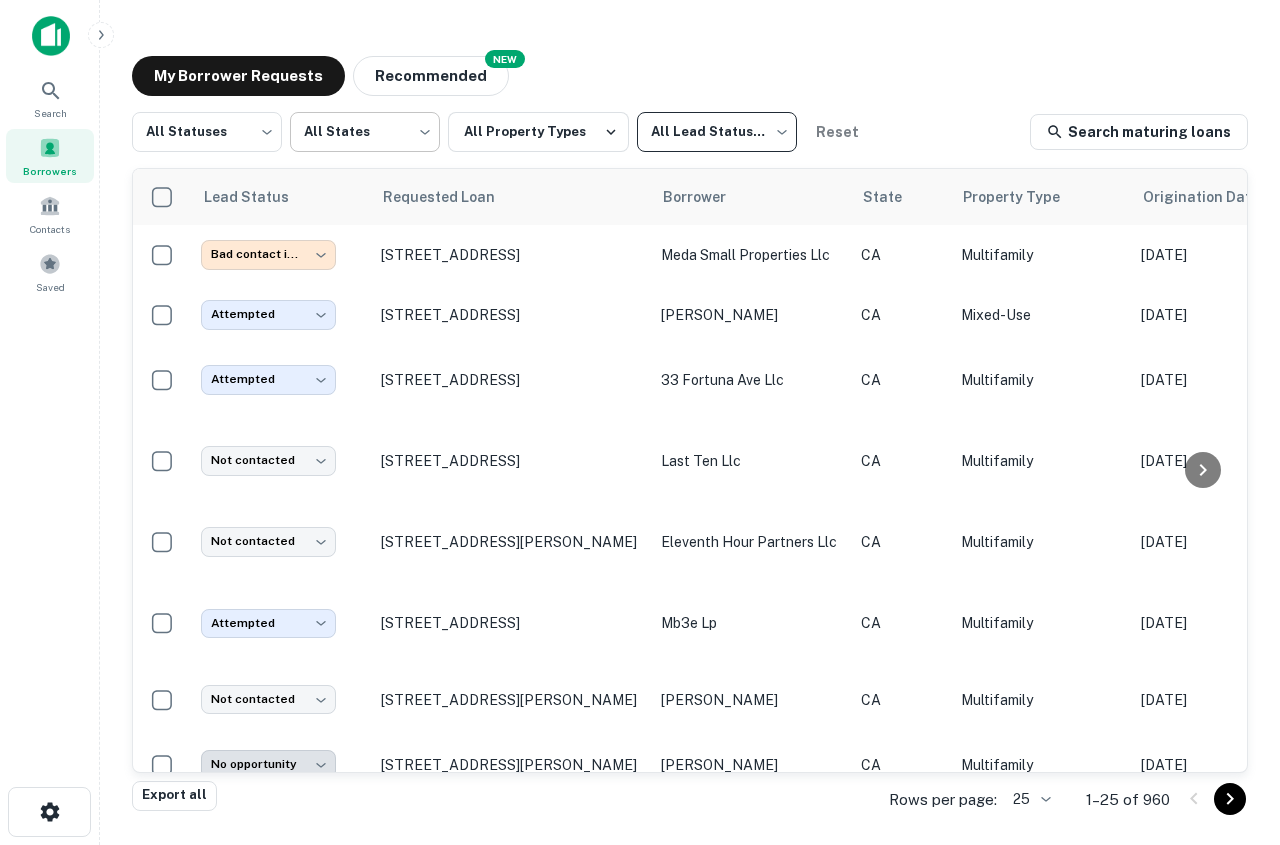 click on "**********" at bounding box center (640, 422) 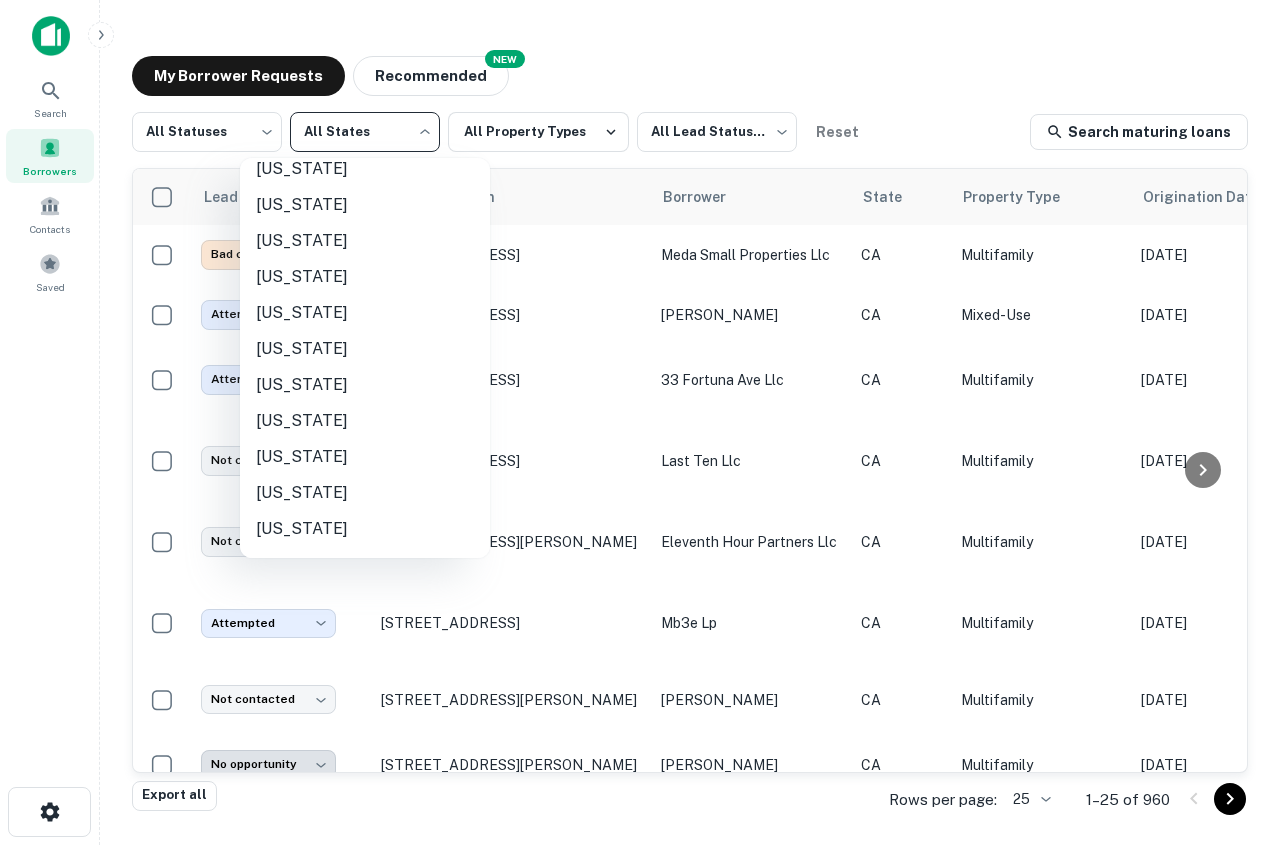 scroll, scrollTop: 600, scrollLeft: 0, axis: vertical 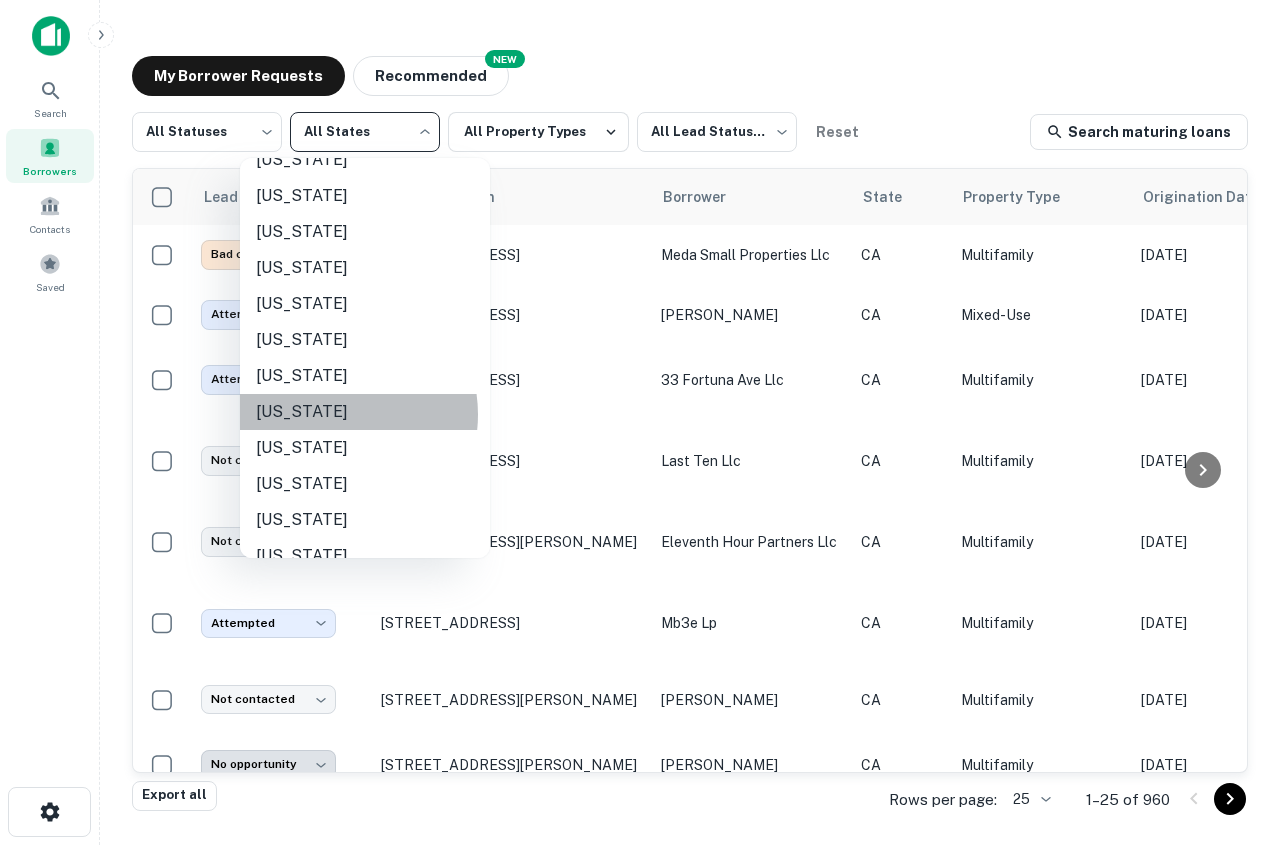 click on "Minnesota" at bounding box center (365, 412) 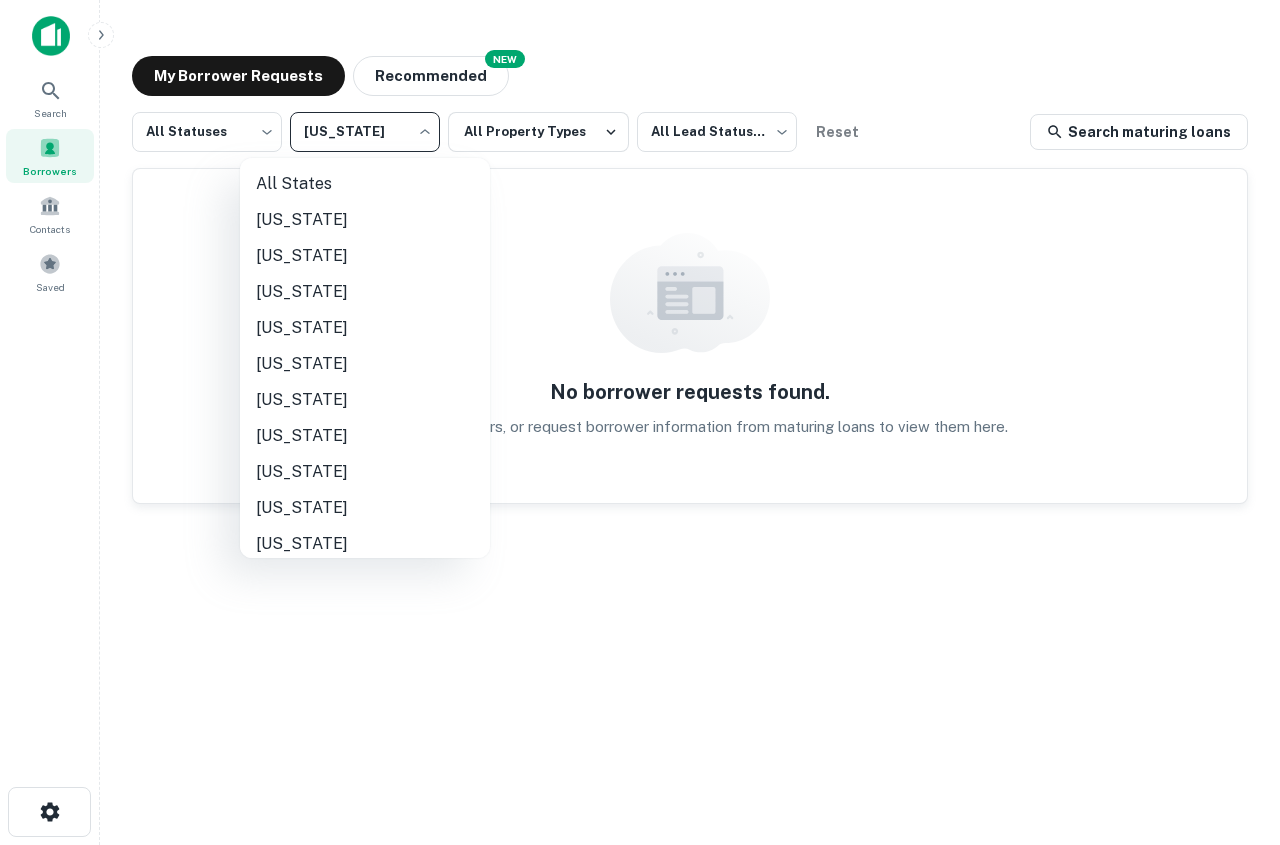 click on "Search         Borrowers         Contacts         Saved     My Borrower Requests NEW Recommended All Statuses *** ​ Minnesota ** ​ All Property Types All Lead Statuses *** ​ Reset Search maturing loans No borrower requests found. Update your filters, or request borrower information from maturing loans to view them here.
Contacts All States Alabama Alaska Arizona Arkansas California Colorado Connecticut Delaware Florida Georgia Hawaii Idaho Illinois Indiana Iowa Kansas Kentucky Louisiana Maine Maryland Massachusetts Michigan Minnesota Mississippi Missouri Montana Nebraska Nevada New Hampshire New Jersey New Mexico New York North Carolina North Dakota Ohio Oklahoma Oregon Pennsylvania Rhode Island South Carolina South Dakota Tennessee Texas Utah Vermont Virginia Washington West Virginia Wisconsin Wyoming" at bounding box center [640, 422] 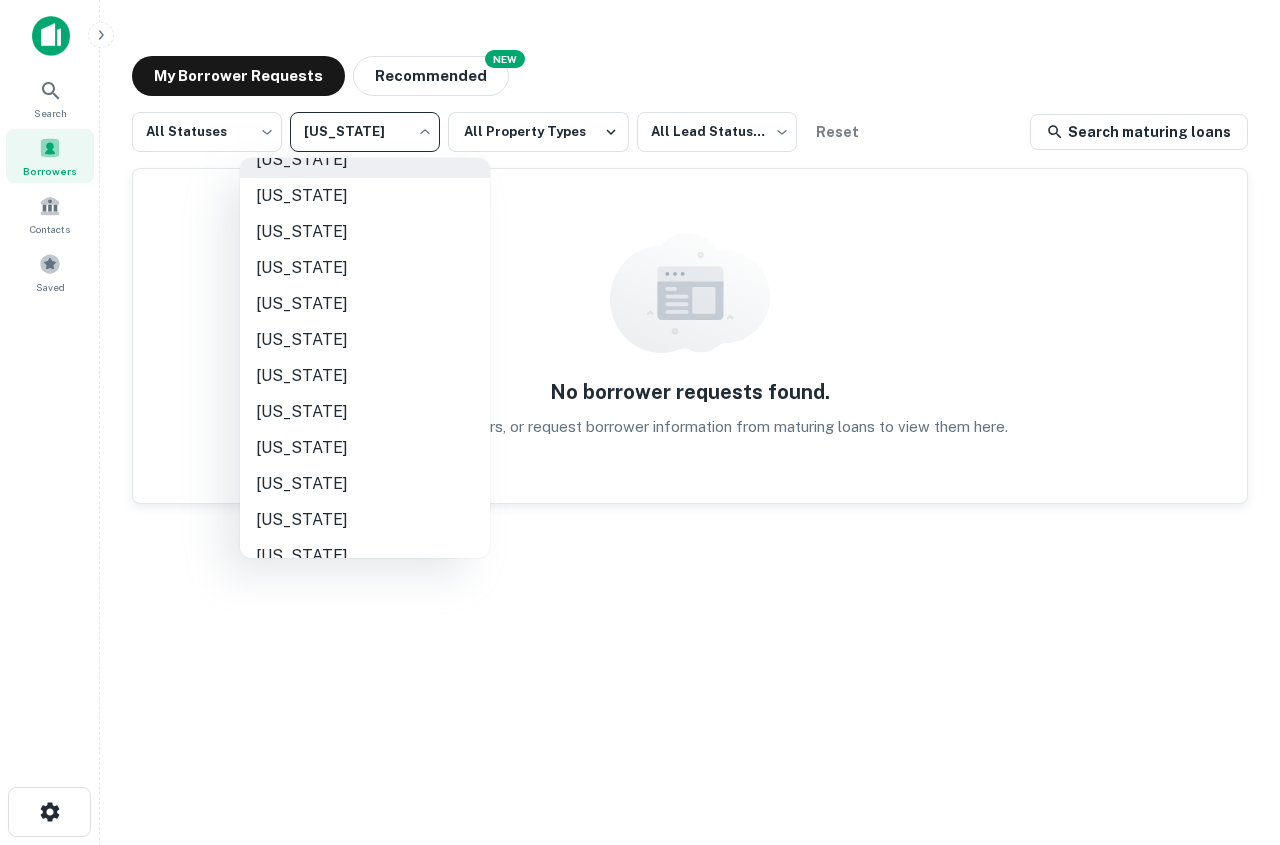 scroll, scrollTop: 854, scrollLeft: 0, axis: vertical 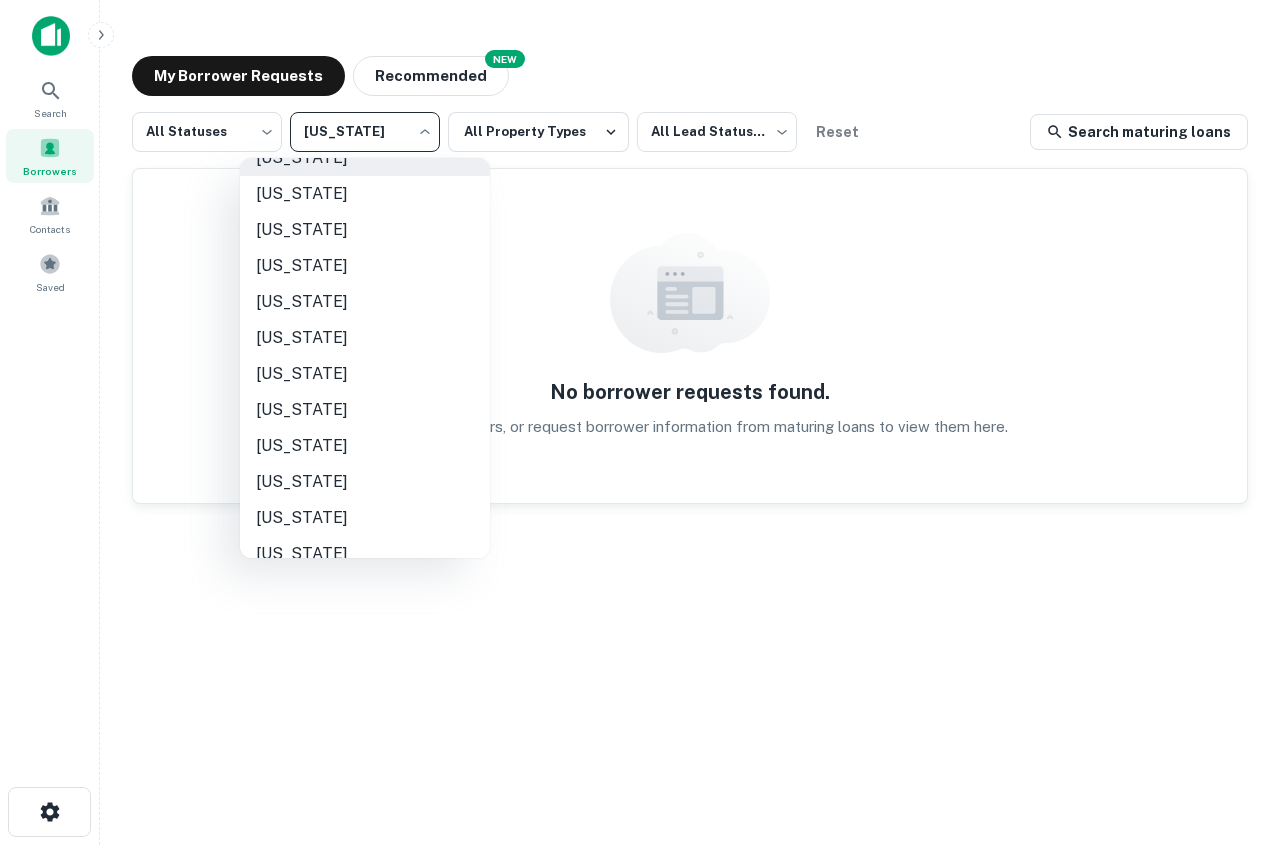 click on "New Jersey" at bounding box center (365, 410) 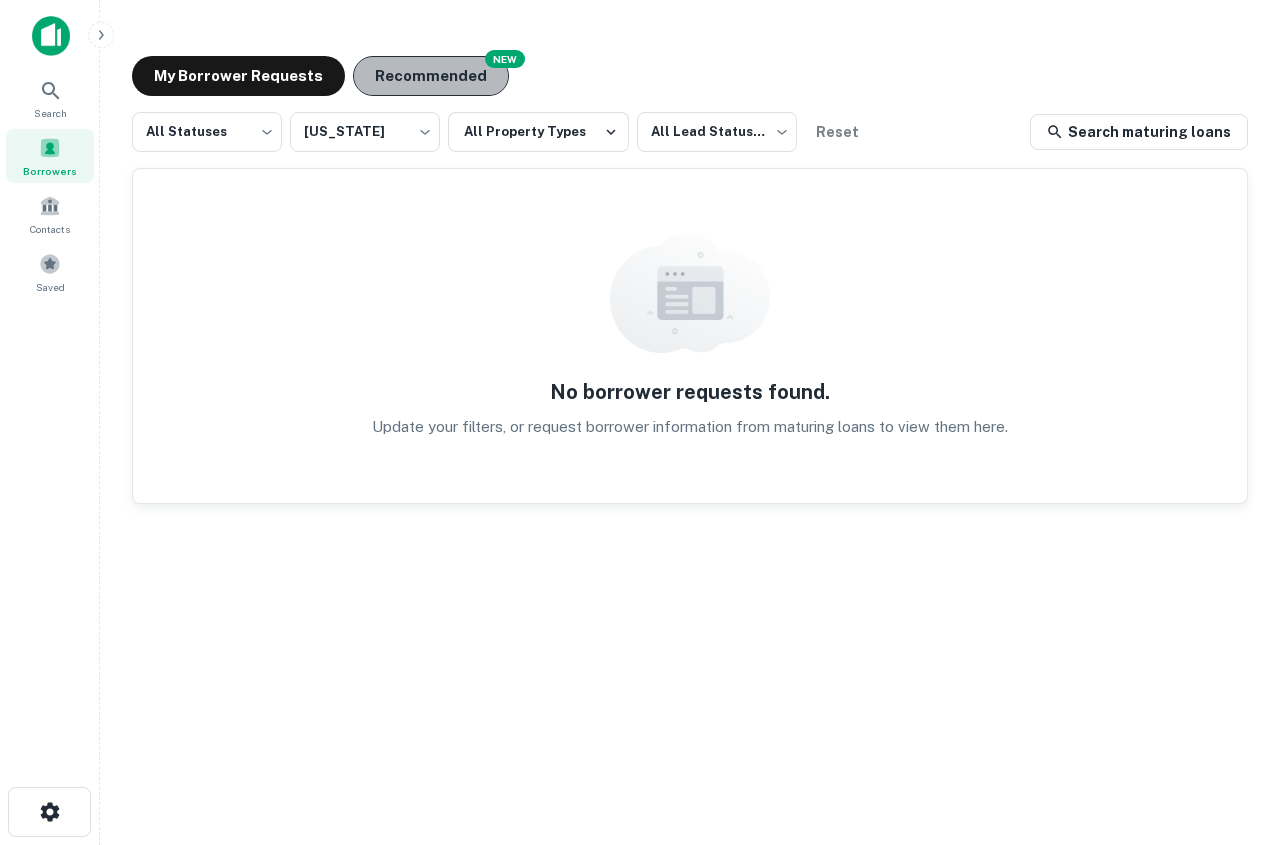 click on "Recommended" at bounding box center (431, 76) 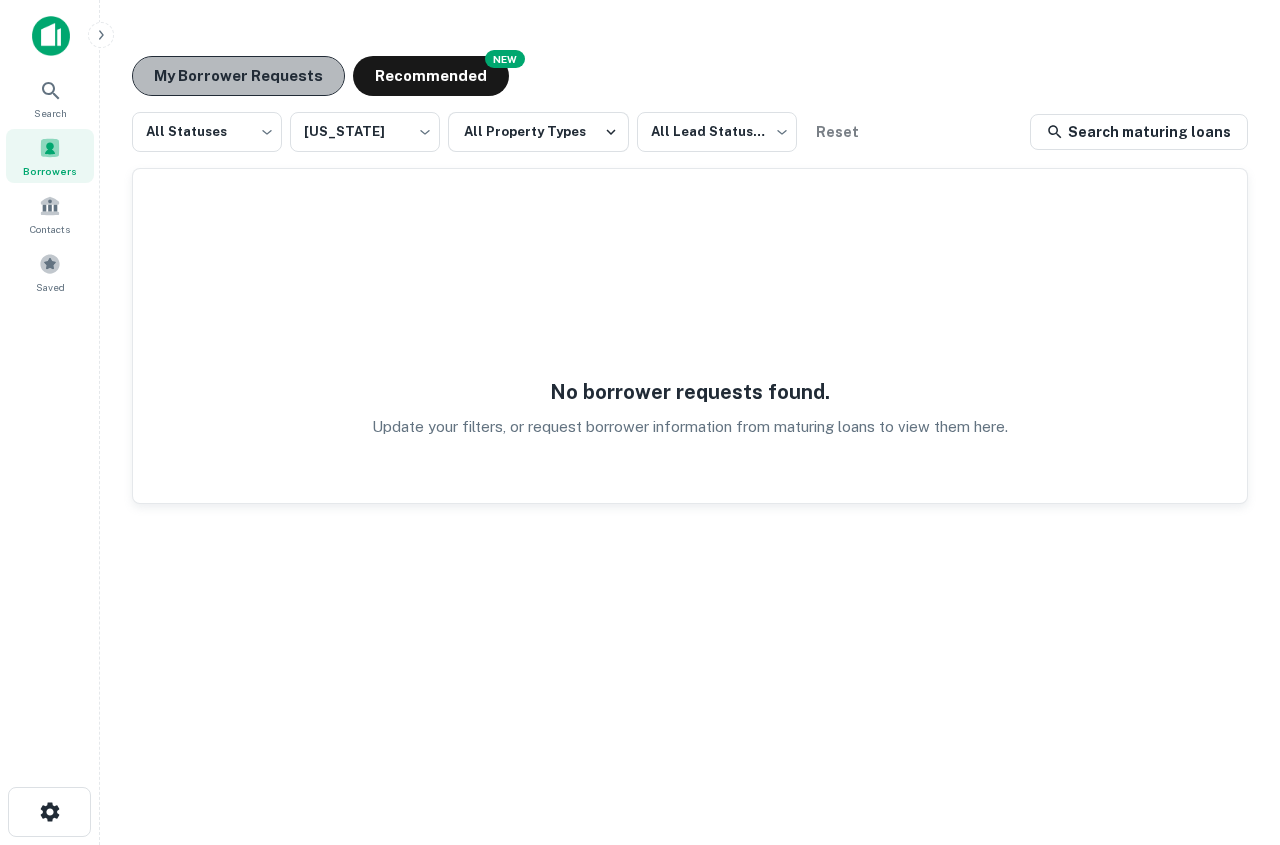 click on "My Borrower Requests" at bounding box center [238, 76] 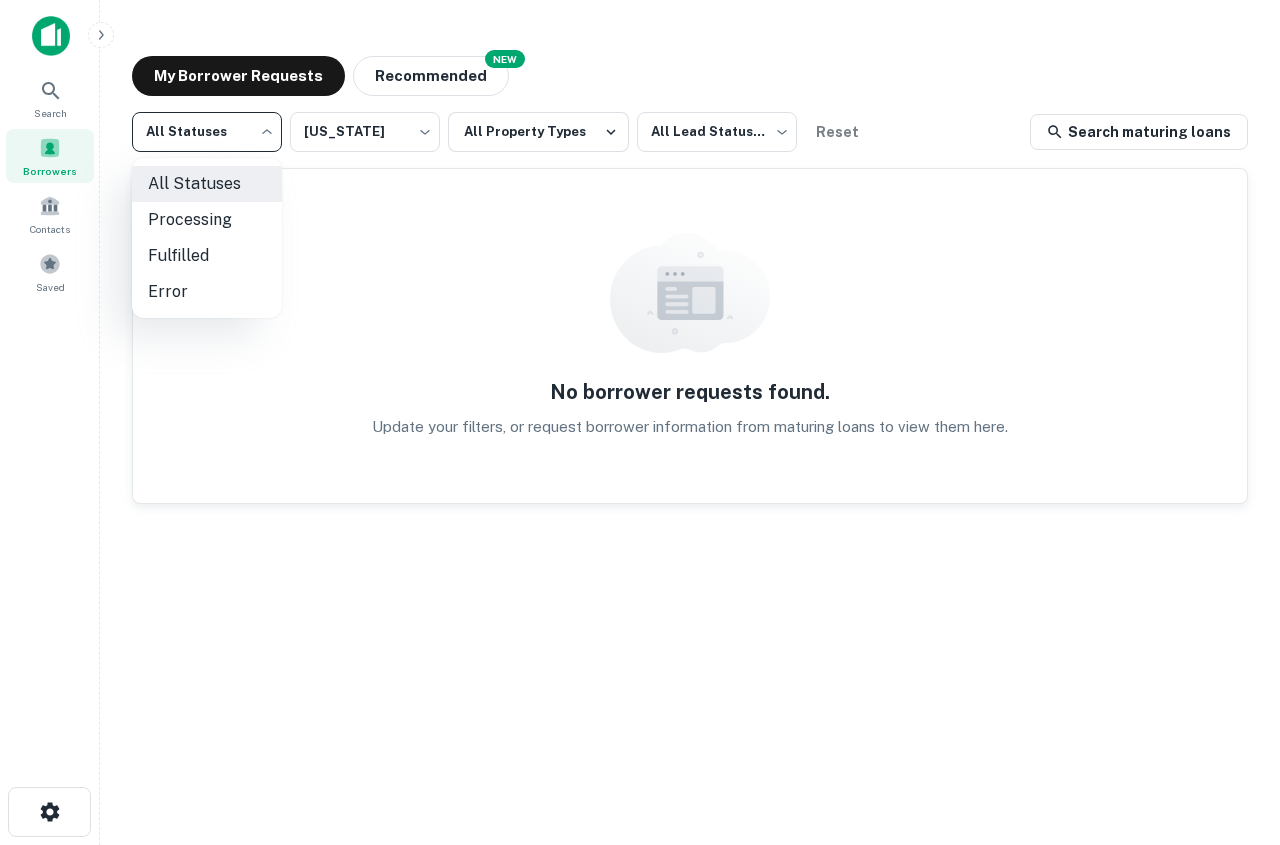 click on "Search         Borrowers         Contacts         Saved     My Borrower Requests NEW Recommended All Statuses *** ​ New Jersey ** ​ All Property Types All Lead Statuses *** ​ Reset Search maturing loans No borrower requests found. Update your filters, or request borrower information from maturing loans to view them here.
Contacts All Statuses Processing Fulfilled Error" at bounding box center (640, 422) 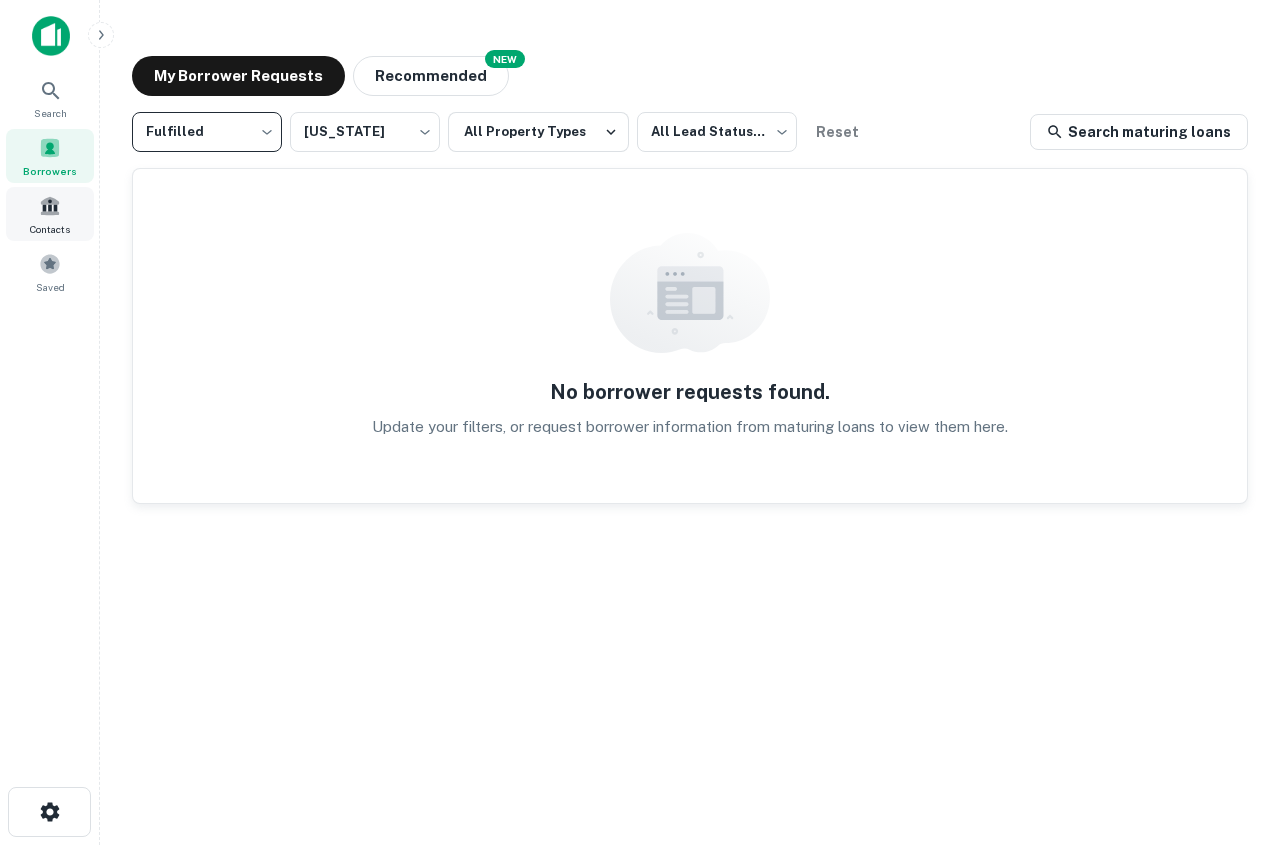 click on "Contacts" at bounding box center (50, 229) 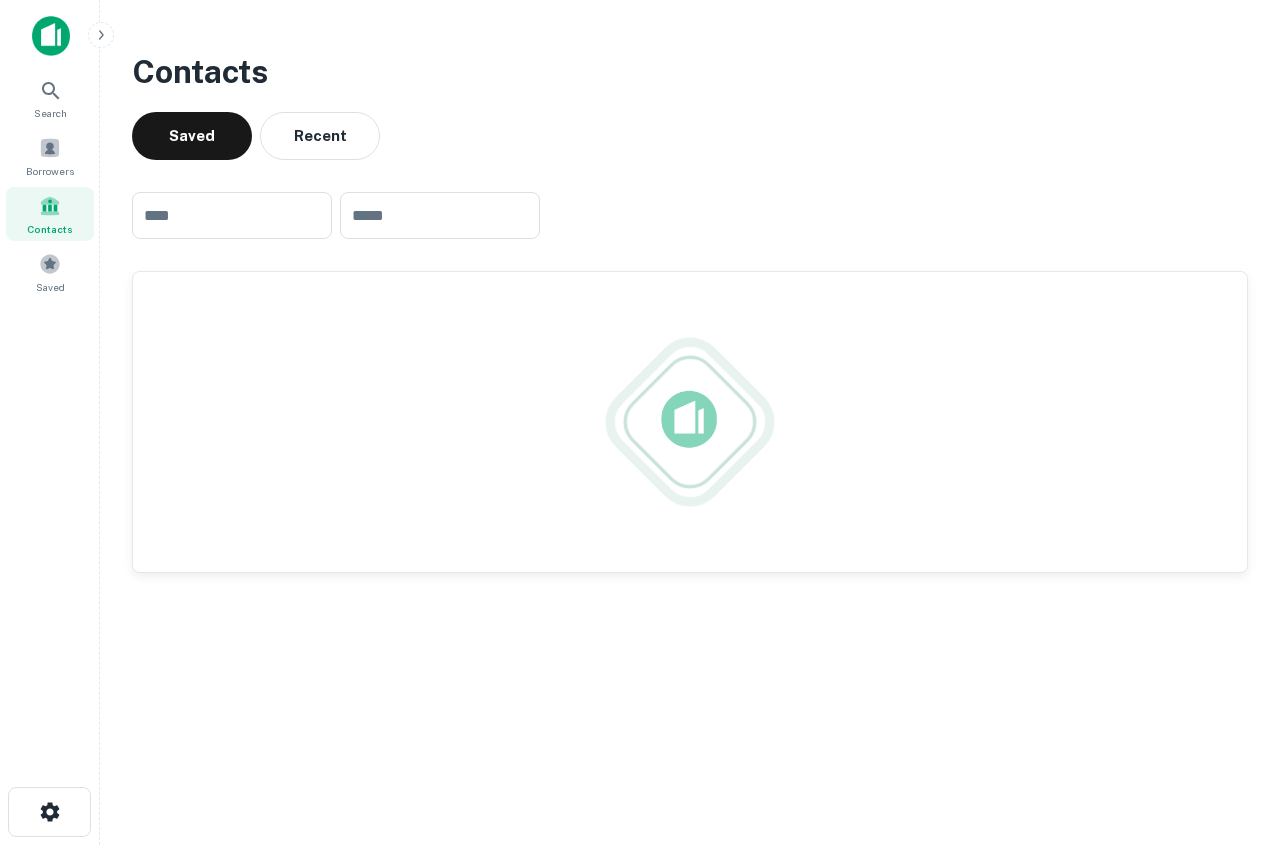 scroll, scrollTop: 0, scrollLeft: 0, axis: both 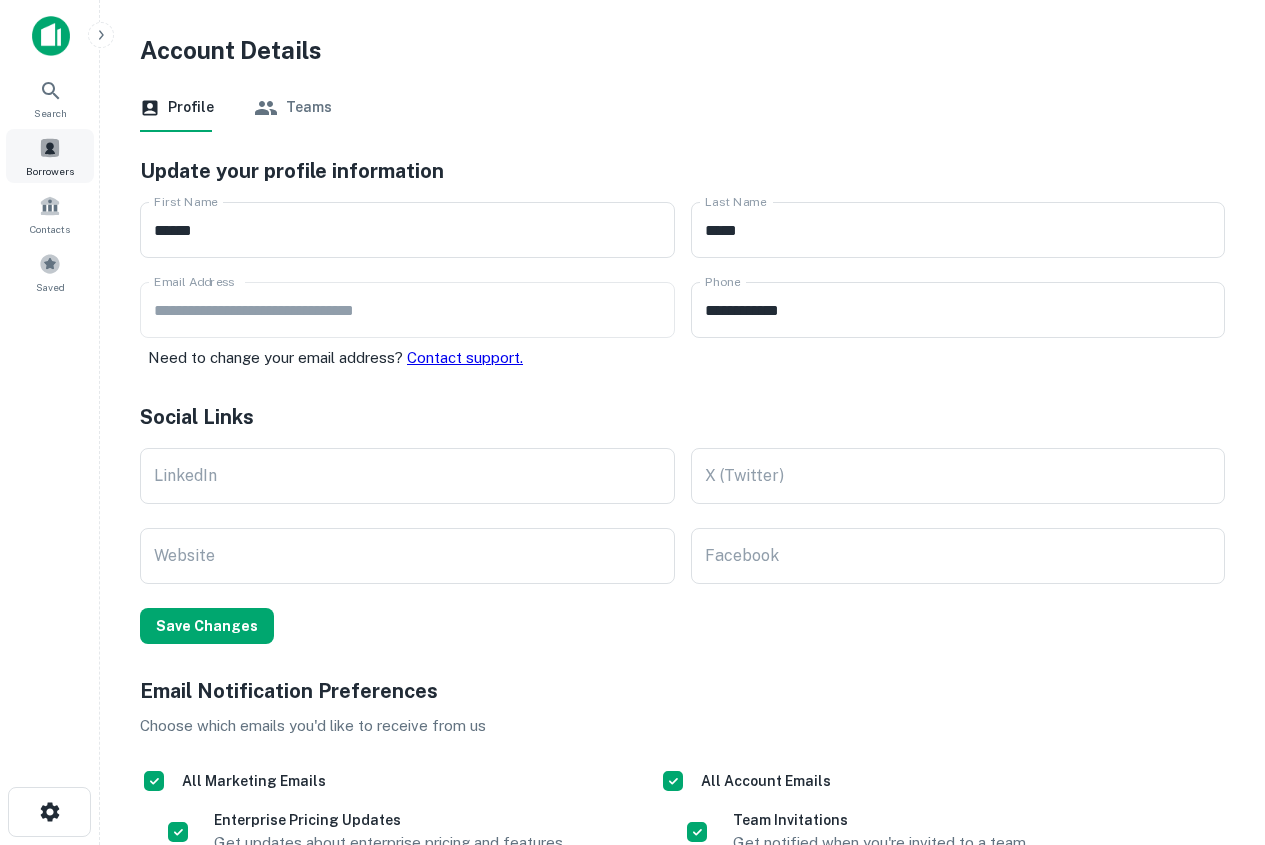 click on "Borrowers" at bounding box center (50, 171) 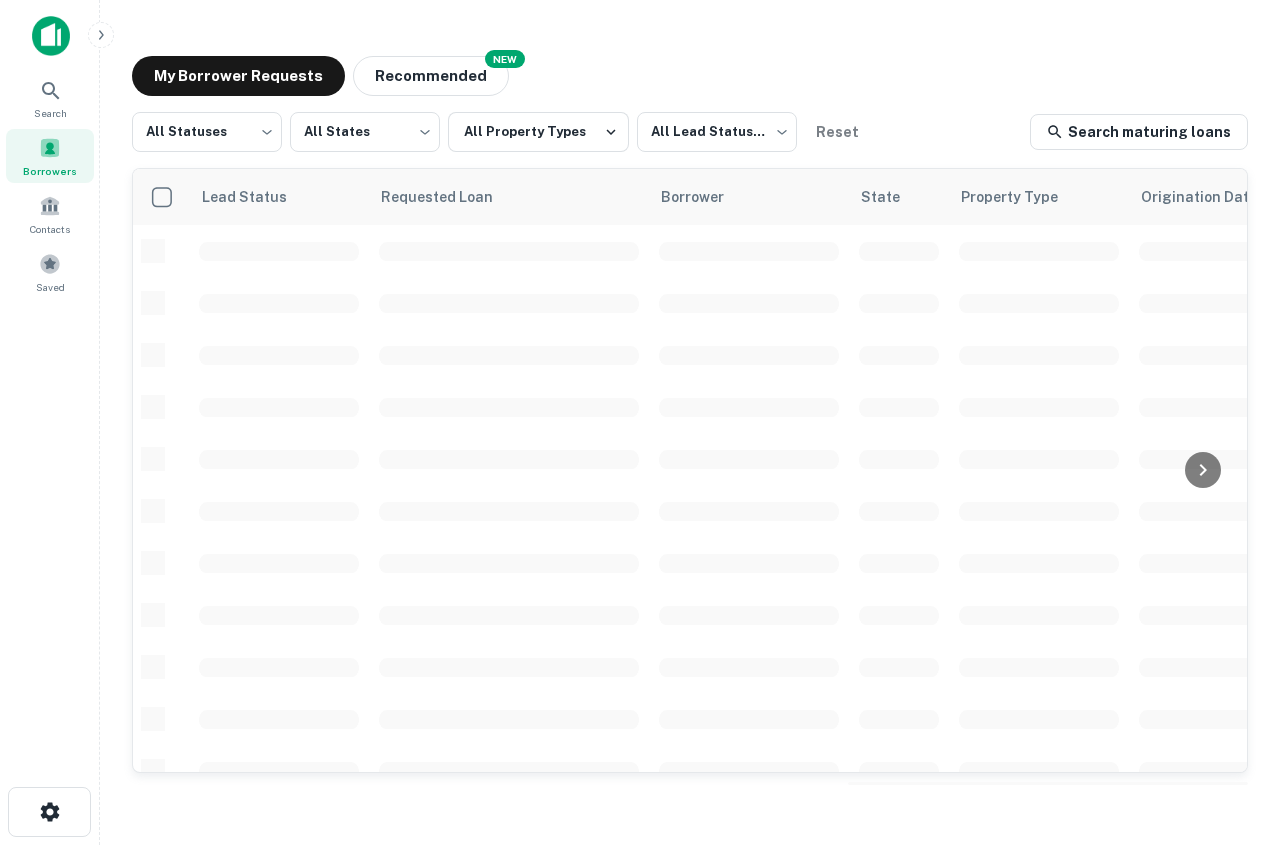 scroll, scrollTop: 0, scrollLeft: 0, axis: both 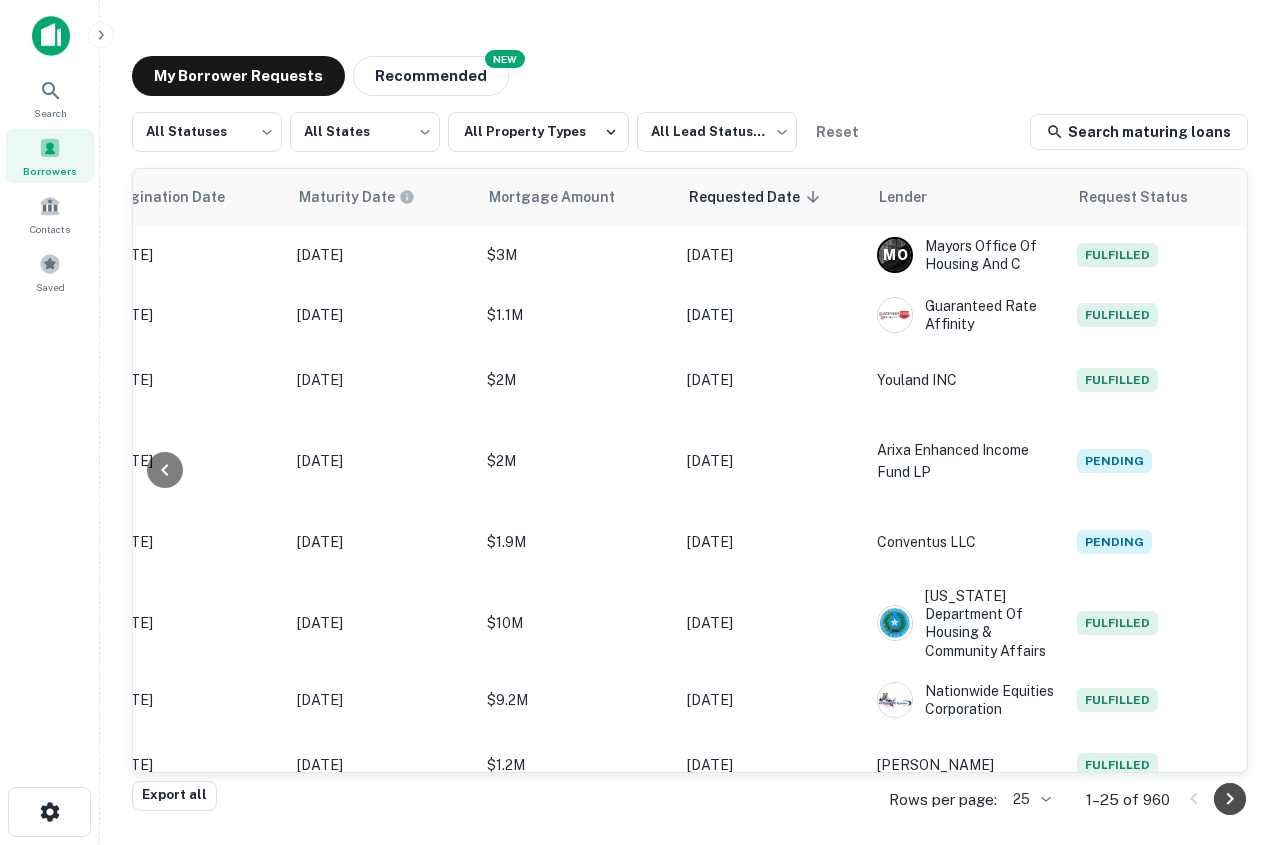 click 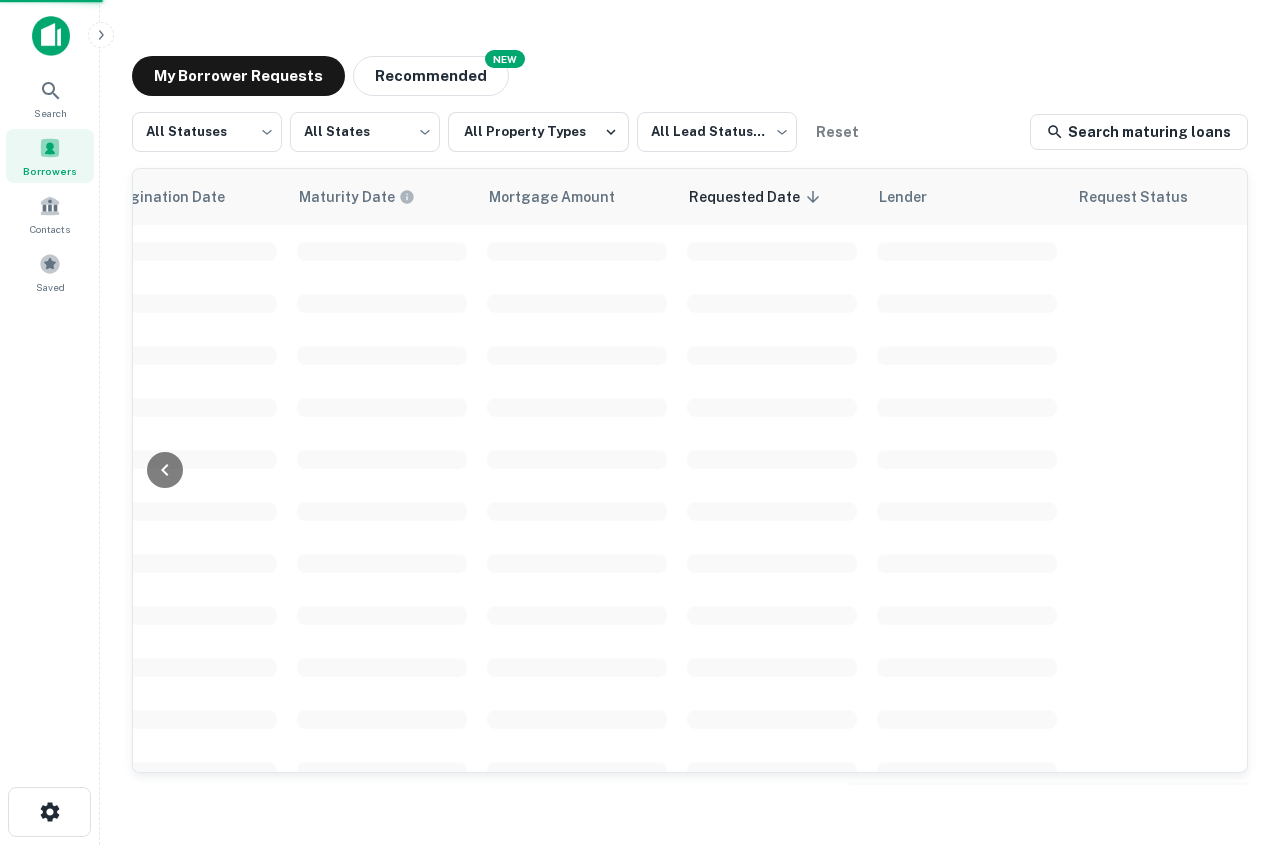 scroll, scrollTop: 0, scrollLeft: 1047, axis: horizontal 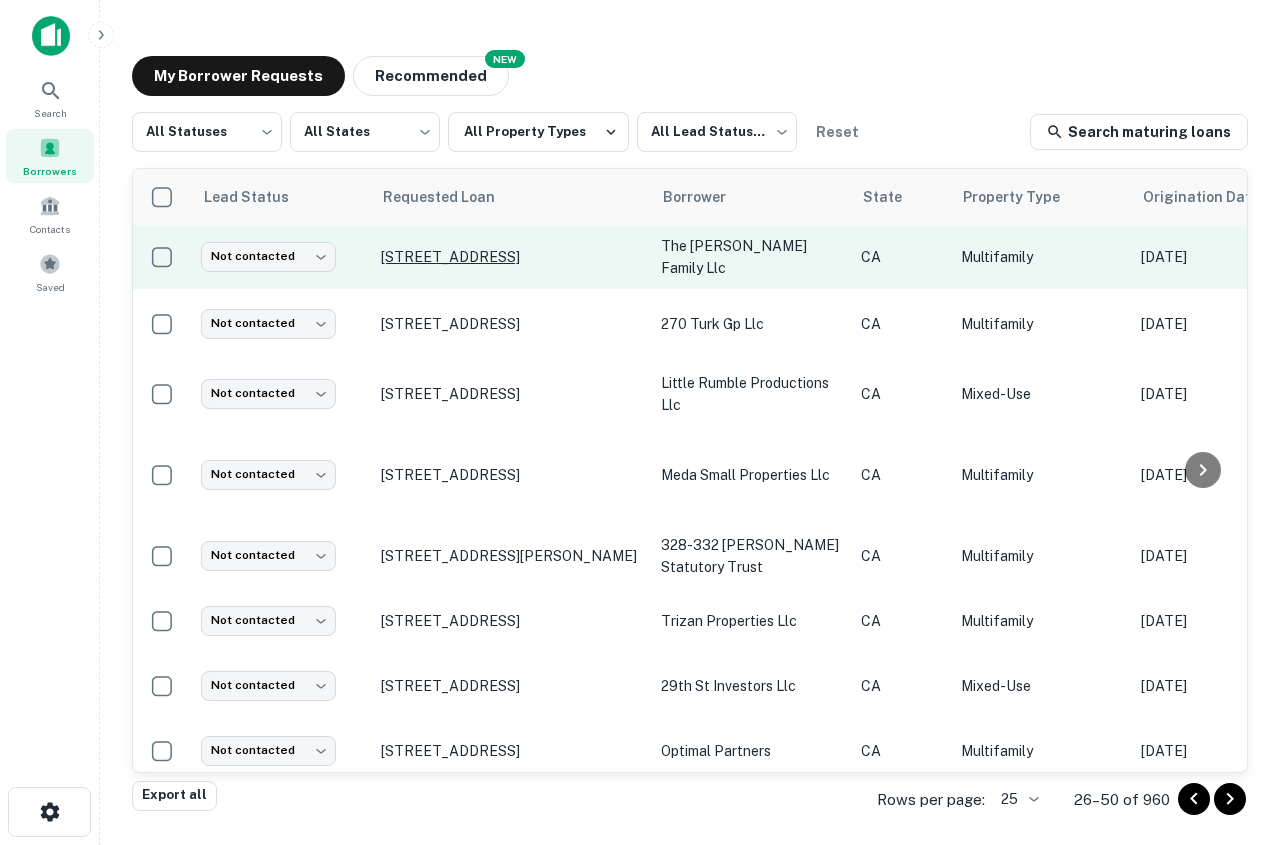 click on "[STREET_ADDRESS]" at bounding box center (511, 257) 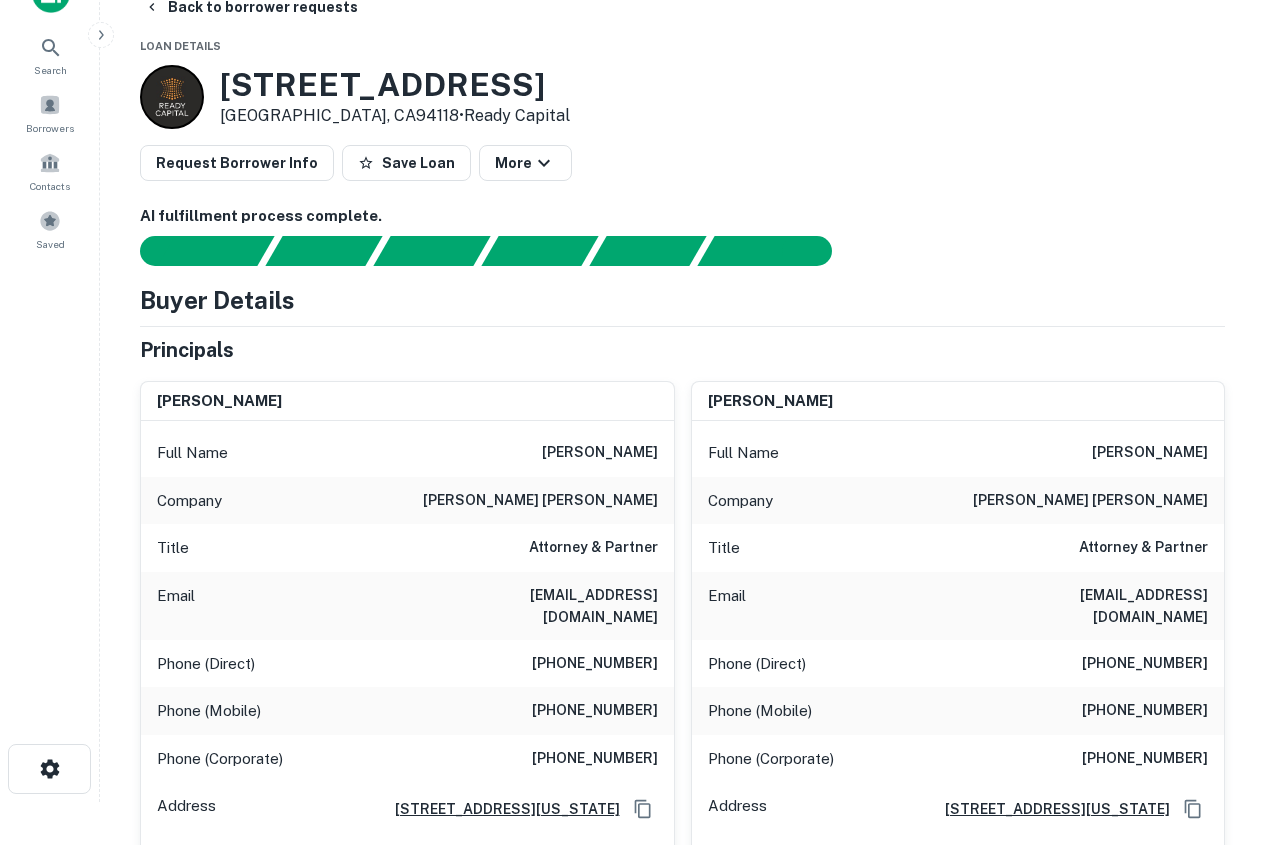 scroll, scrollTop: 0, scrollLeft: 0, axis: both 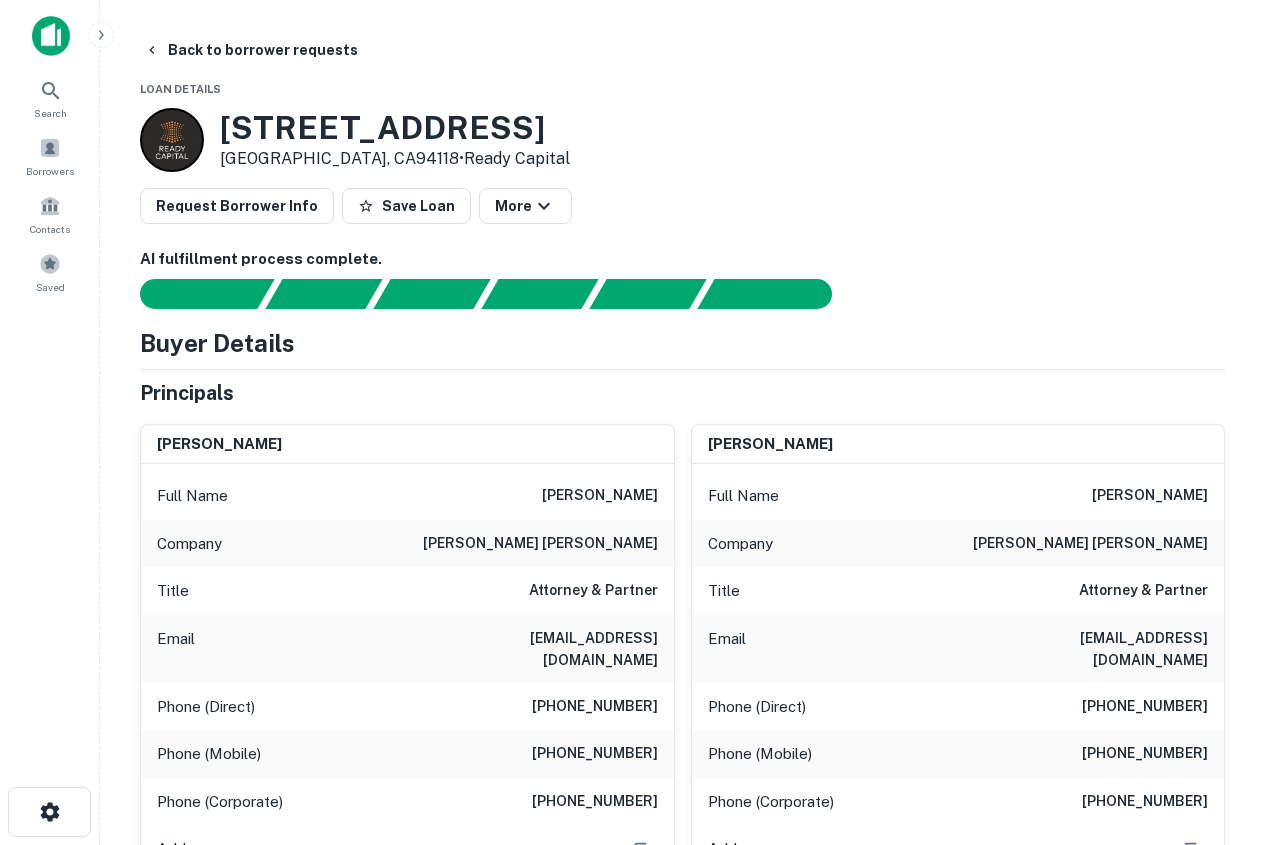 click on "[PHONE_NUMBER]" at bounding box center [595, 754] 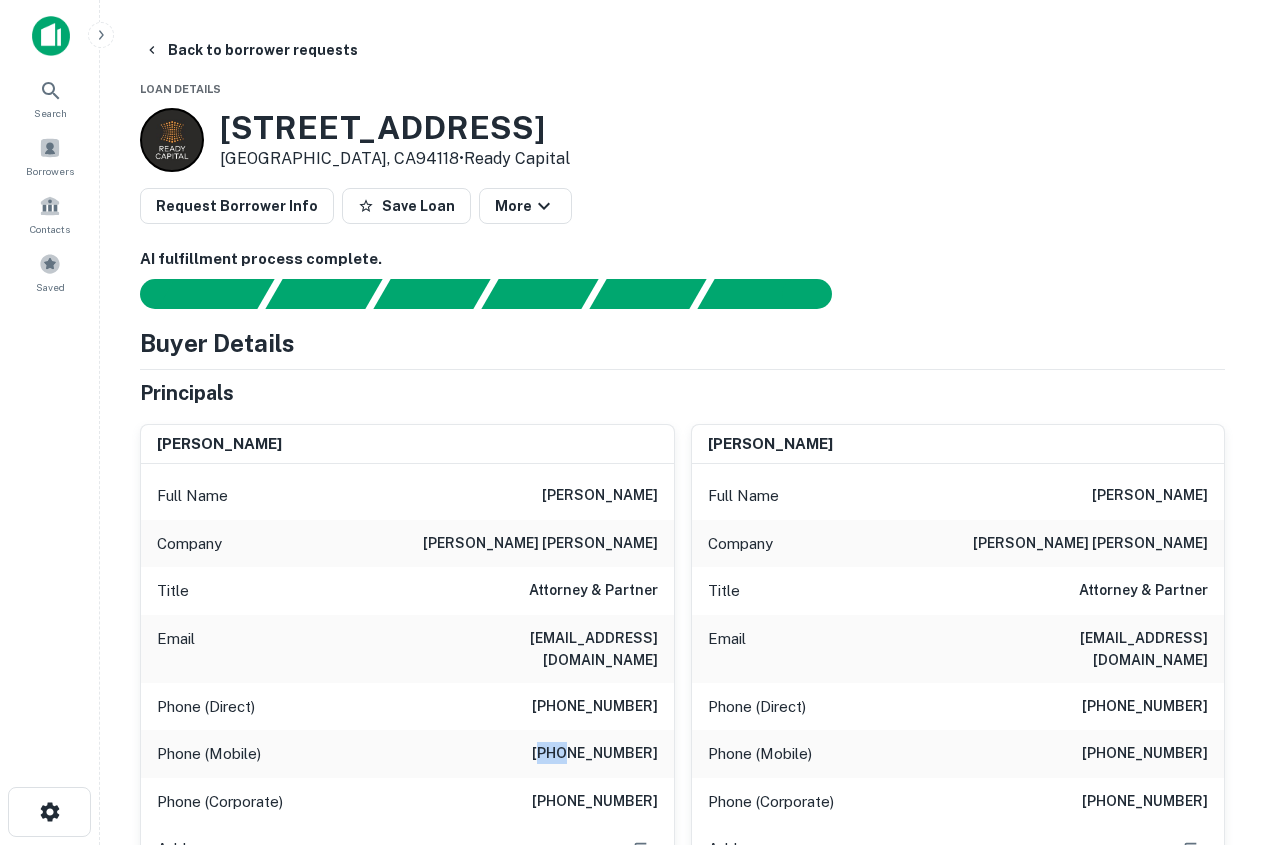 click on "[PHONE_NUMBER]" at bounding box center [595, 754] 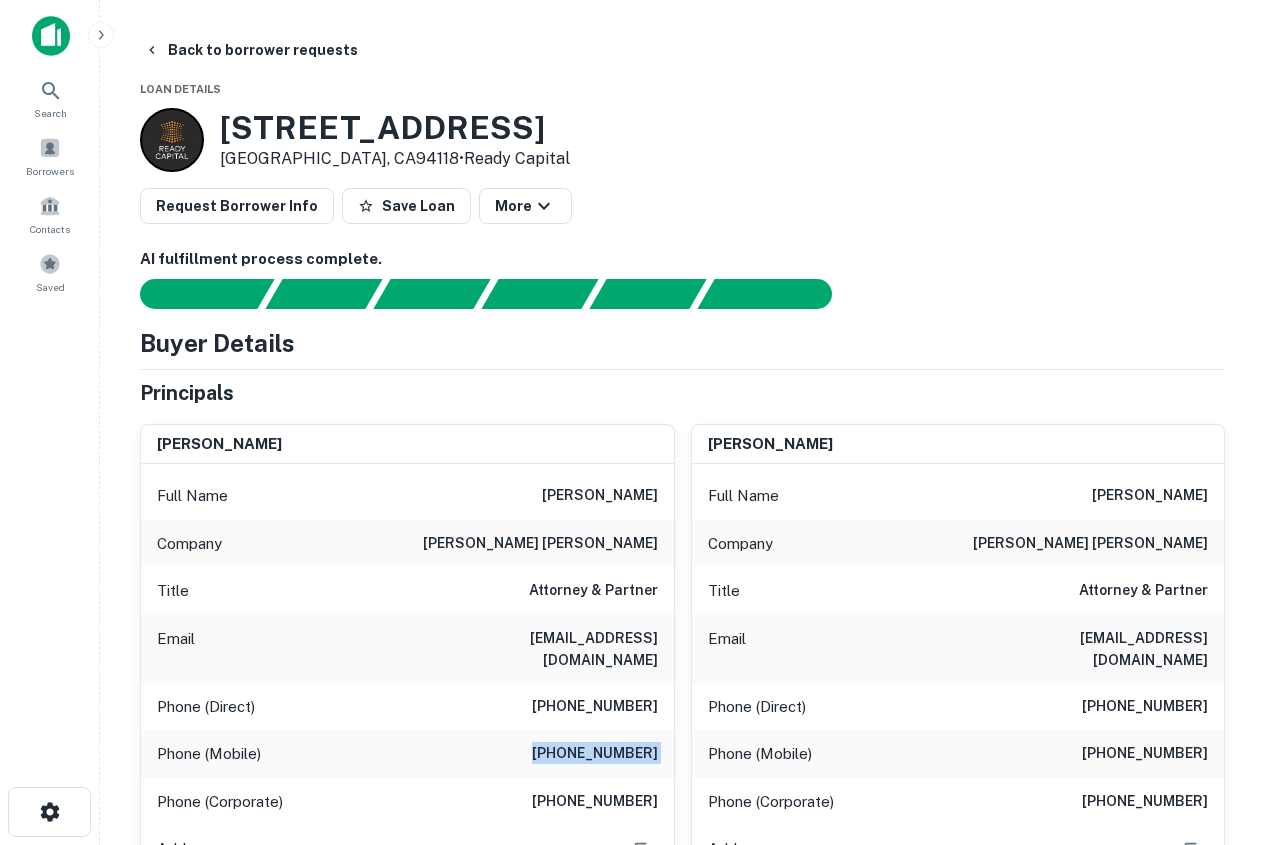click on "[PHONE_NUMBER]" at bounding box center (595, 754) 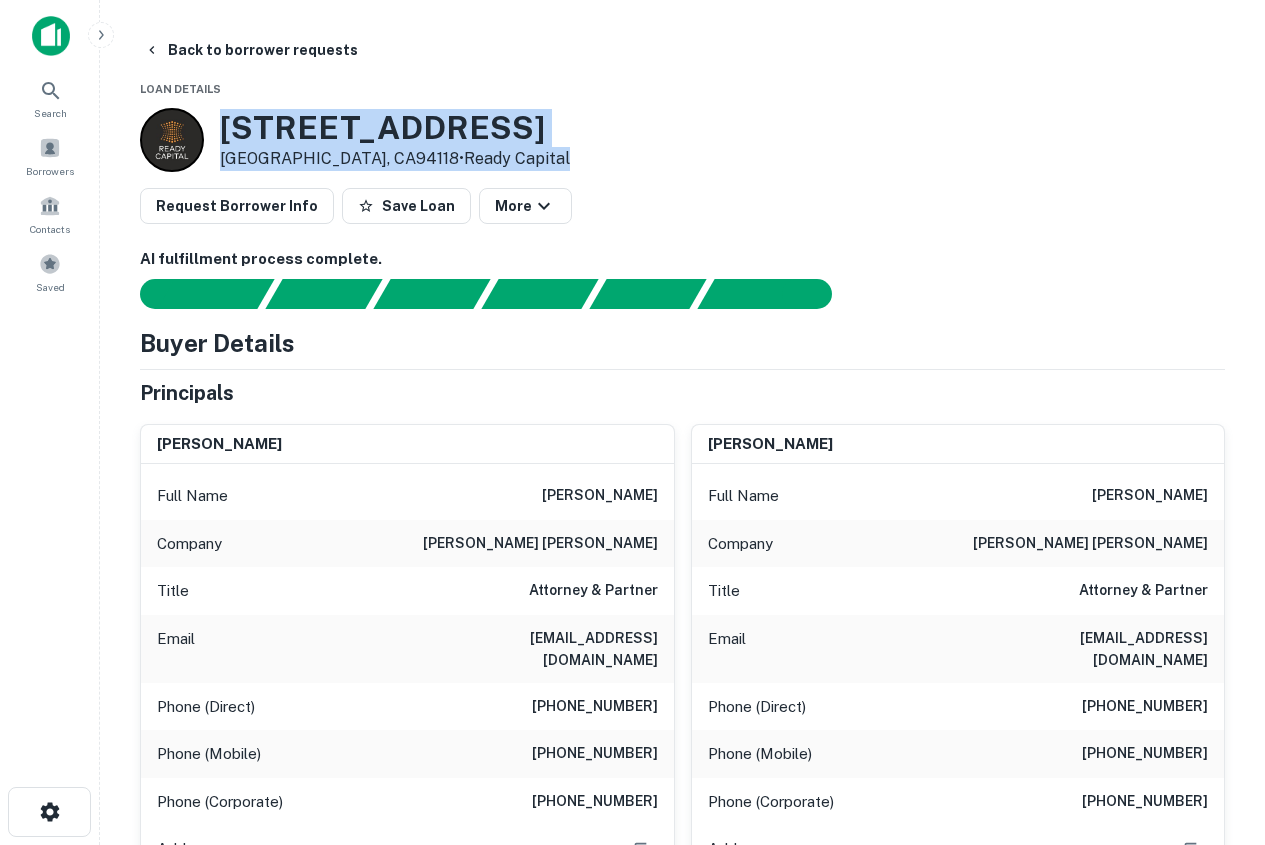 drag, startPoint x: 228, startPoint y: 133, endPoint x: 585, endPoint y: 162, distance: 358.17593 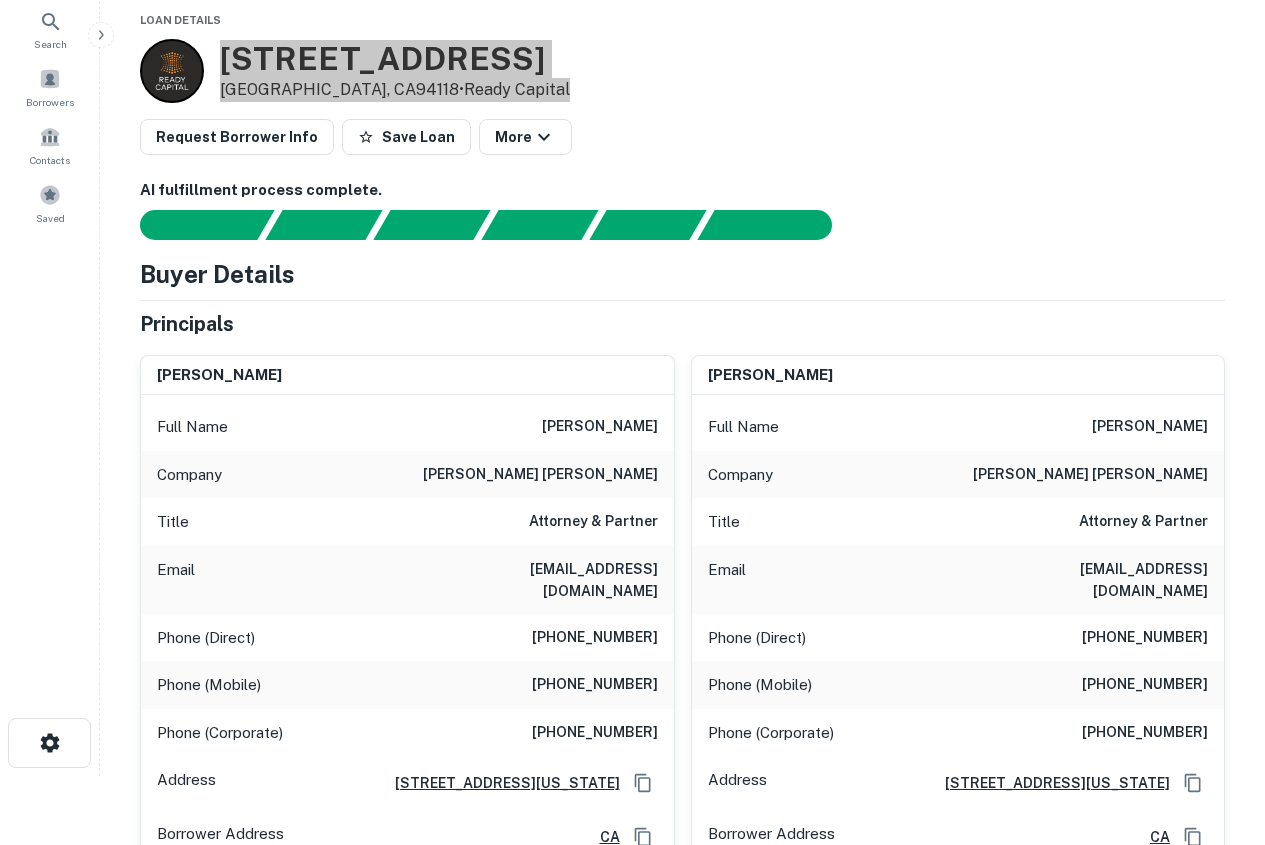 scroll, scrollTop: 100, scrollLeft: 0, axis: vertical 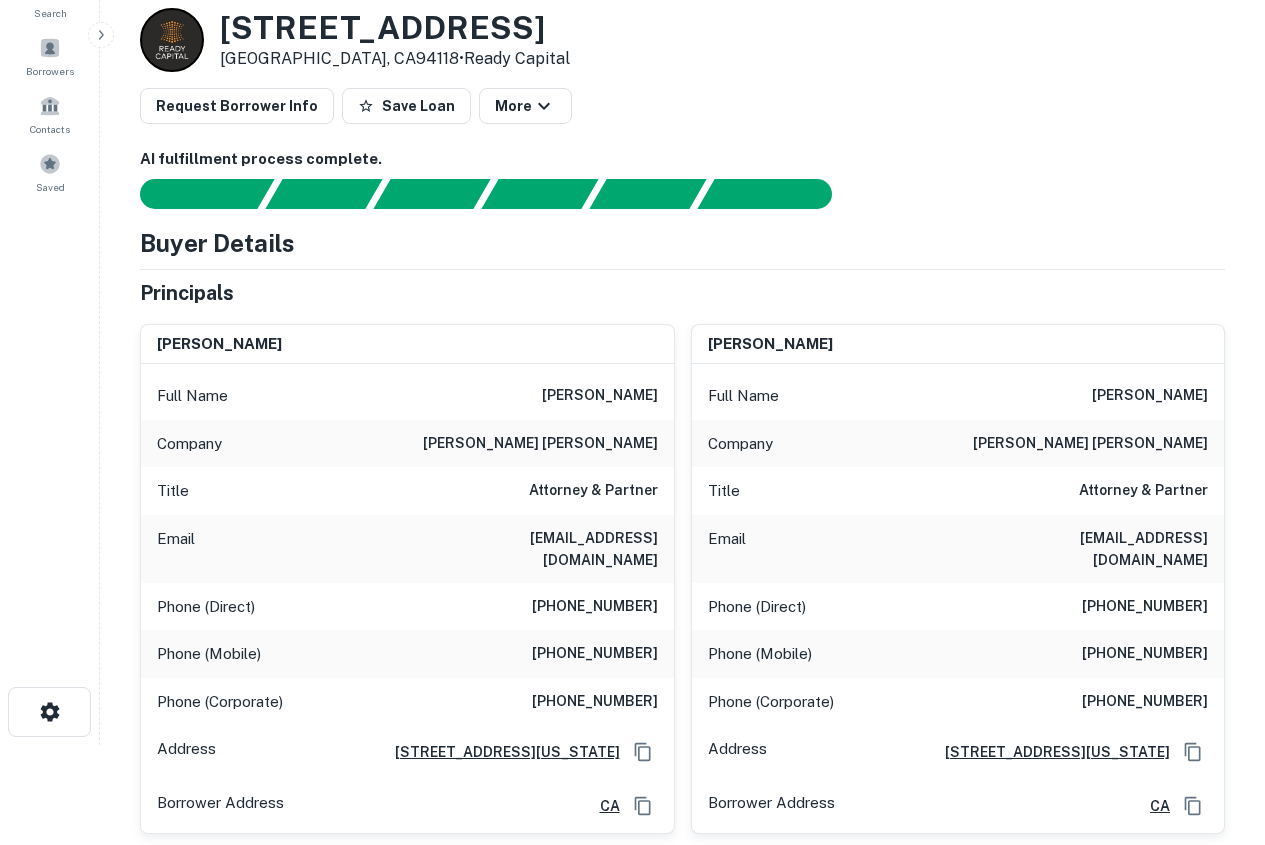 click on "[PHONE_NUMBER]" at bounding box center (595, 654) 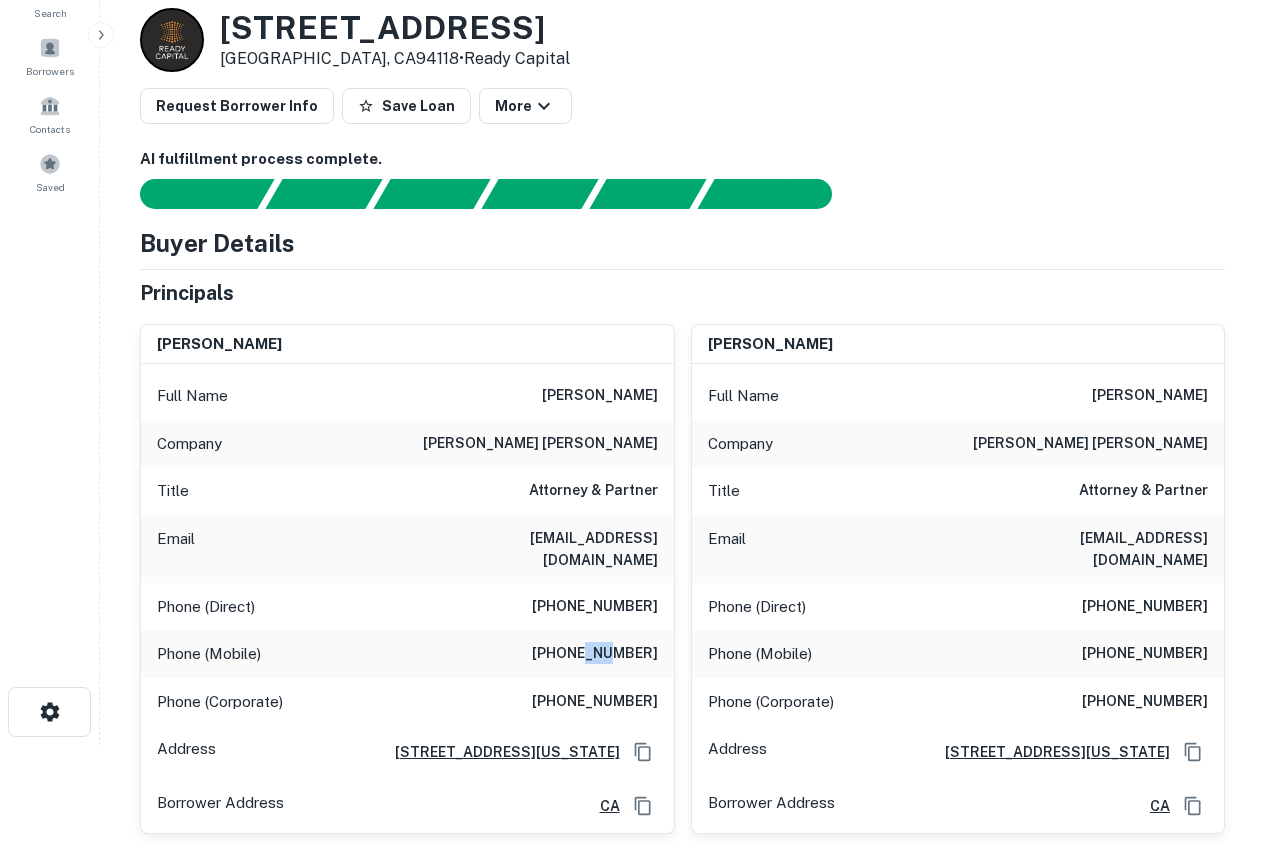 click on "[PHONE_NUMBER]" at bounding box center [595, 654] 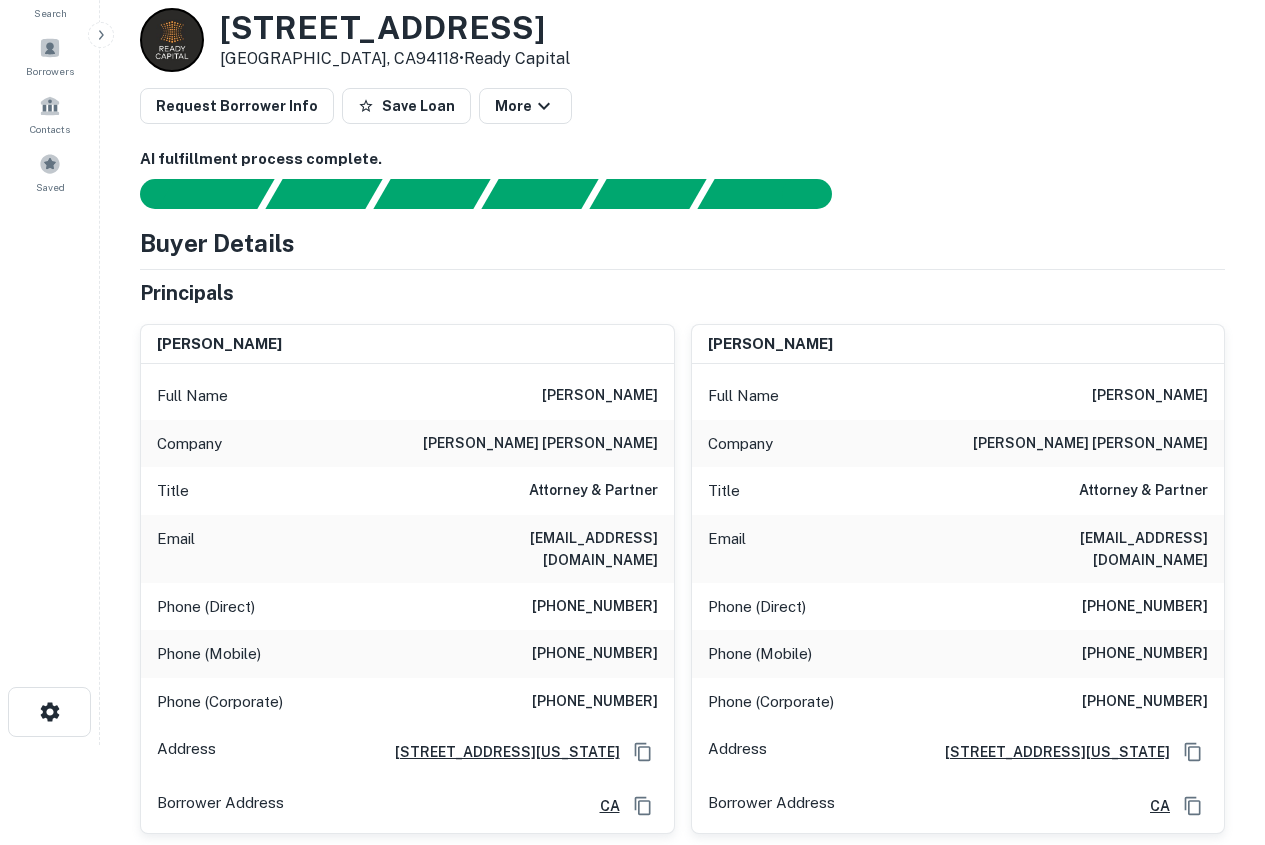 click on "Principals" at bounding box center [682, 293] 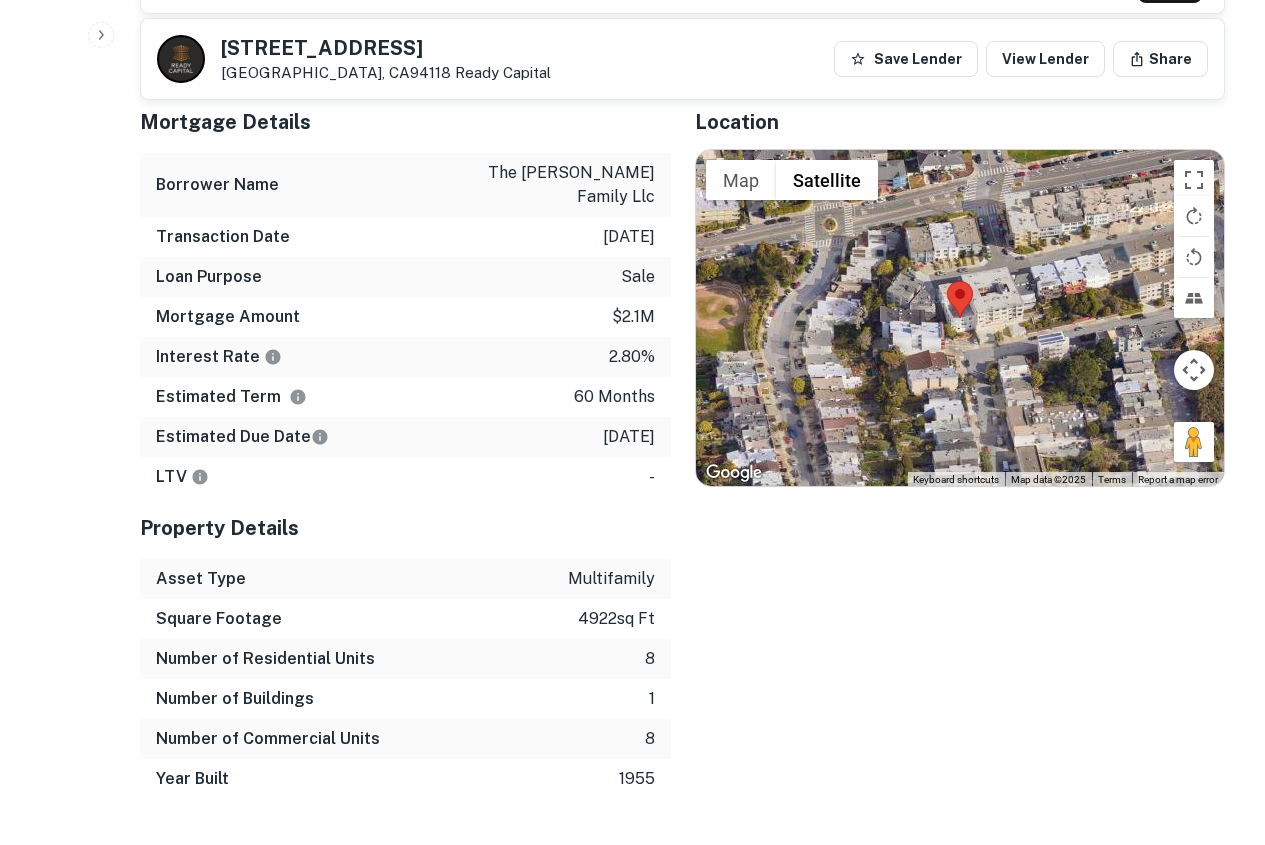 scroll, scrollTop: 1300, scrollLeft: 0, axis: vertical 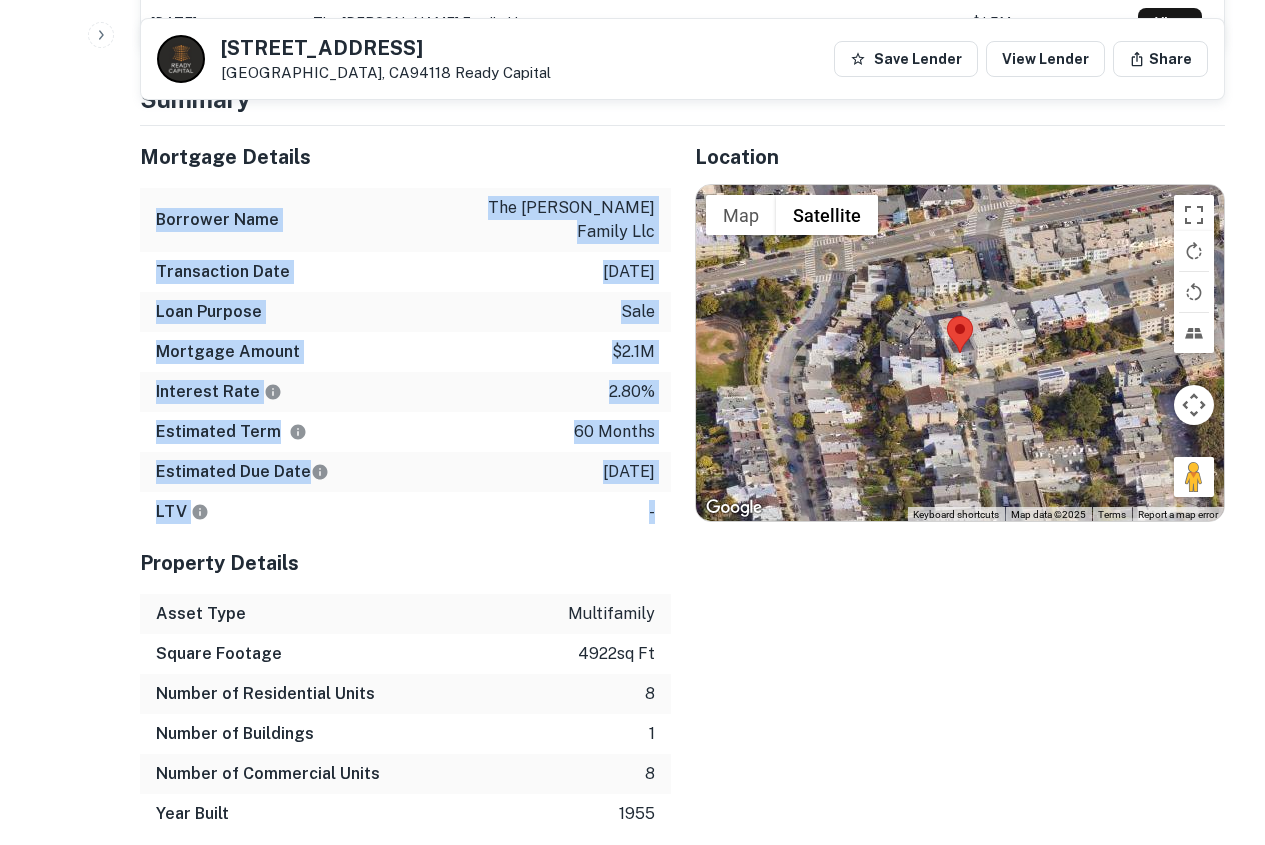 drag, startPoint x: 138, startPoint y: 187, endPoint x: 655, endPoint y: 462, distance: 585.5886 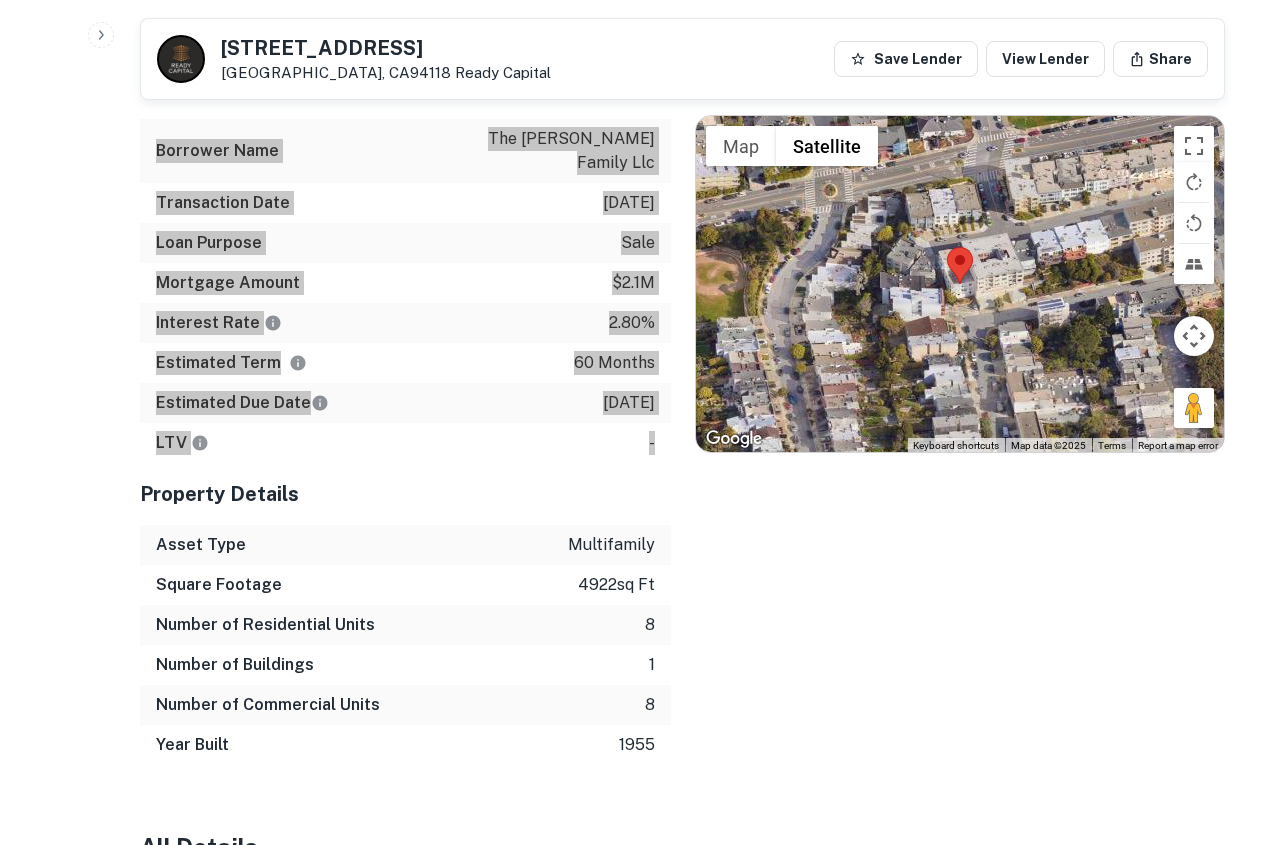 scroll, scrollTop: 1500, scrollLeft: 0, axis: vertical 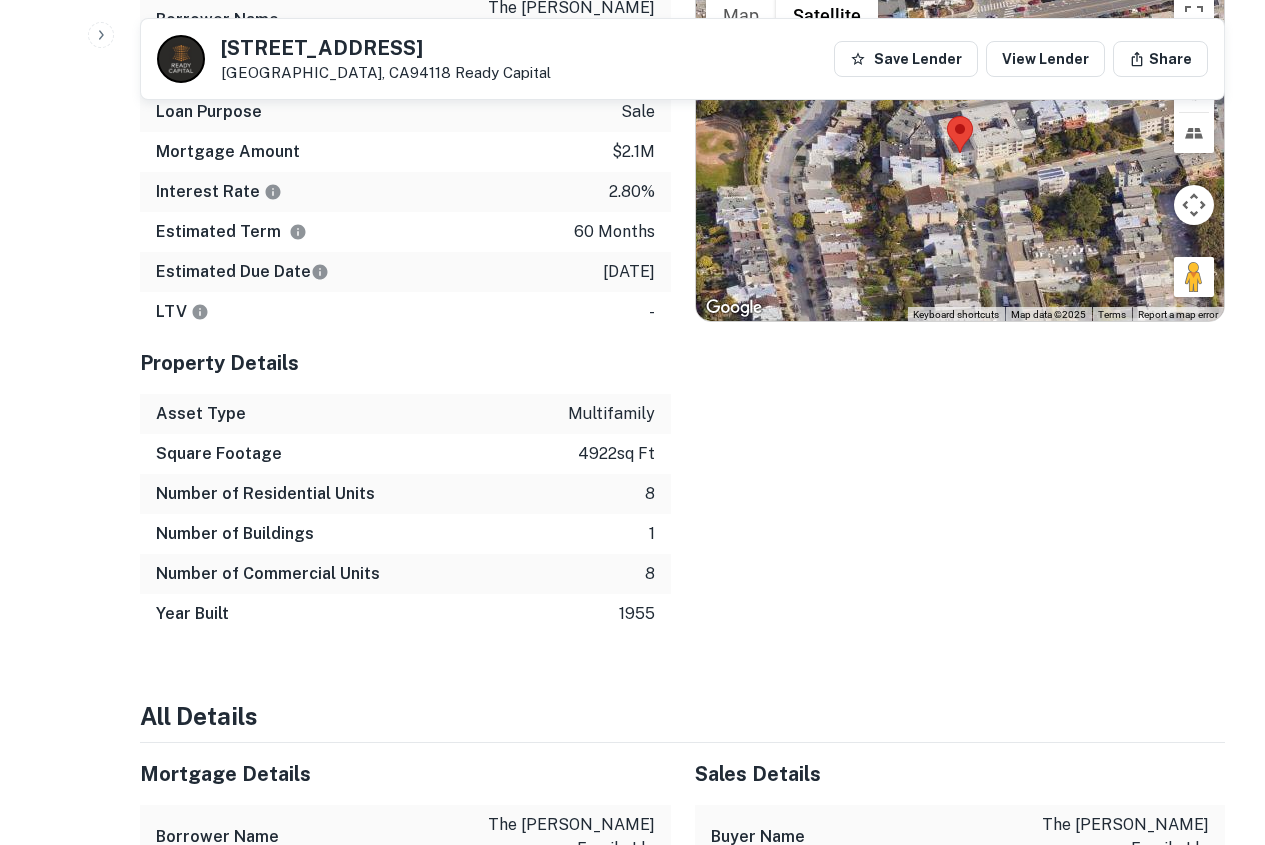 click on "Mortgage Details Borrower Name the [PERSON_NAME] family llc Transaction Date   [DATE] Loan Purpose   sale Mortgage Amount   $2.1m Interest Rate   2.80% Estimated Term 60 months Estimated Due Date [DATE] LTV   - Property Details Asset Type multifamily Square Footage 4922  sq ft Number of Residential Units 8 Number of Buildings 1 Number of Commercial Units 8 Year Built 1955" at bounding box center [393, 280] 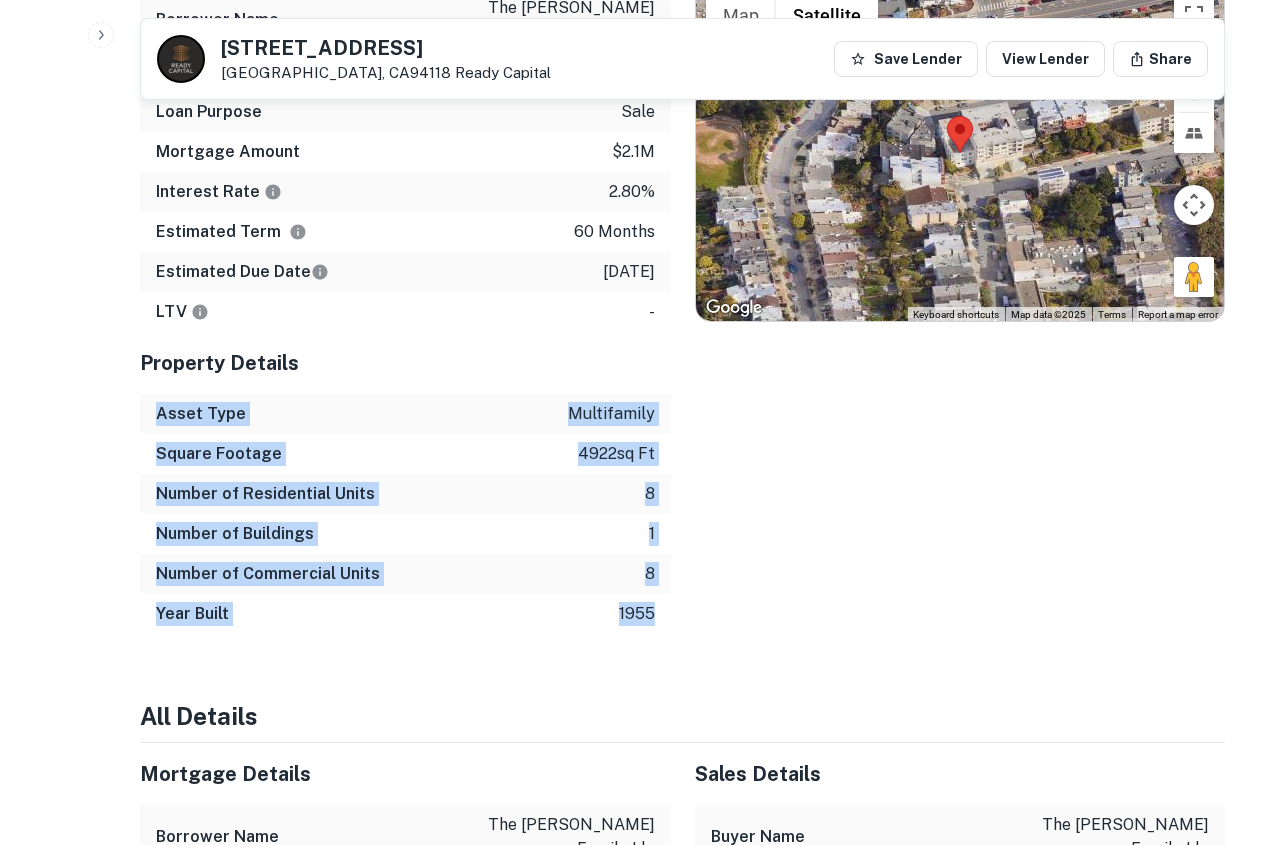drag, startPoint x: 154, startPoint y: 364, endPoint x: 668, endPoint y: 567, distance: 552.6346 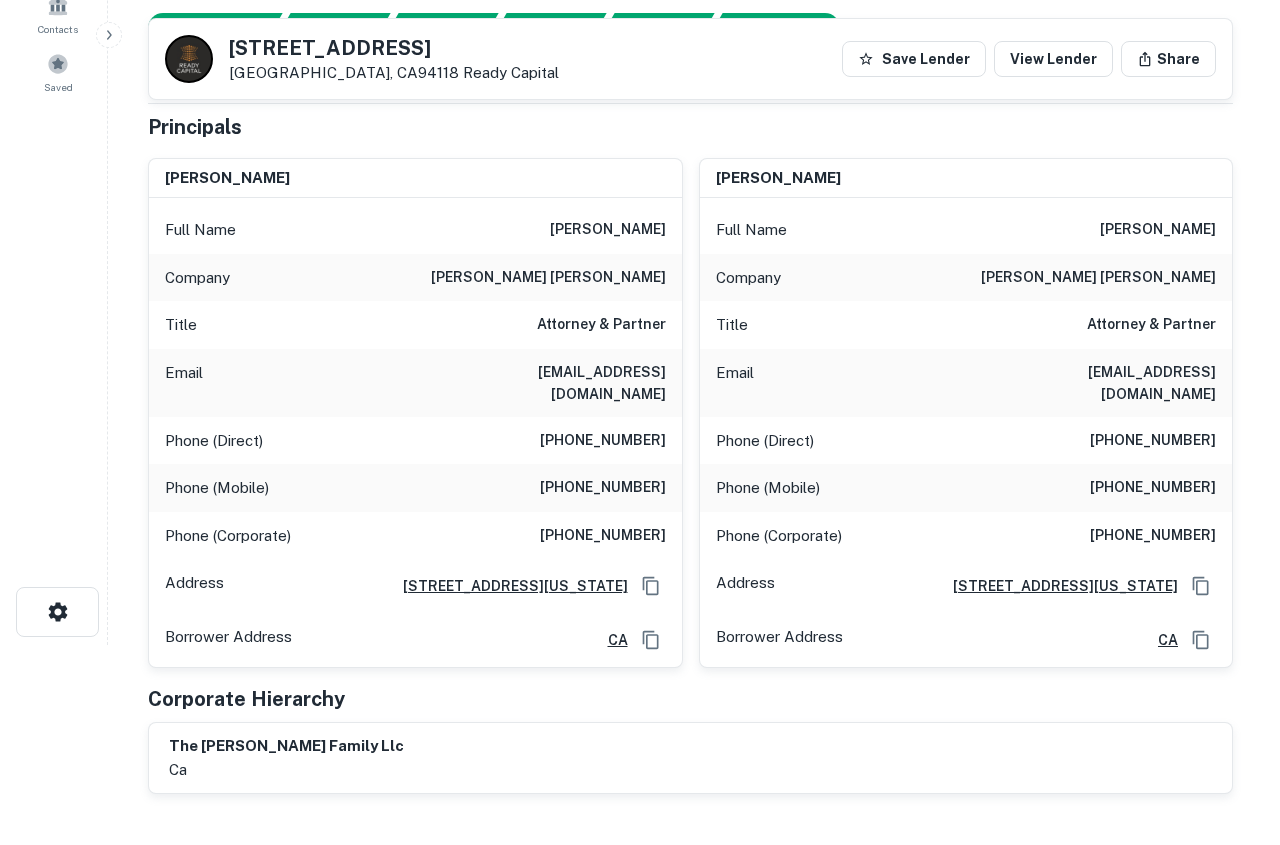 scroll, scrollTop: 0, scrollLeft: 0, axis: both 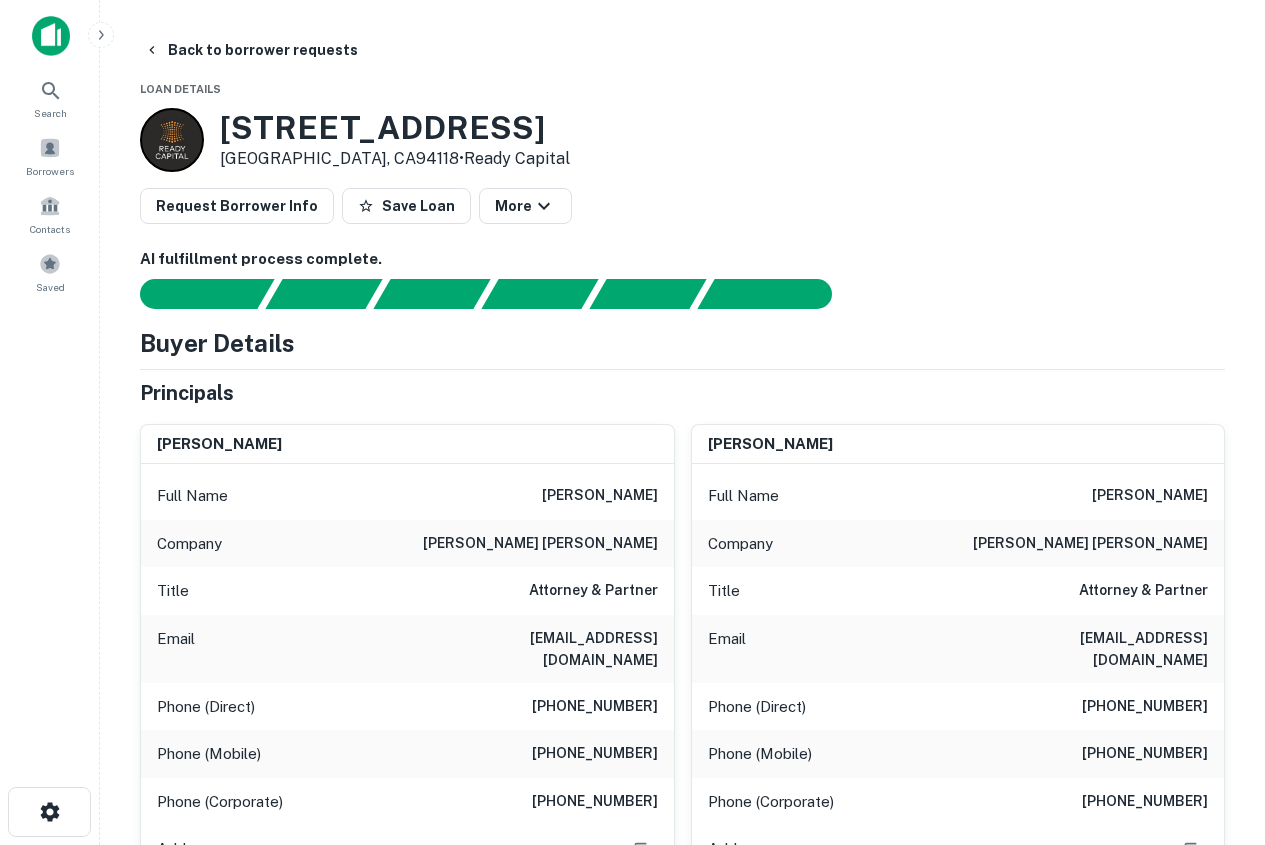click on "[PERSON_NAME]" at bounding box center (600, 496) 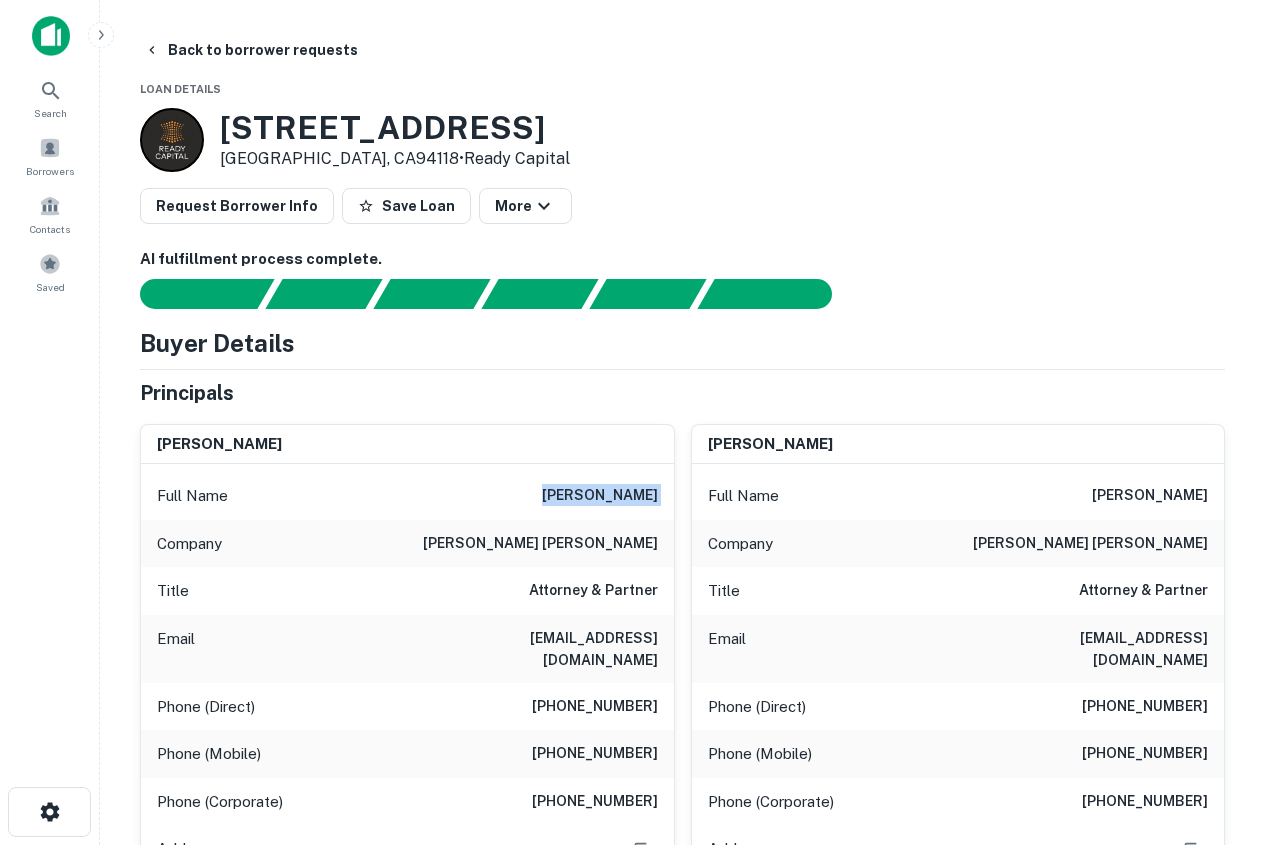 click on "[PERSON_NAME]" at bounding box center (600, 496) 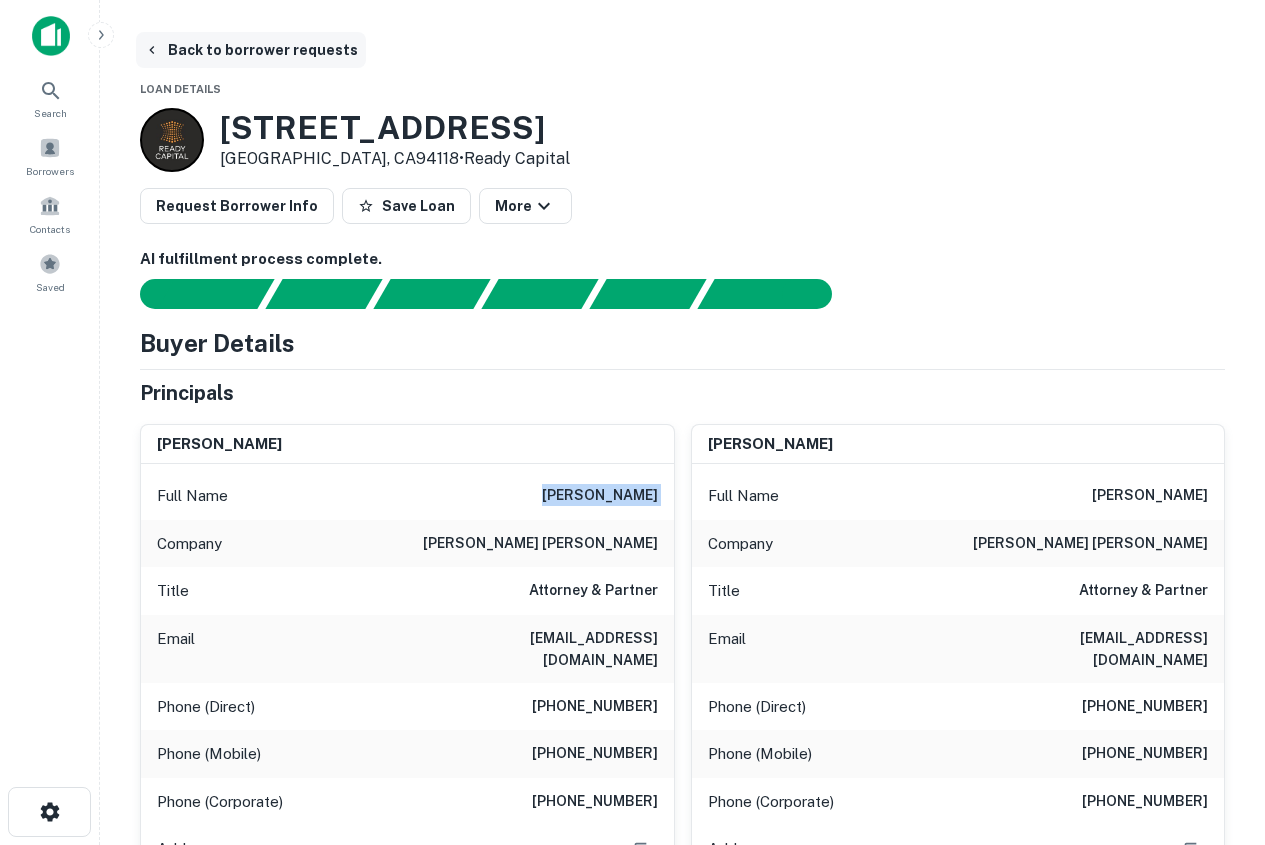 click on "Back to borrower requests" at bounding box center [251, 50] 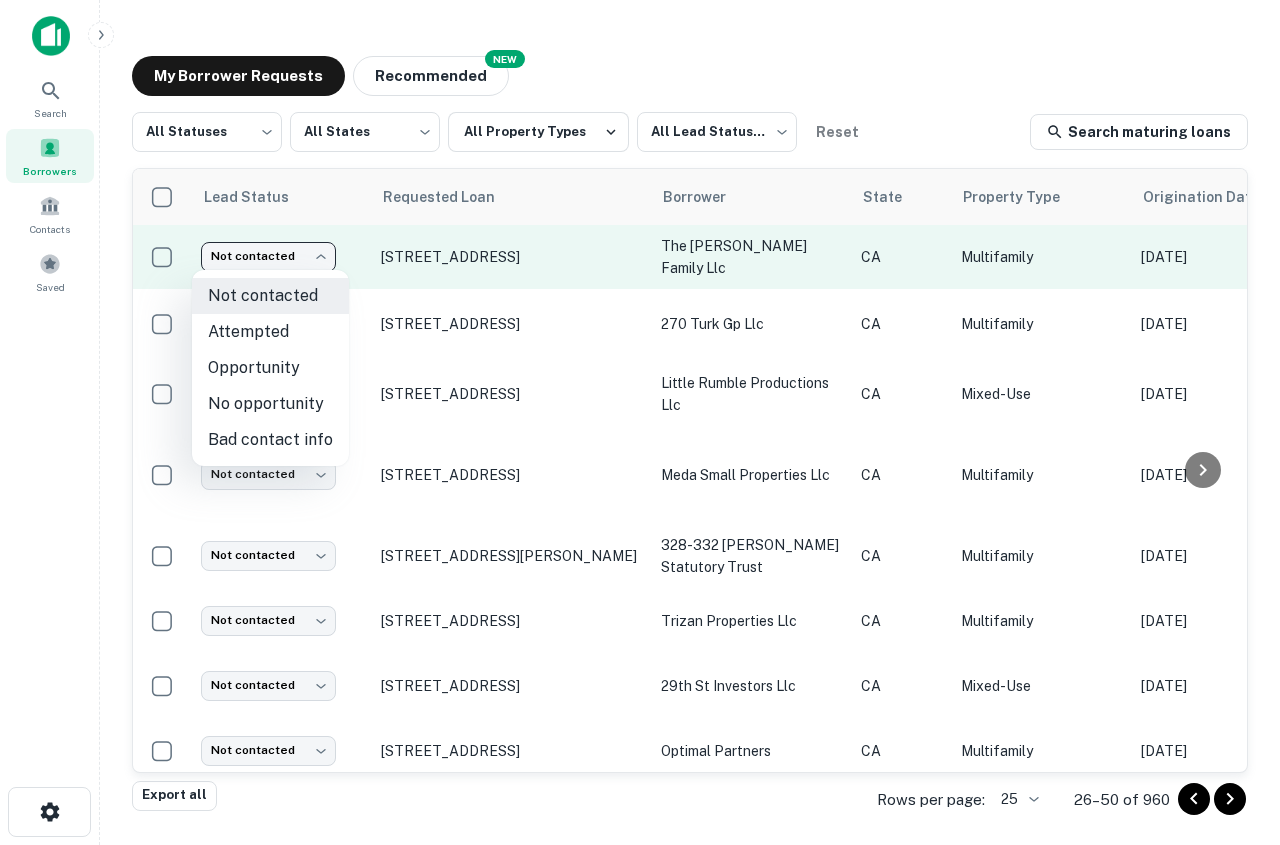 click on "Search         Borrowers         Contacts         Saved     My Borrower Requests NEW Recommended All Statuses *** ​ All States *** ​ All Property Types All Lead Statuses *** ​ Reset Search maturing loans Lead Status Requested Loan Borrower State Property Type Origination Date Maturity Date Mortgage Amount Requested Date sorted descending Lender Request Status Not contacted **** ​ [STREET_ADDRESS]  the [PERSON_NAME] family llc CA Multifamily [DATE] [DATE] $2.1M [DATE] Ready Capital Fulfilled Not contacted **** ​ [STREET_ADDRESS] turk gp llc CA Multifamily [DATE] [DATE] $4.6M [DATE] City Of [GEOGRAPHIC_DATA] Fulfilled Not contacted **** ​ [STREET_ADDRESS] Mixed-Use [DATE] [DATE] $1.2M [DATE] Capital Access Group INC Fulfilled Not contacted **** ​ [STREET_ADDRESS][GEOGRAPHIC_DATA] small properties llc CA Multifamily [DATE] $2M CA" at bounding box center (640, 422) 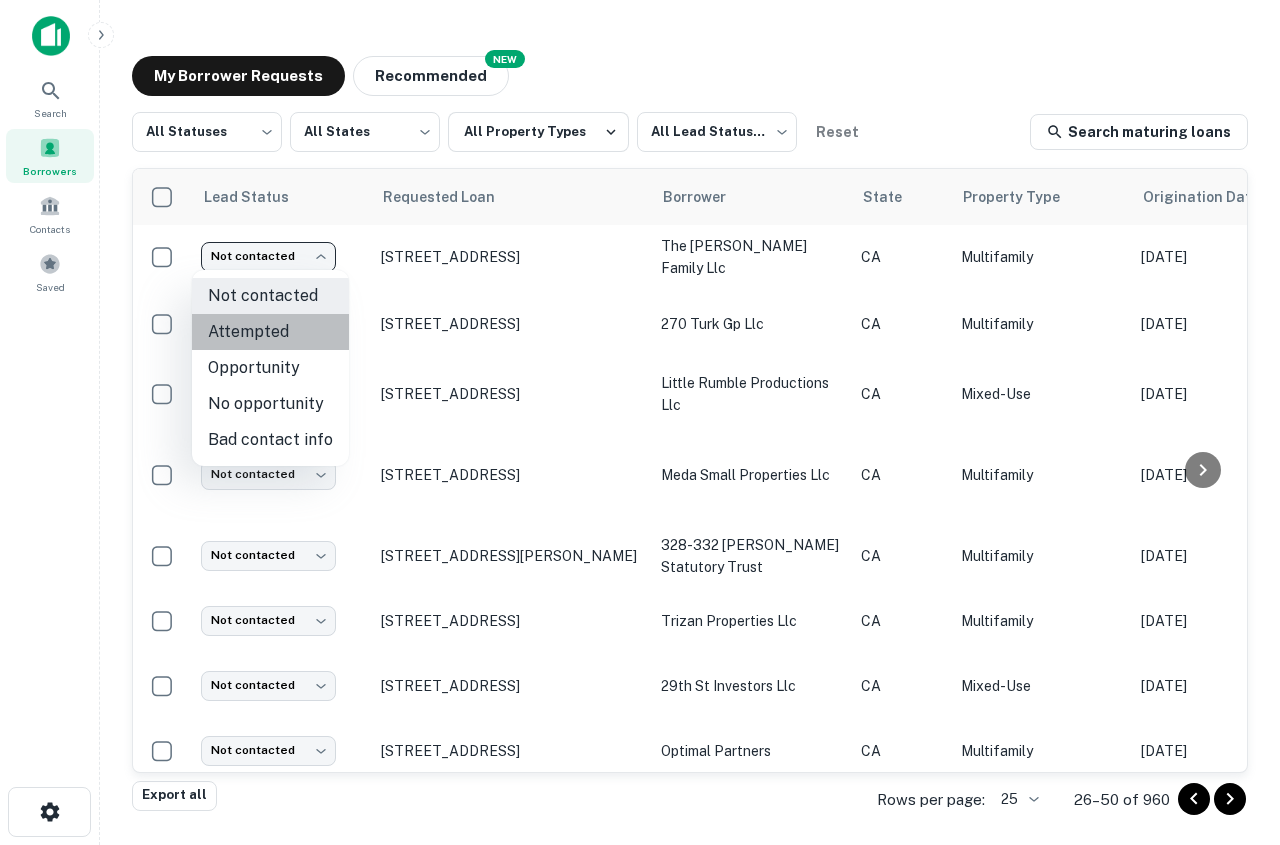 click on "Attempted" at bounding box center (270, 332) 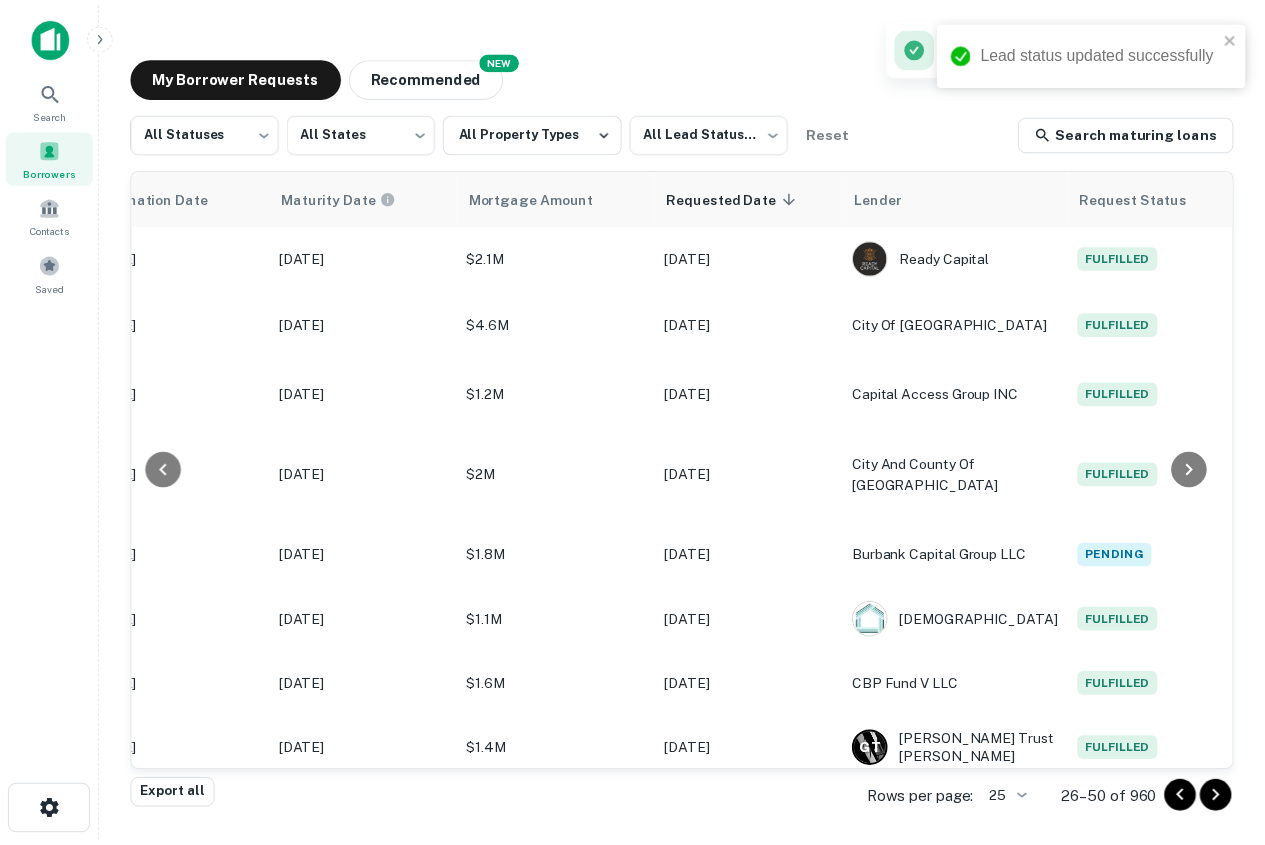 scroll, scrollTop: 0, scrollLeft: 0, axis: both 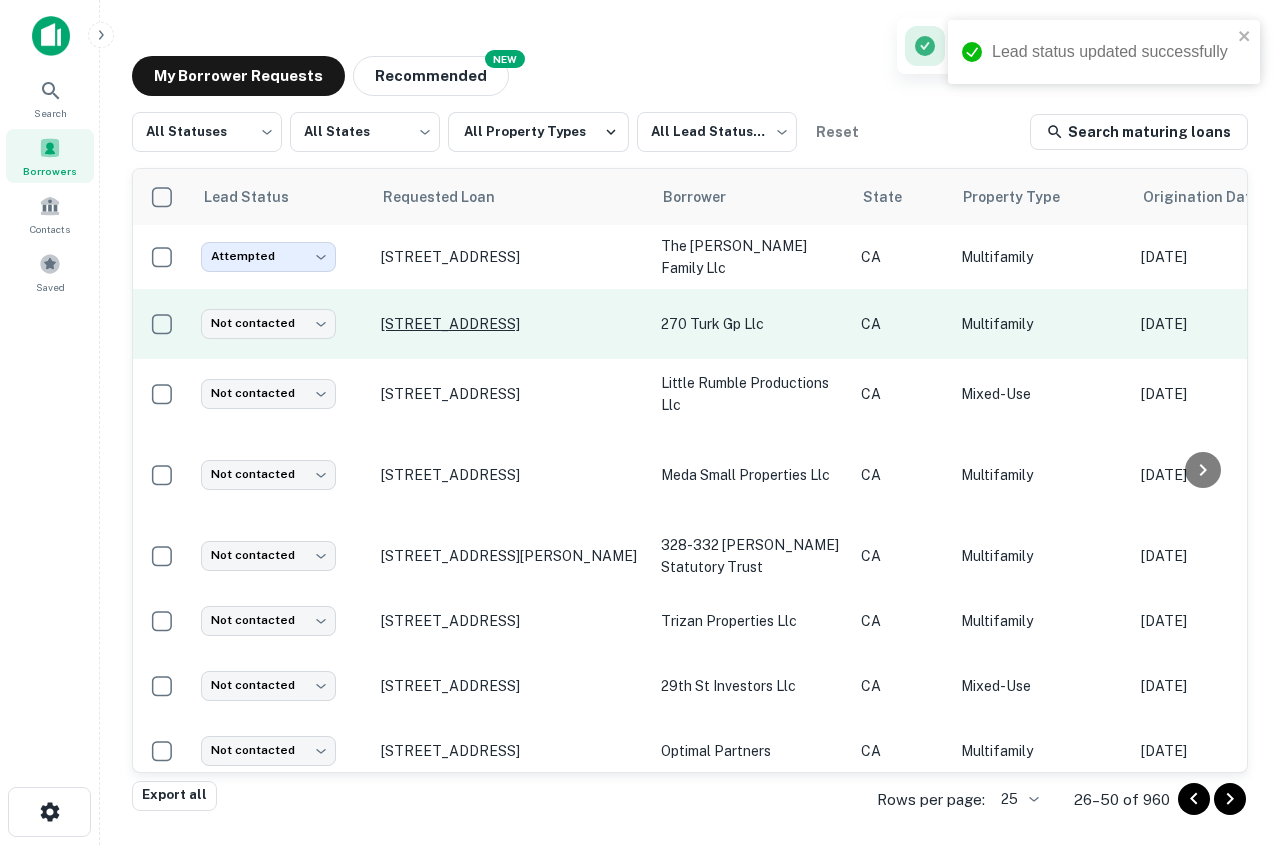 click on "[STREET_ADDRESS]" at bounding box center (511, 324) 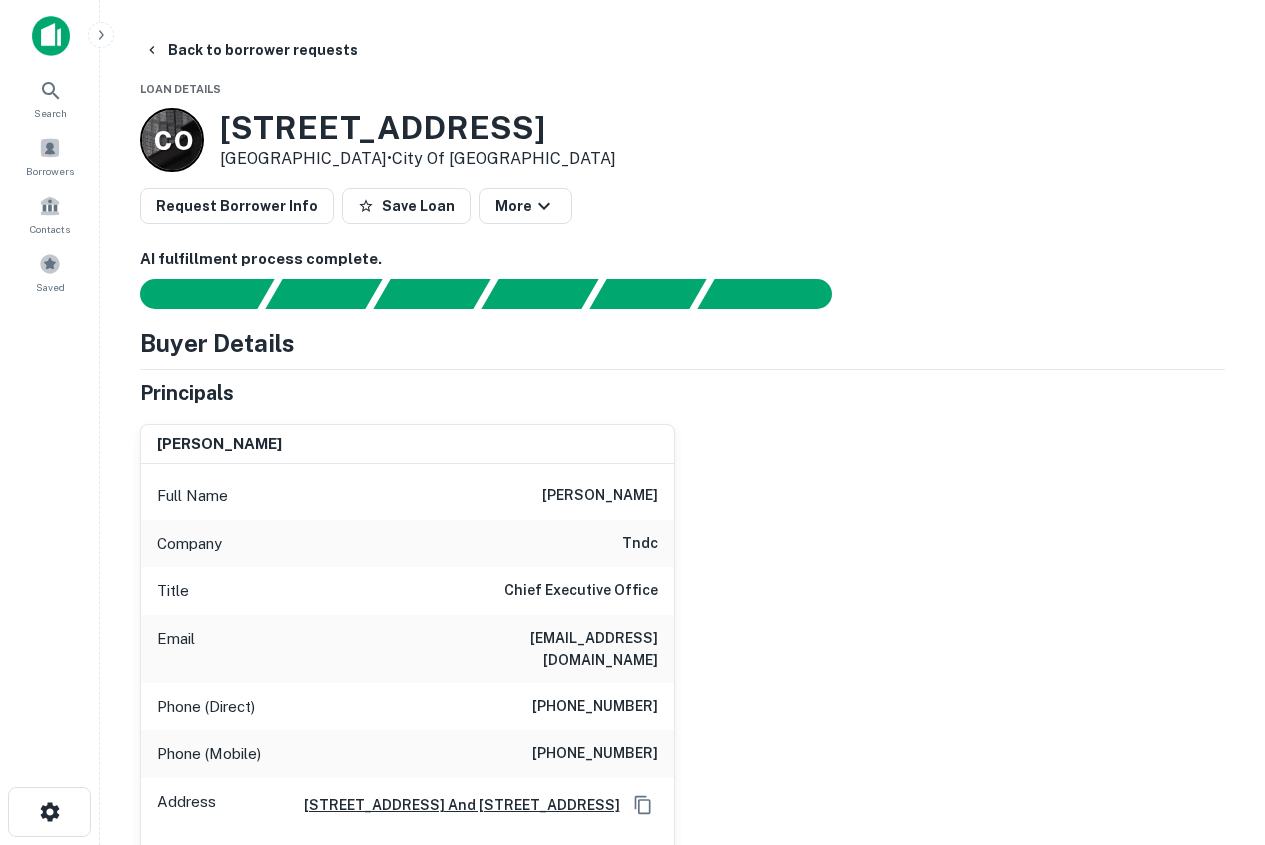 click on "[PHONE_NUMBER]" at bounding box center (595, 754) 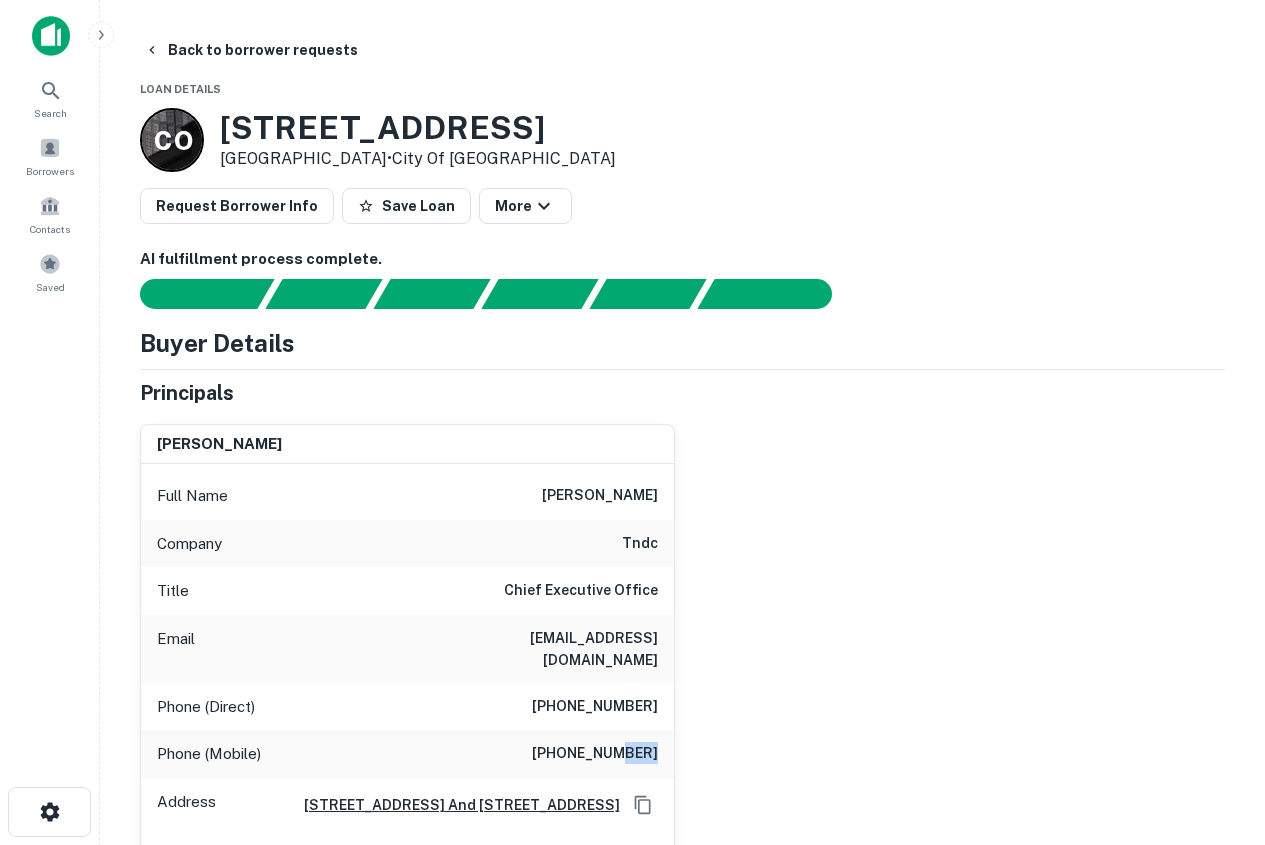 click on "[PHONE_NUMBER]" at bounding box center [595, 754] 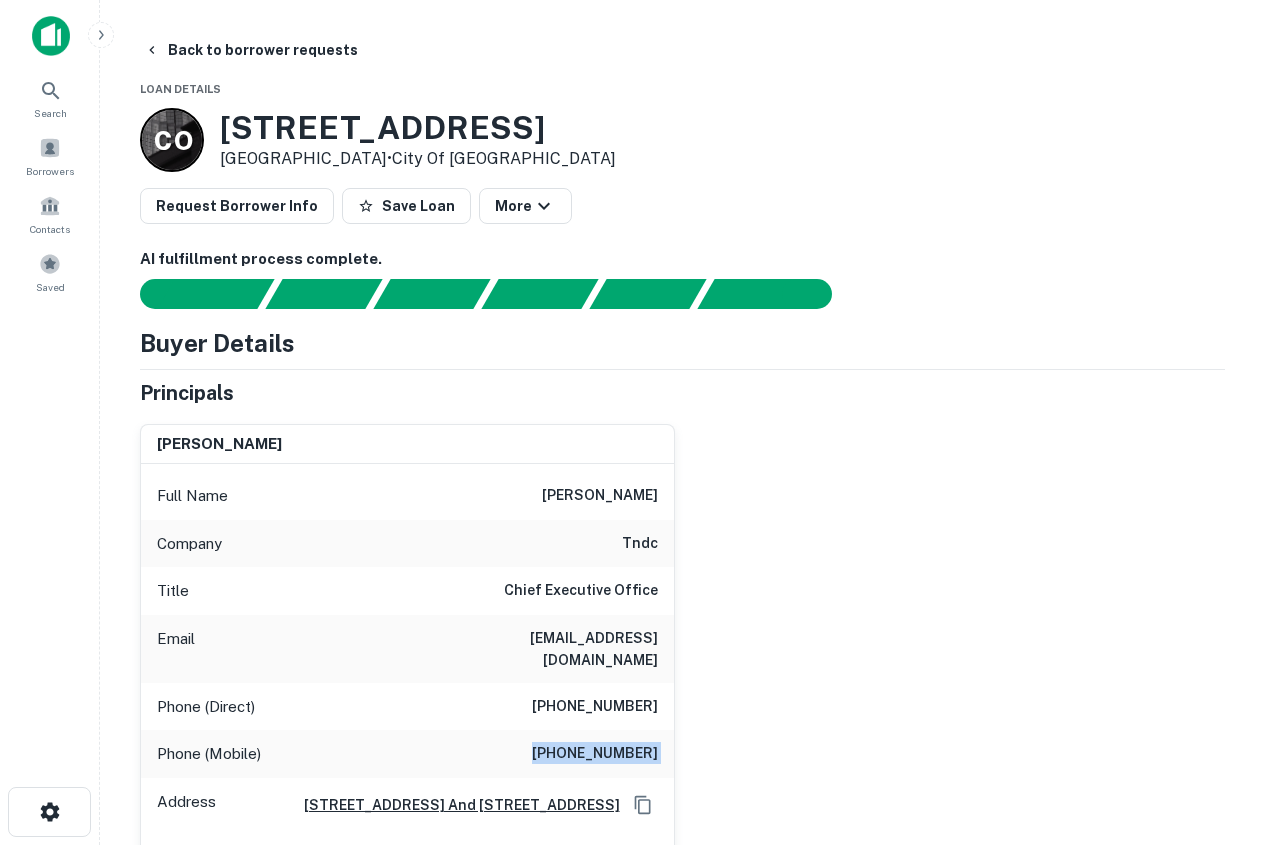 click on "[PHONE_NUMBER]" at bounding box center (595, 754) 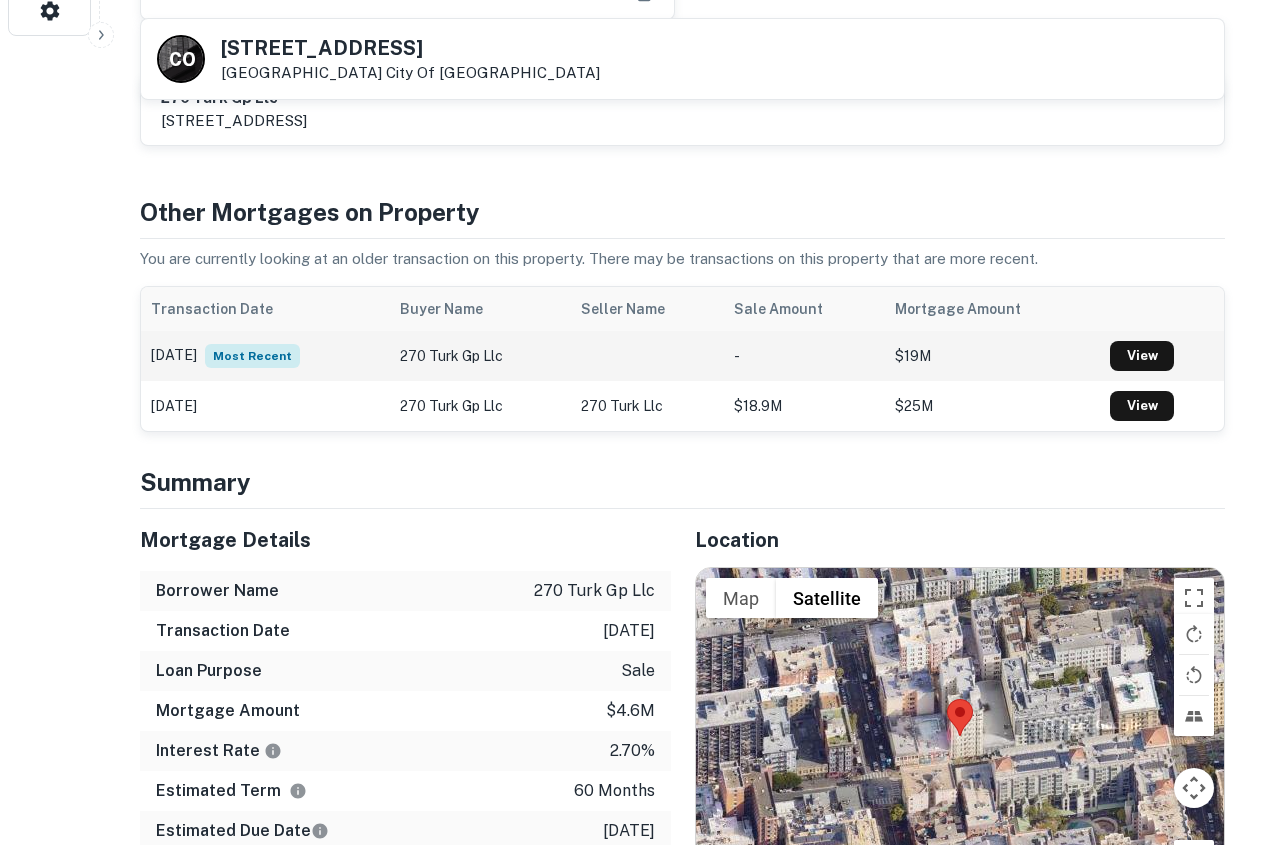 scroll, scrollTop: 1100, scrollLeft: 0, axis: vertical 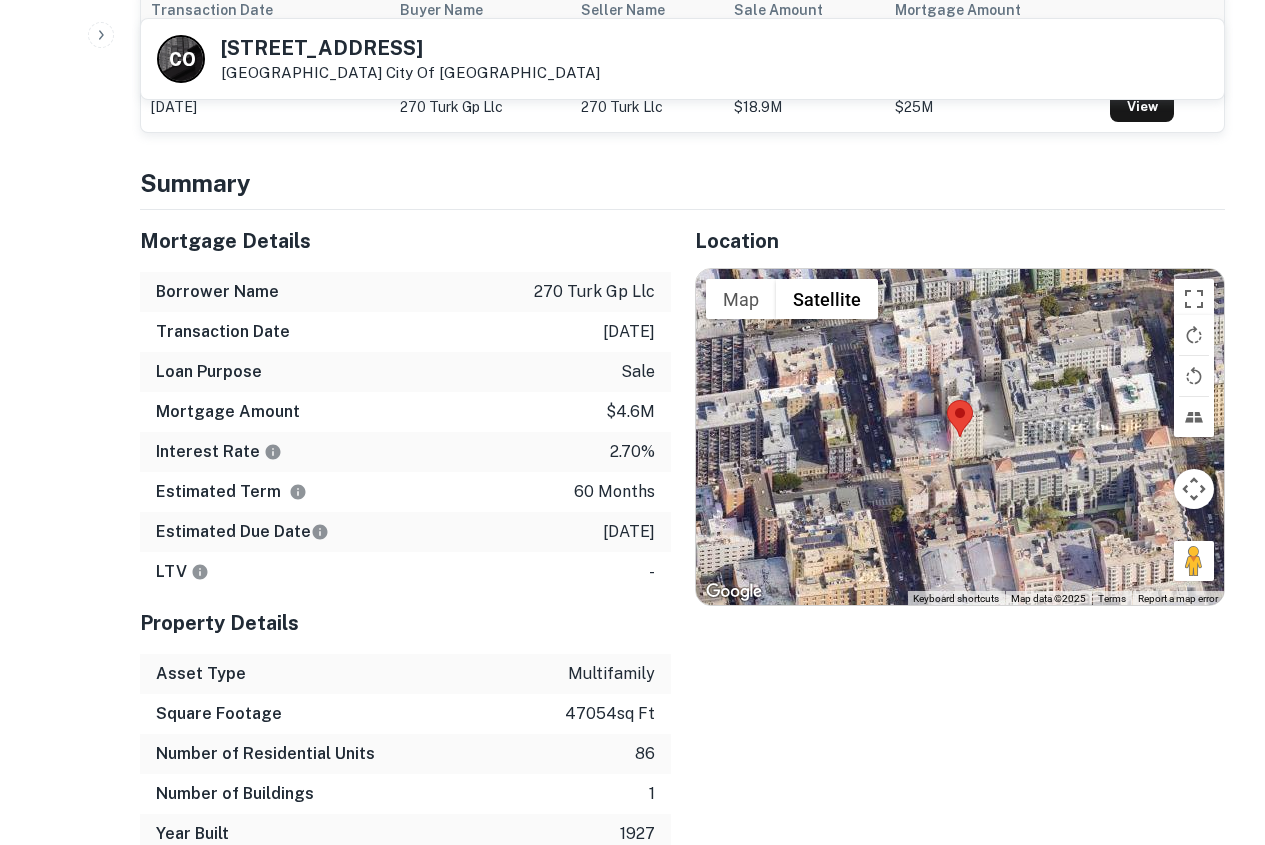 click on "LTV   -" at bounding box center [405, 572] 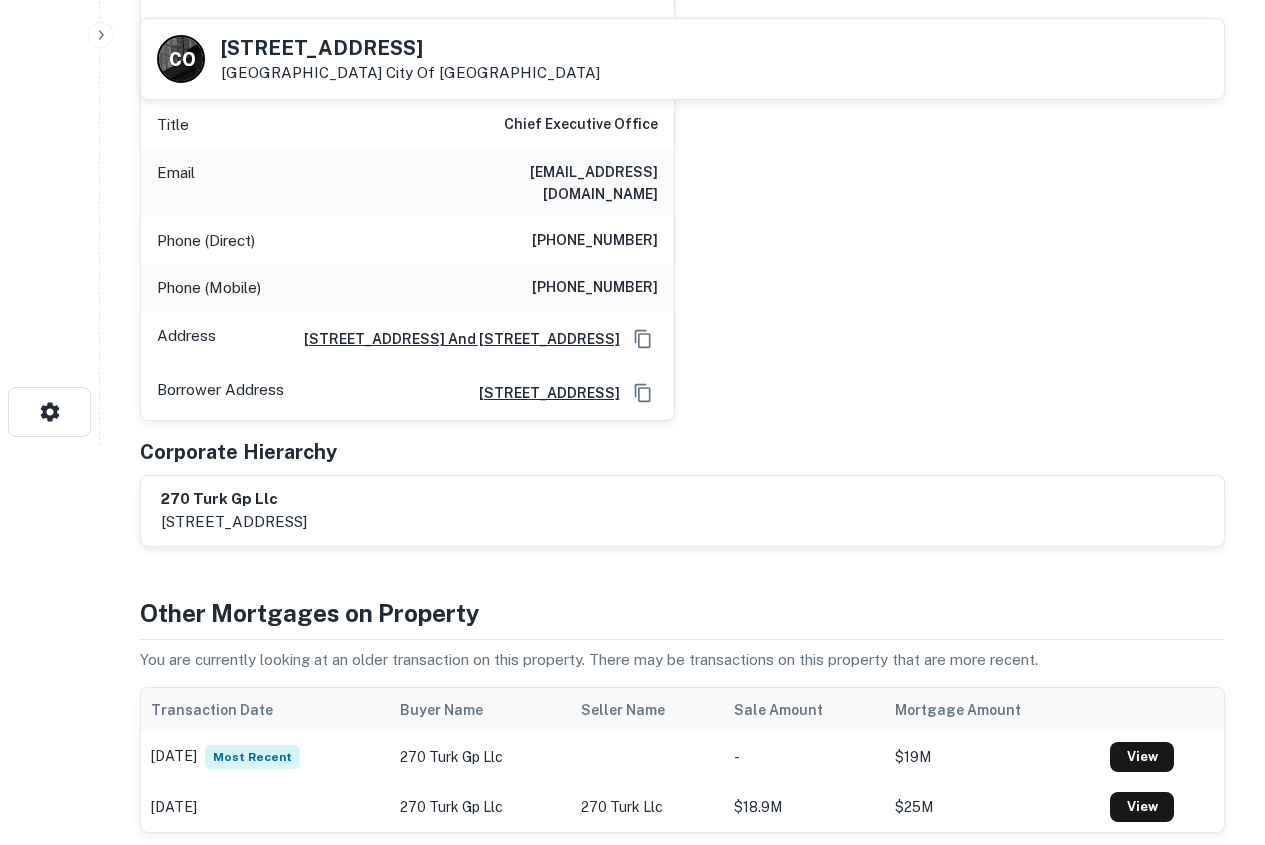 scroll, scrollTop: 0, scrollLeft: 0, axis: both 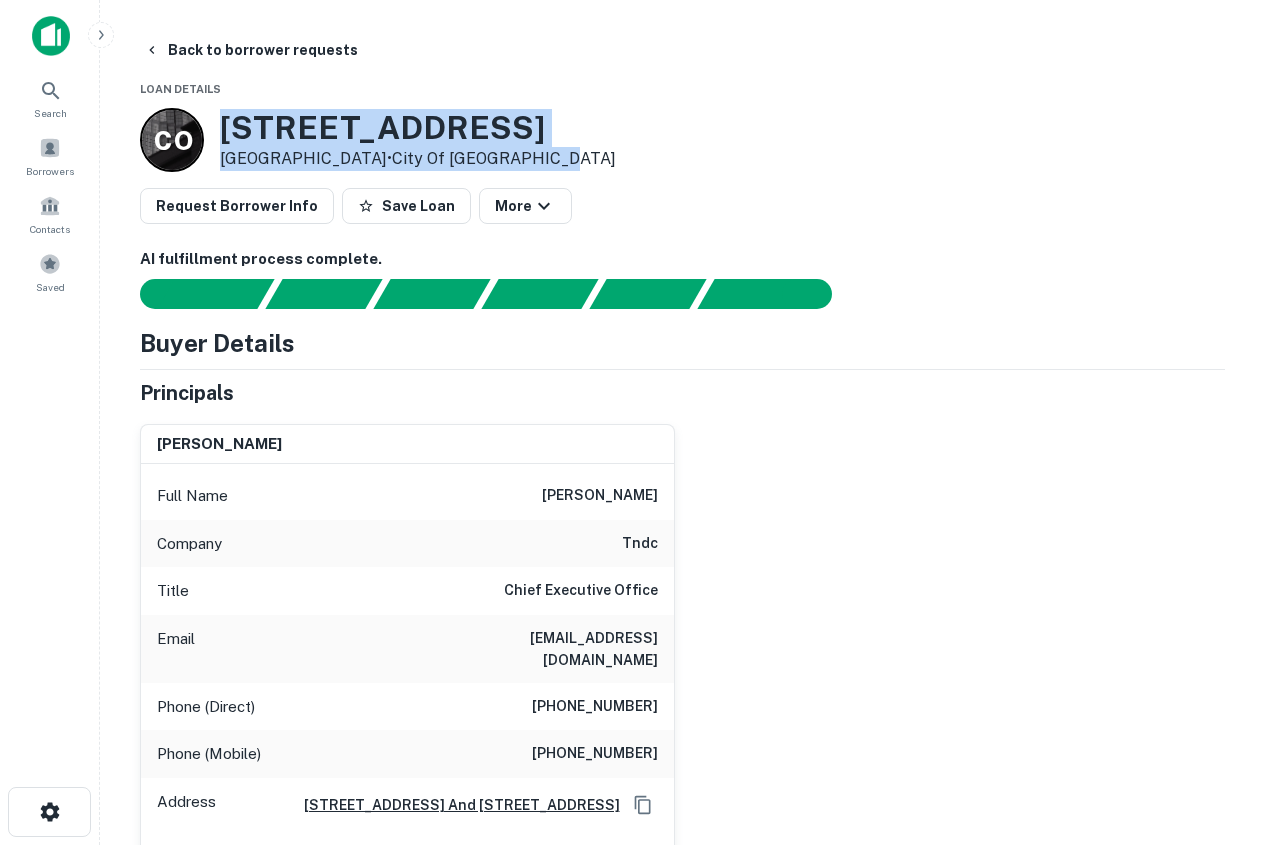 drag, startPoint x: 213, startPoint y: 130, endPoint x: 616, endPoint y: 158, distance: 403.97153 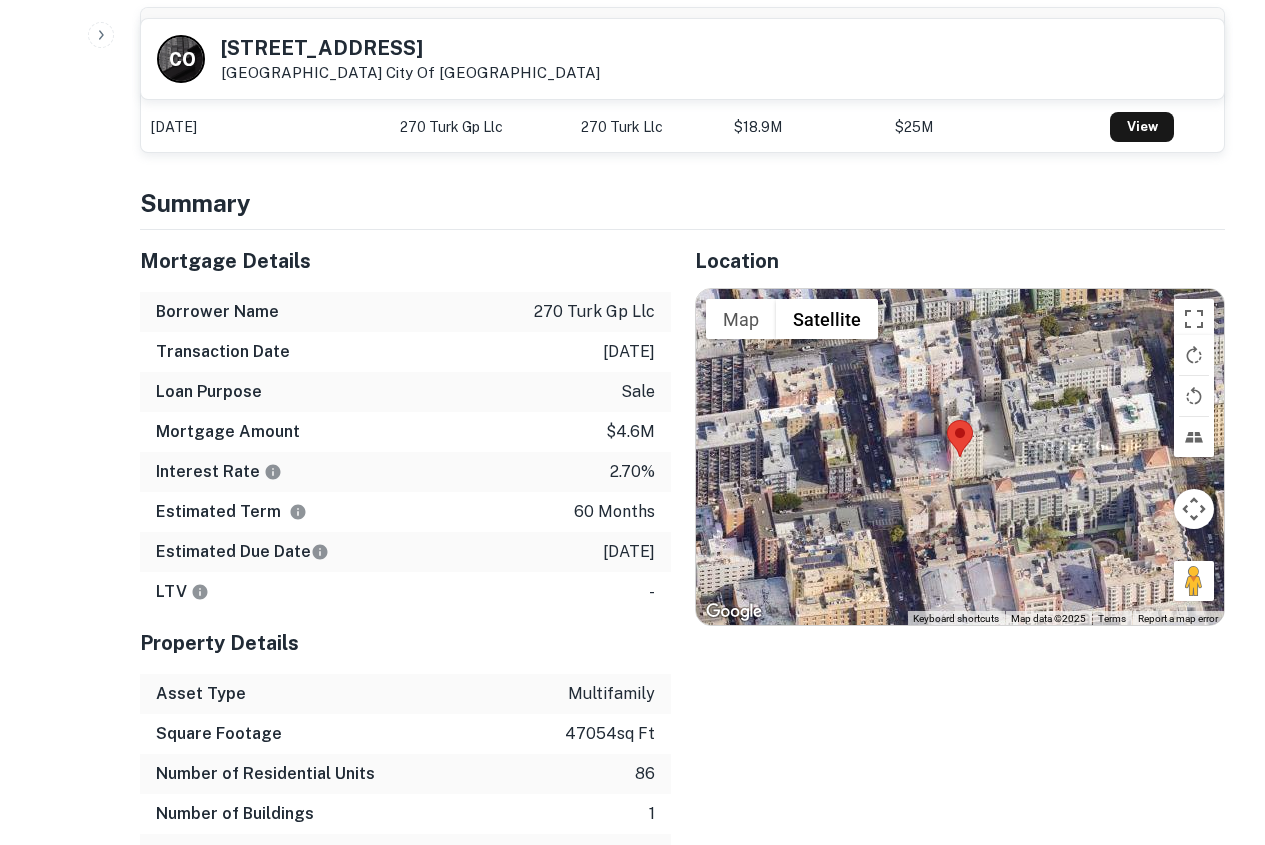 scroll, scrollTop: 1100, scrollLeft: 0, axis: vertical 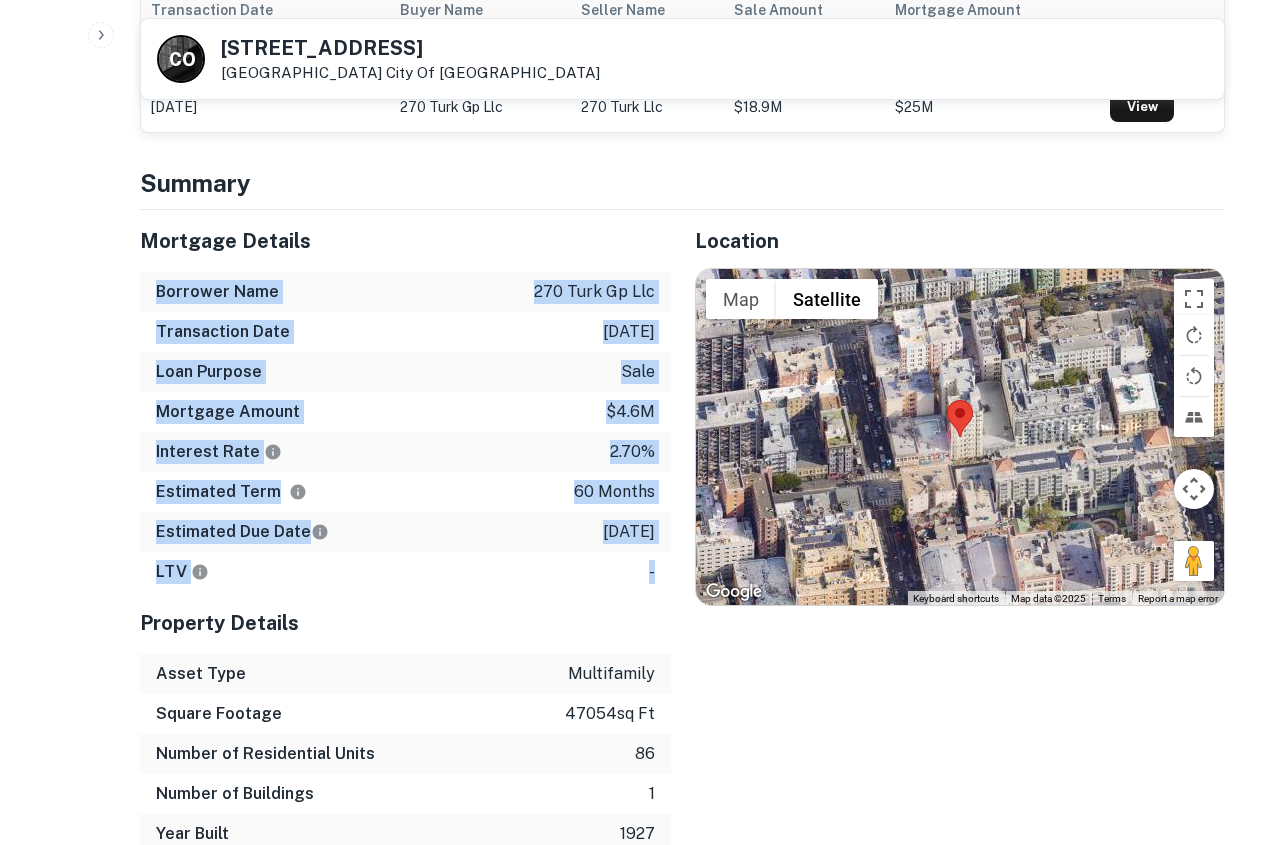 drag, startPoint x: 154, startPoint y: 298, endPoint x: 655, endPoint y: 581, distance: 575.40424 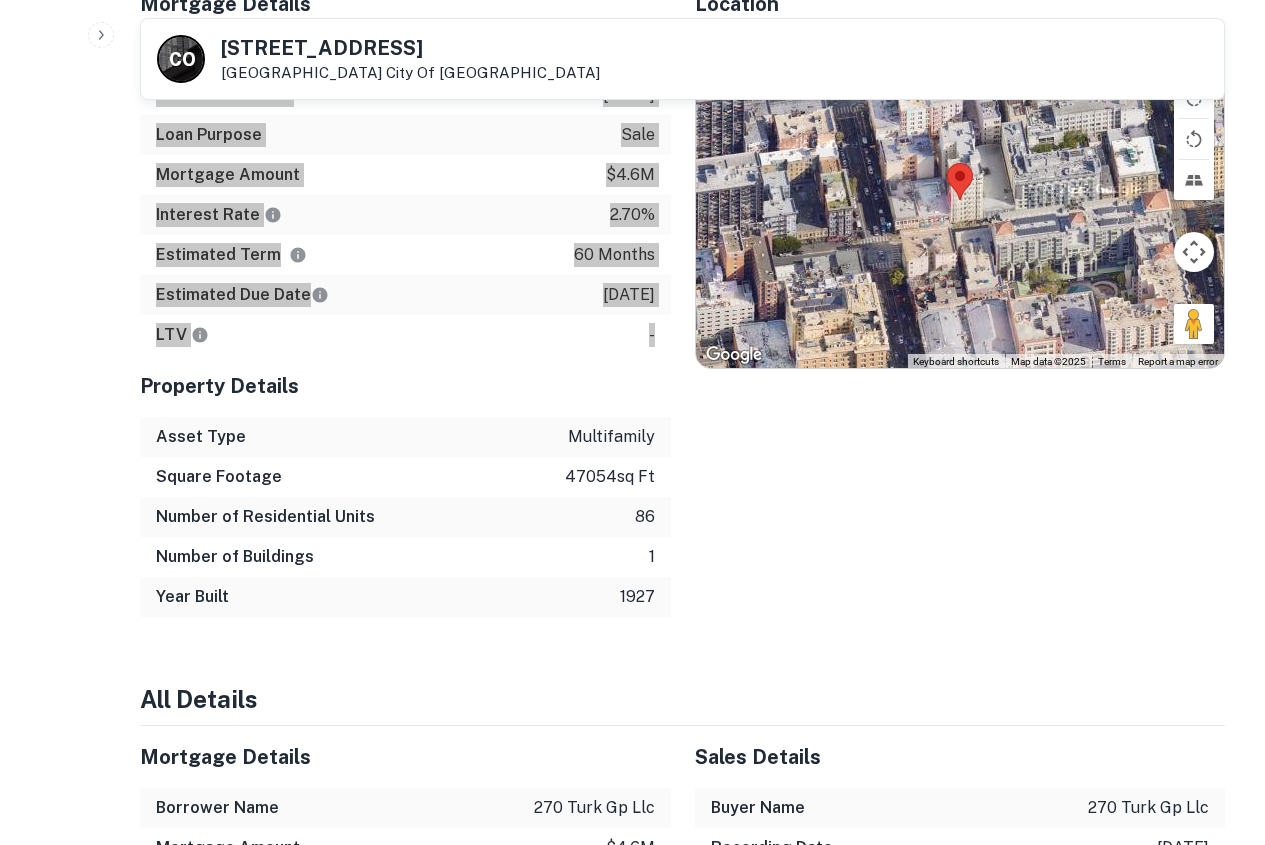scroll, scrollTop: 1400, scrollLeft: 0, axis: vertical 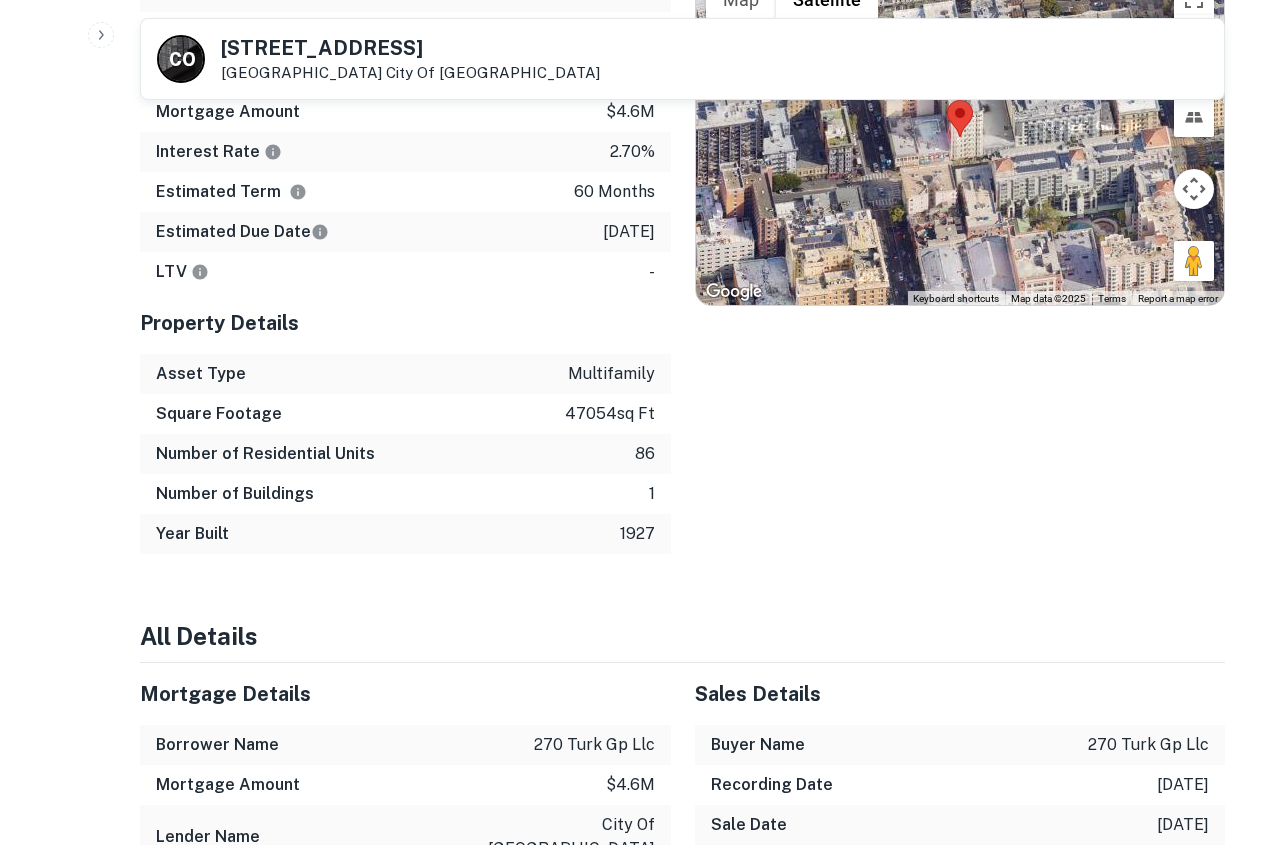 click on "Asset Type multifamily" at bounding box center [405, 374] 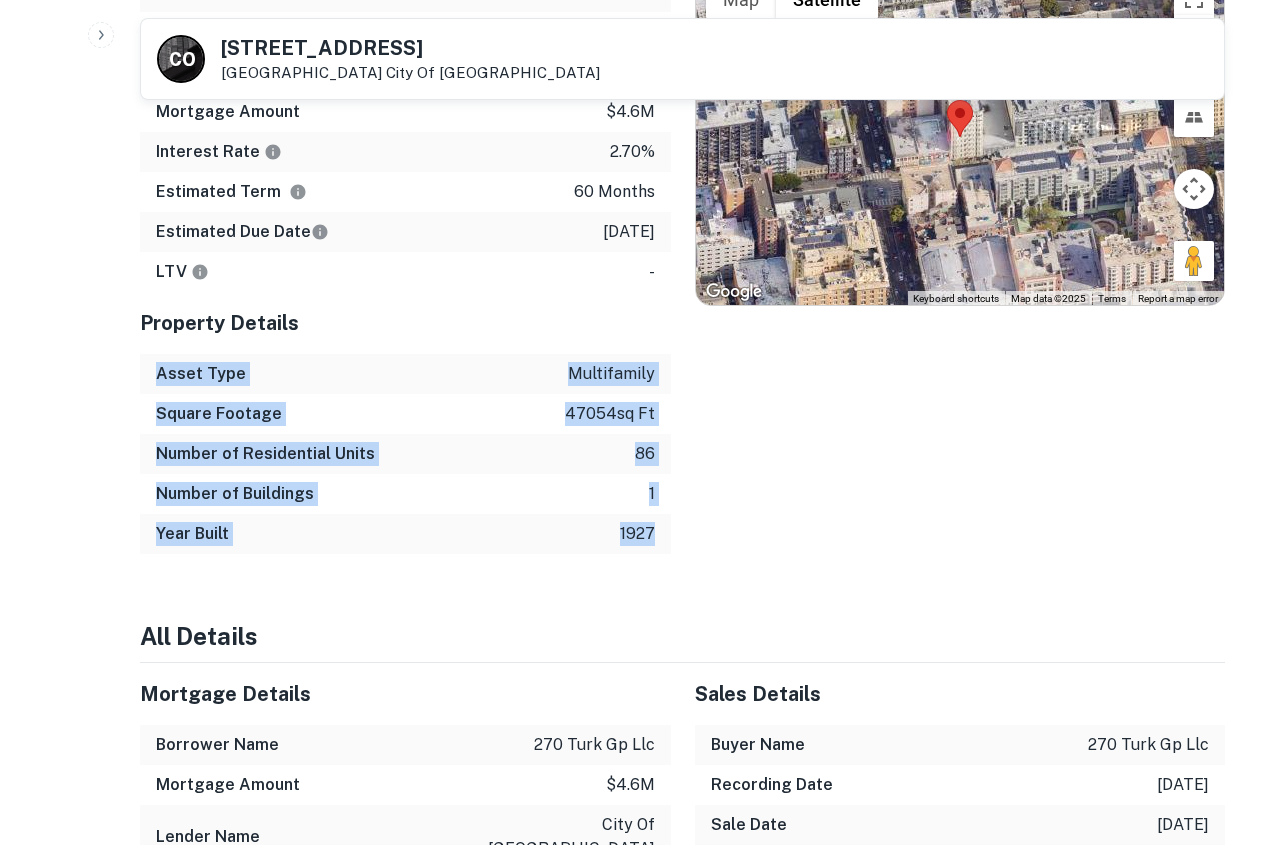 drag, startPoint x: 159, startPoint y: 384, endPoint x: 652, endPoint y: 551, distance: 520.517 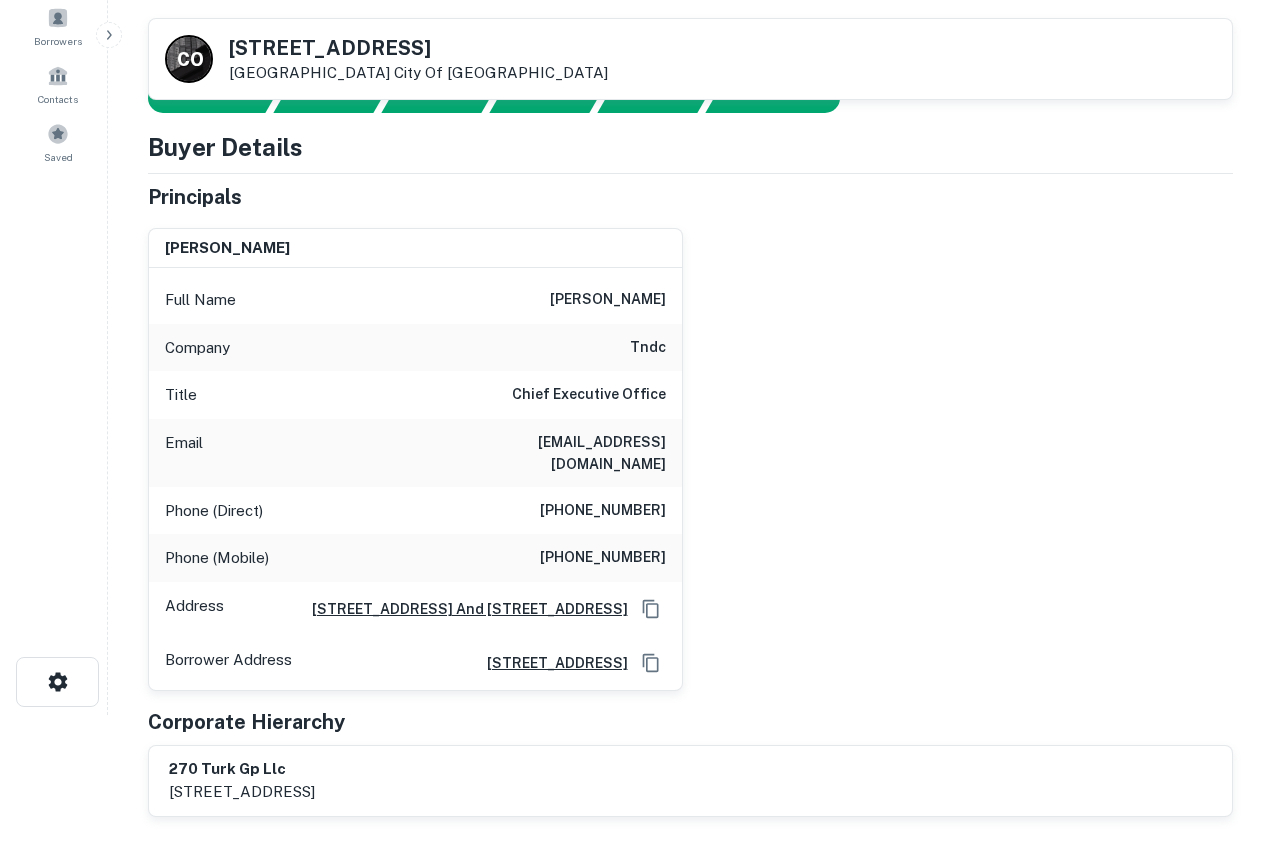 scroll, scrollTop: 0, scrollLeft: 0, axis: both 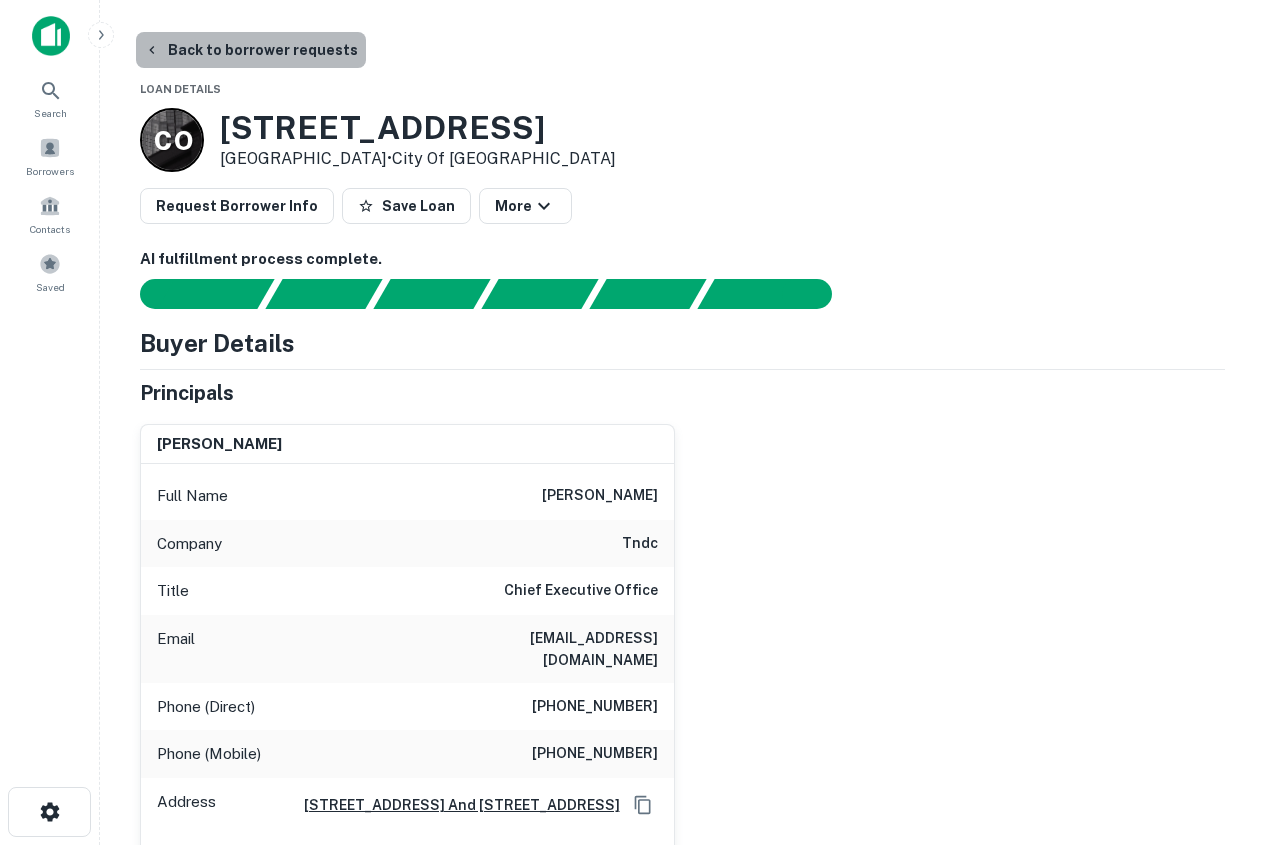 click on "Back to borrower requests" at bounding box center [251, 50] 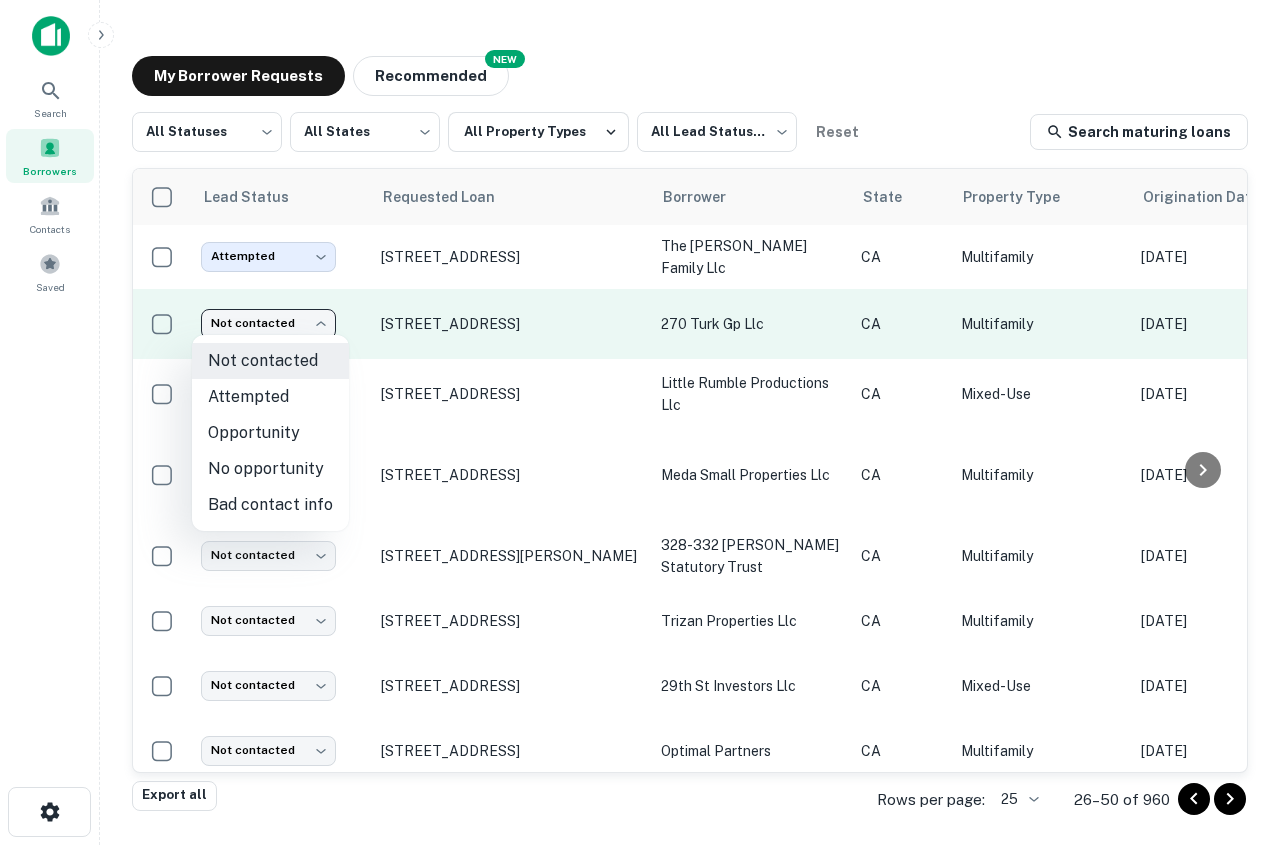 click on "Search         Borrowers         Contacts         Saved     My Borrower Requests NEW Recommended All Statuses *** ​ All States *** ​ All Property Types All Lead Statuses *** ​ Reset Search maturing loans Lead Status Requested Loan Borrower State Property Type Origination Date Maturity Date Mortgage Amount Requested Date sorted descending Lender Request Status Attempted ********* ​ [STREET_ADDRESS]  the [PERSON_NAME] family llc CA Multifamily [DATE] [DATE] $2.1M [DATE] Ready Capital Fulfilled Not contacted **** ​ [STREET_ADDRESS] turk gp llc CA Multifamily [DATE] [DATE] $4.6M [DATE] City Of [GEOGRAPHIC_DATA] Fulfilled Not contacted **** ​ [STREET_ADDRESS]  little rumble productions llc CA Mixed-Use [DATE] [DATE] $1.2M [DATE] Capital Access Group INC Fulfilled Not contacted **** ​ [STREET_ADDRESS][GEOGRAPHIC_DATA] small properties llc CA Multifamily [DATE] $2M G" at bounding box center [640, 422] 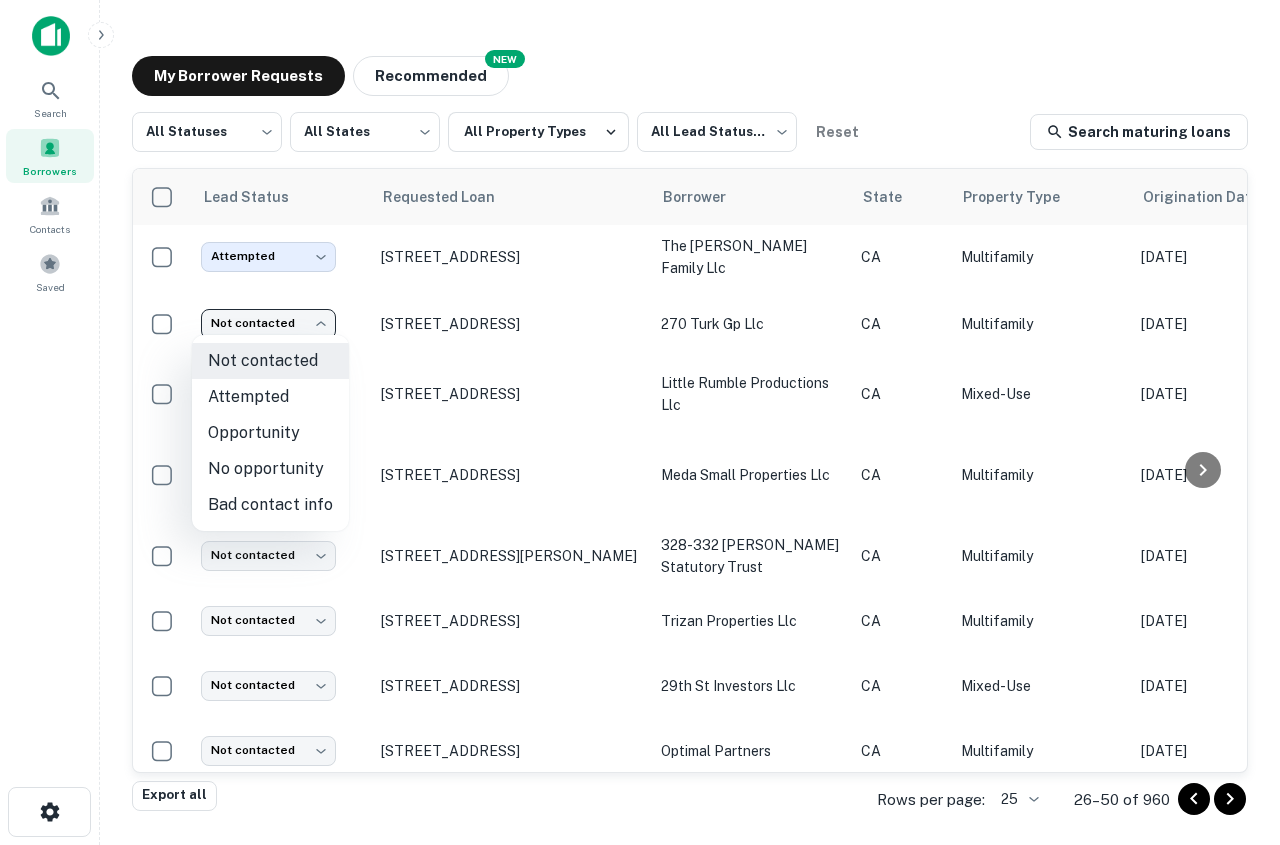 click on "No opportunity" at bounding box center [270, 469] 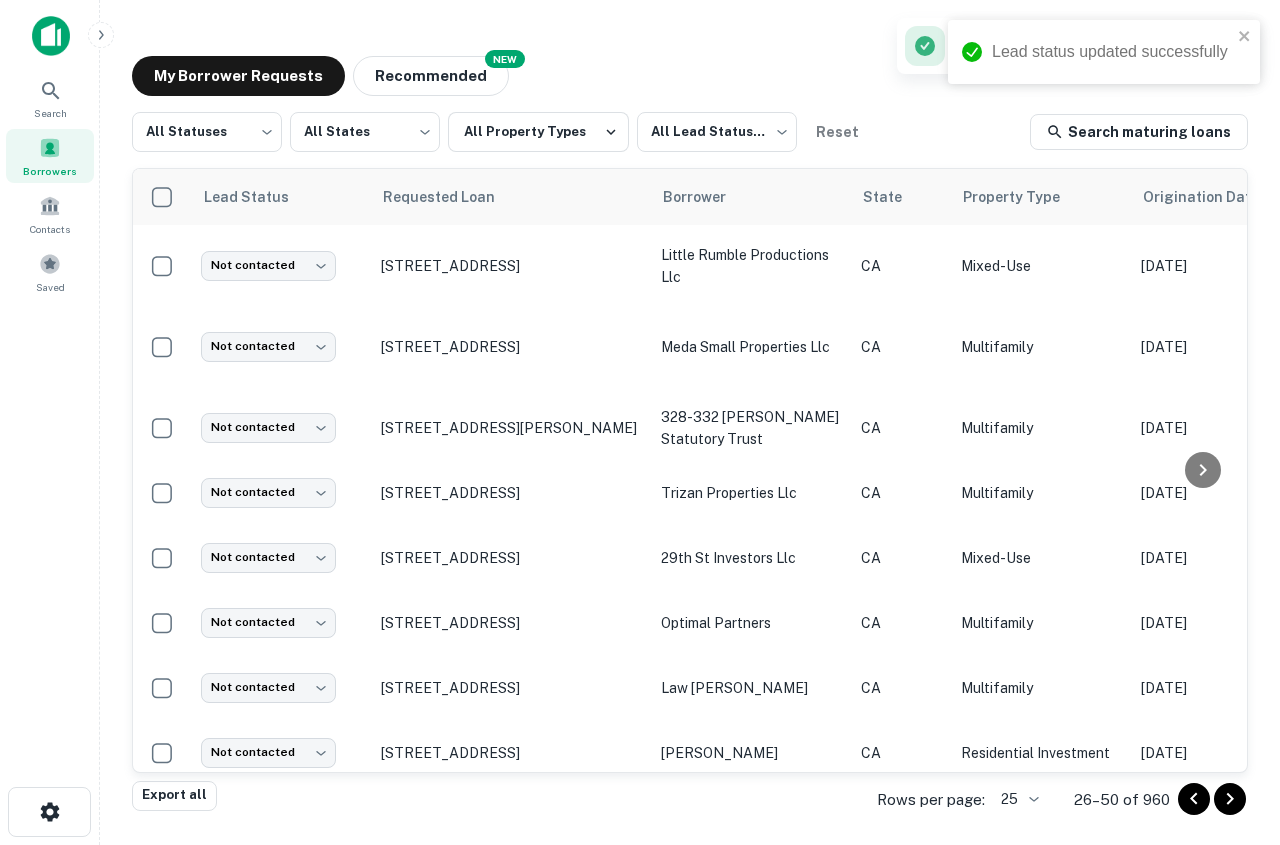 scroll, scrollTop: 140, scrollLeft: 0, axis: vertical 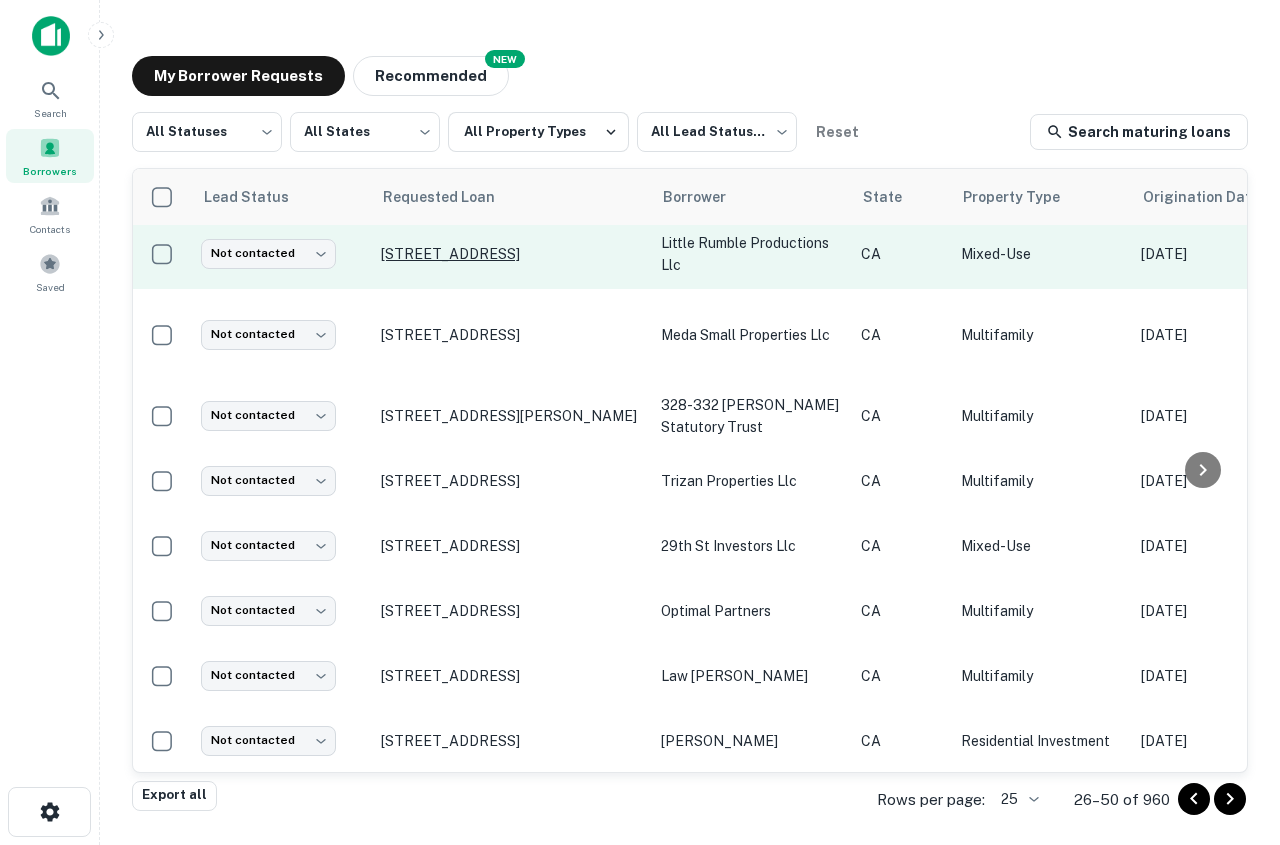 click on "[STREET_ADDRESS]" at bounding box center [511, 254] 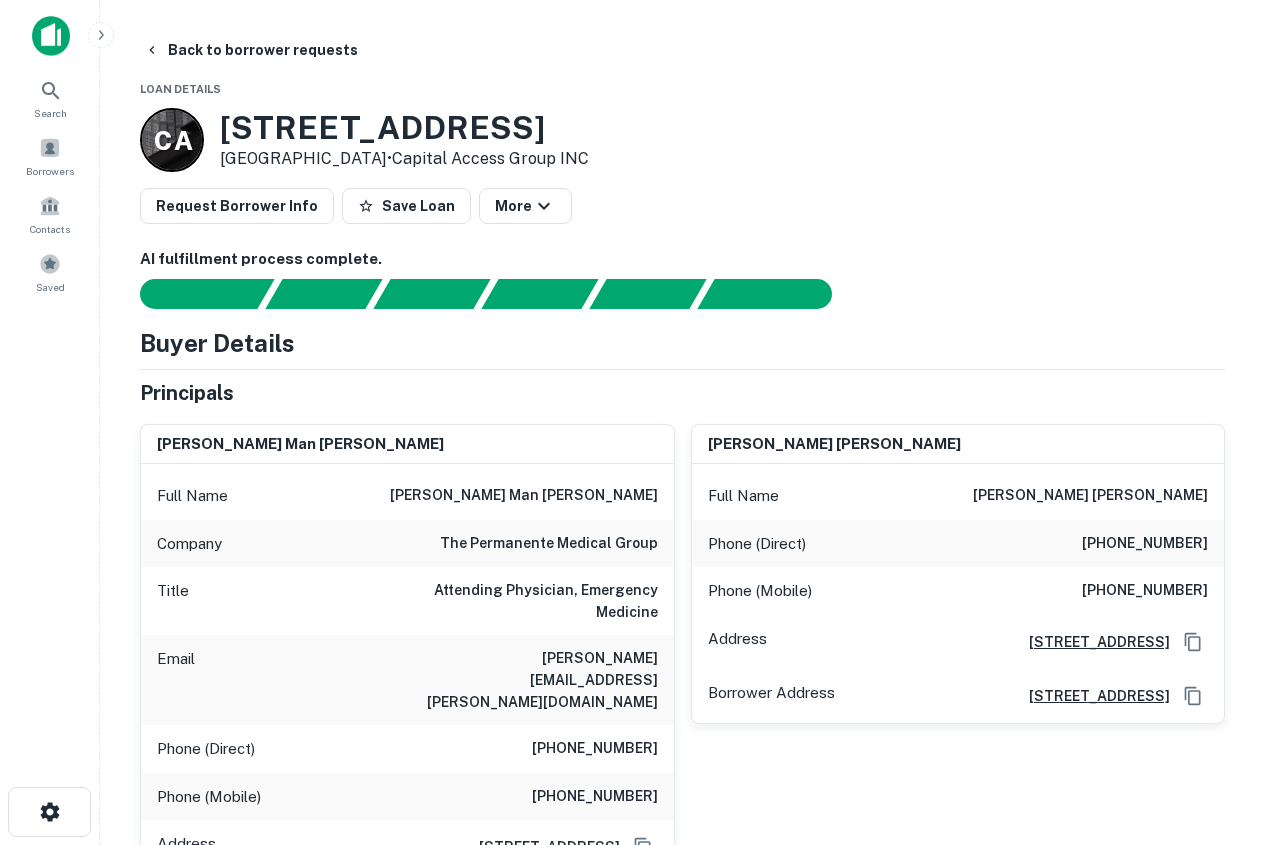click on "[PHONE_NUMBER]" at bounding box center [595, 797] 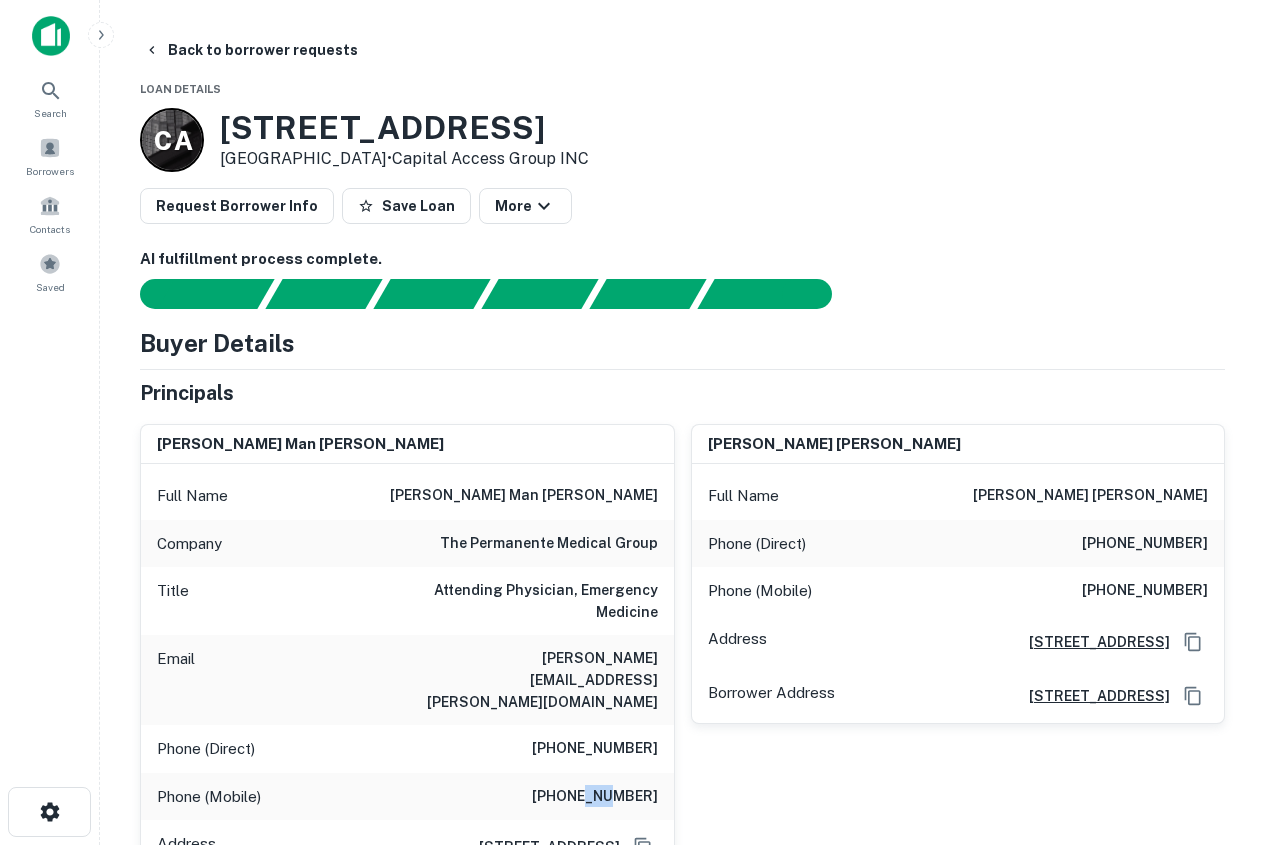 click on "[PHONE_NUMBER]" at bounding box center (595, 797) 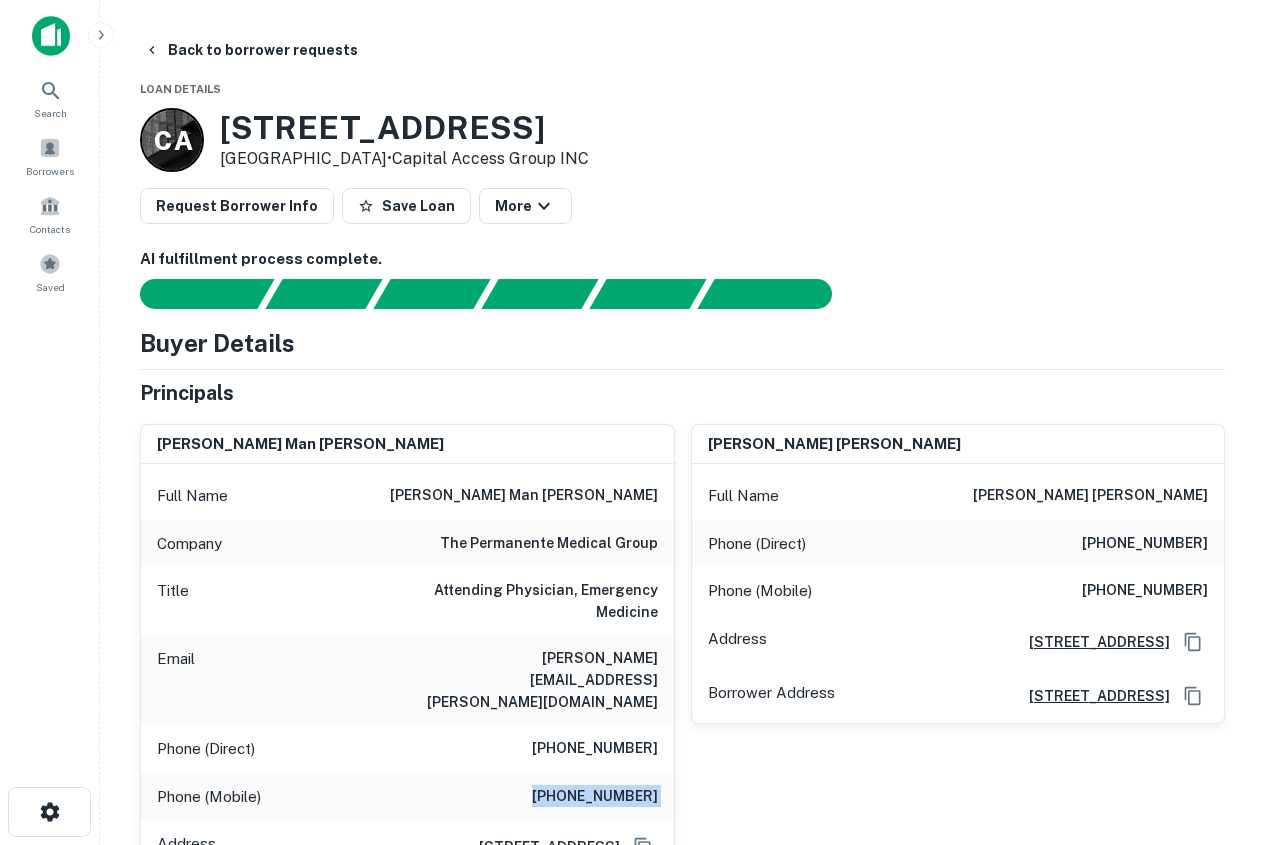 click on "[PHONE_NUMBER]" at bounding box center (595, 797) 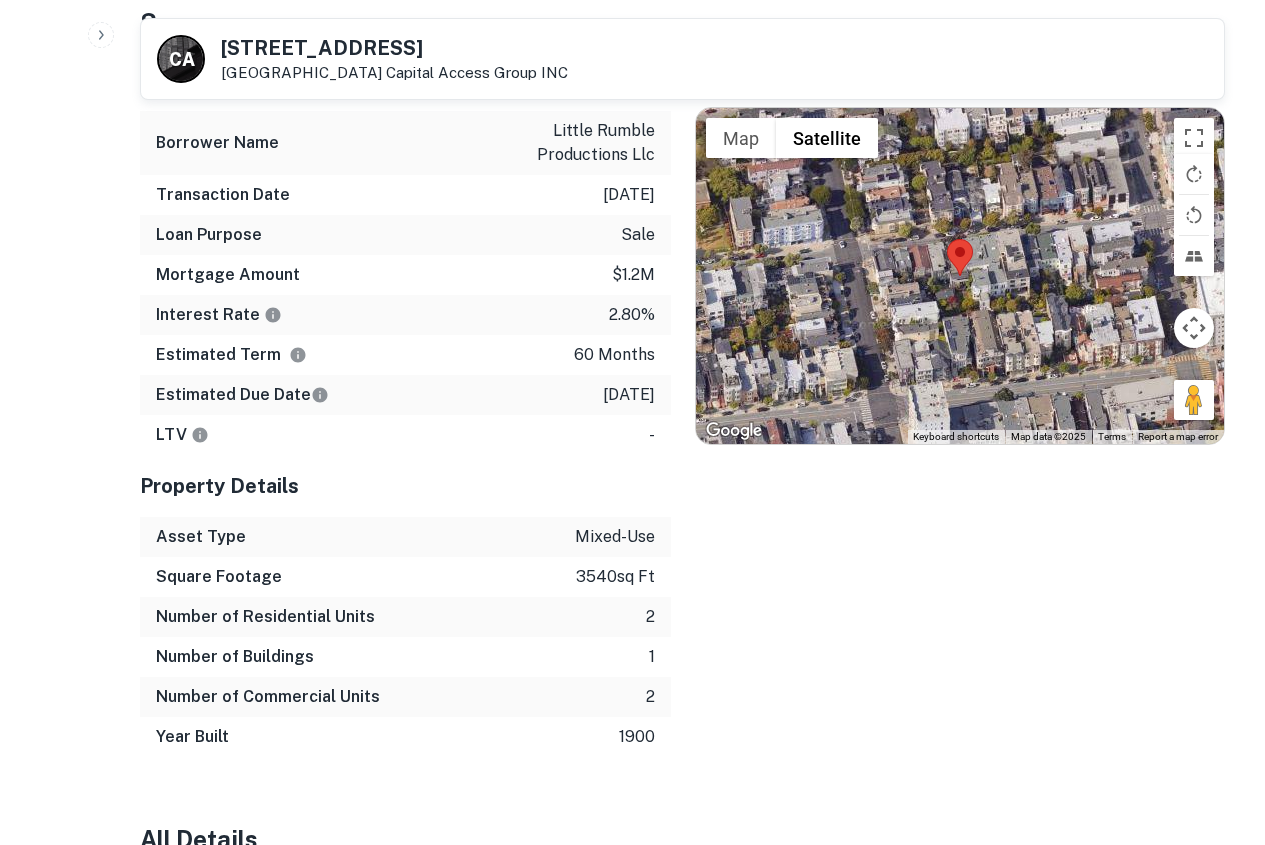 scroll, scrollTop: 1300, scrollLeft: 0, axis: vertical 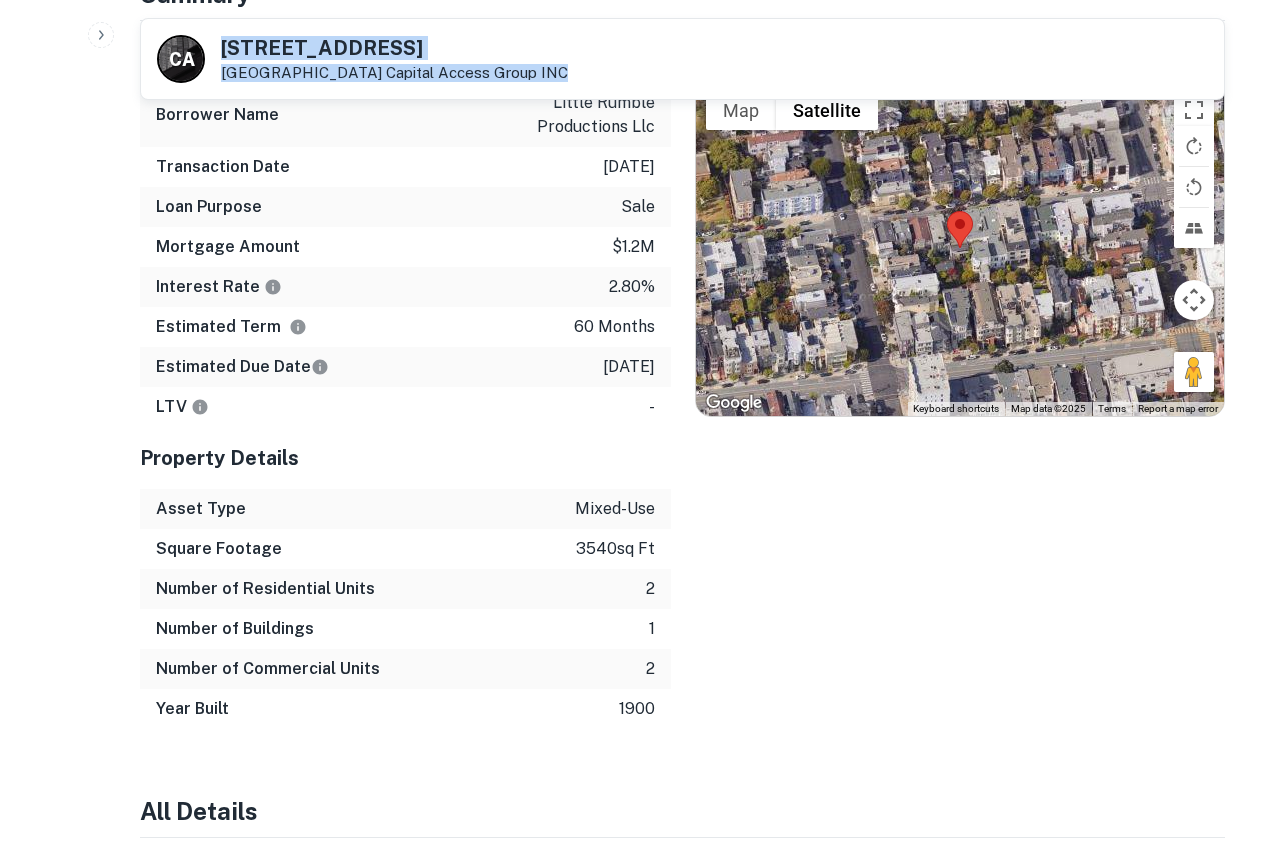 drag, startPoint x: 216, startPoint y: 40, endPoint x: 602, endPoint y: 74, distance: 387.4945 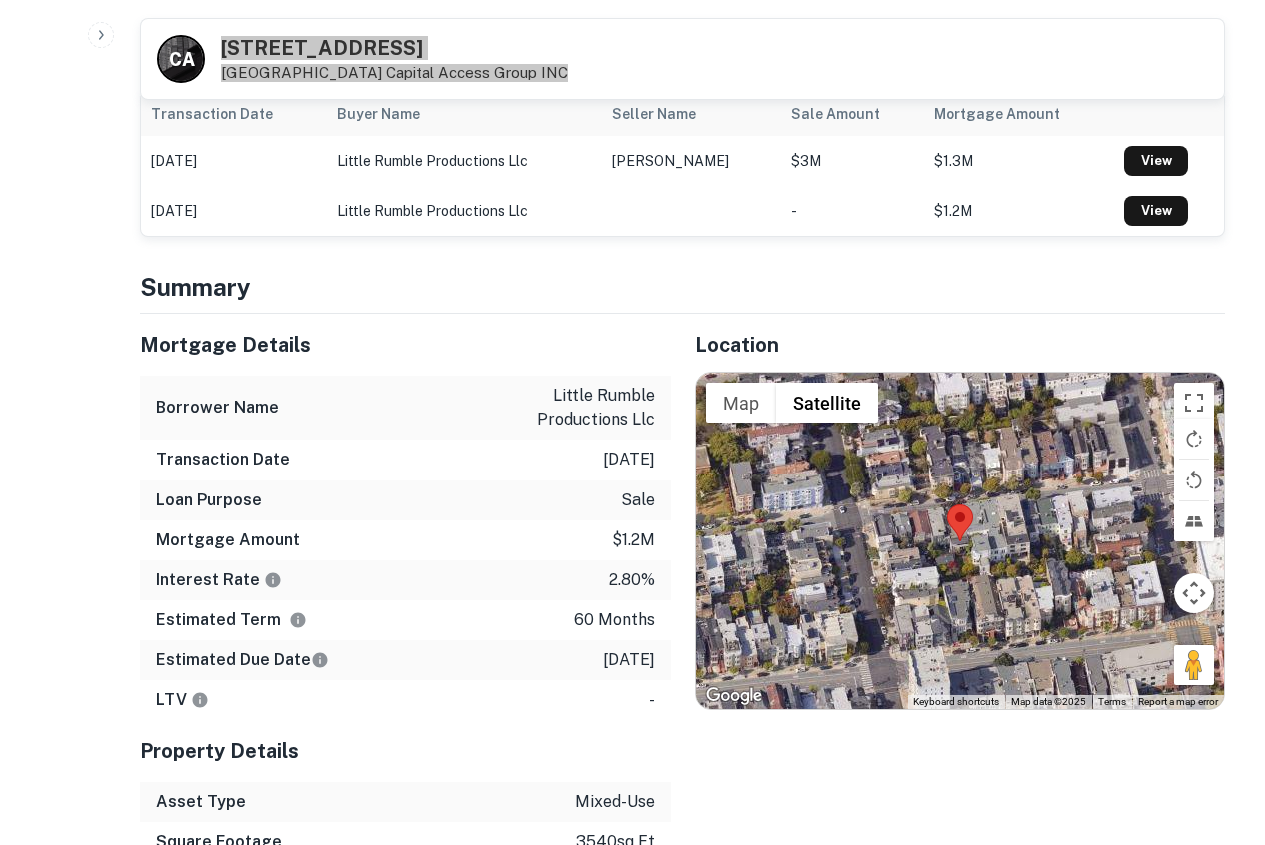 scroll, scrollTop: 1000, scrollLeft: 0, axis: vertical 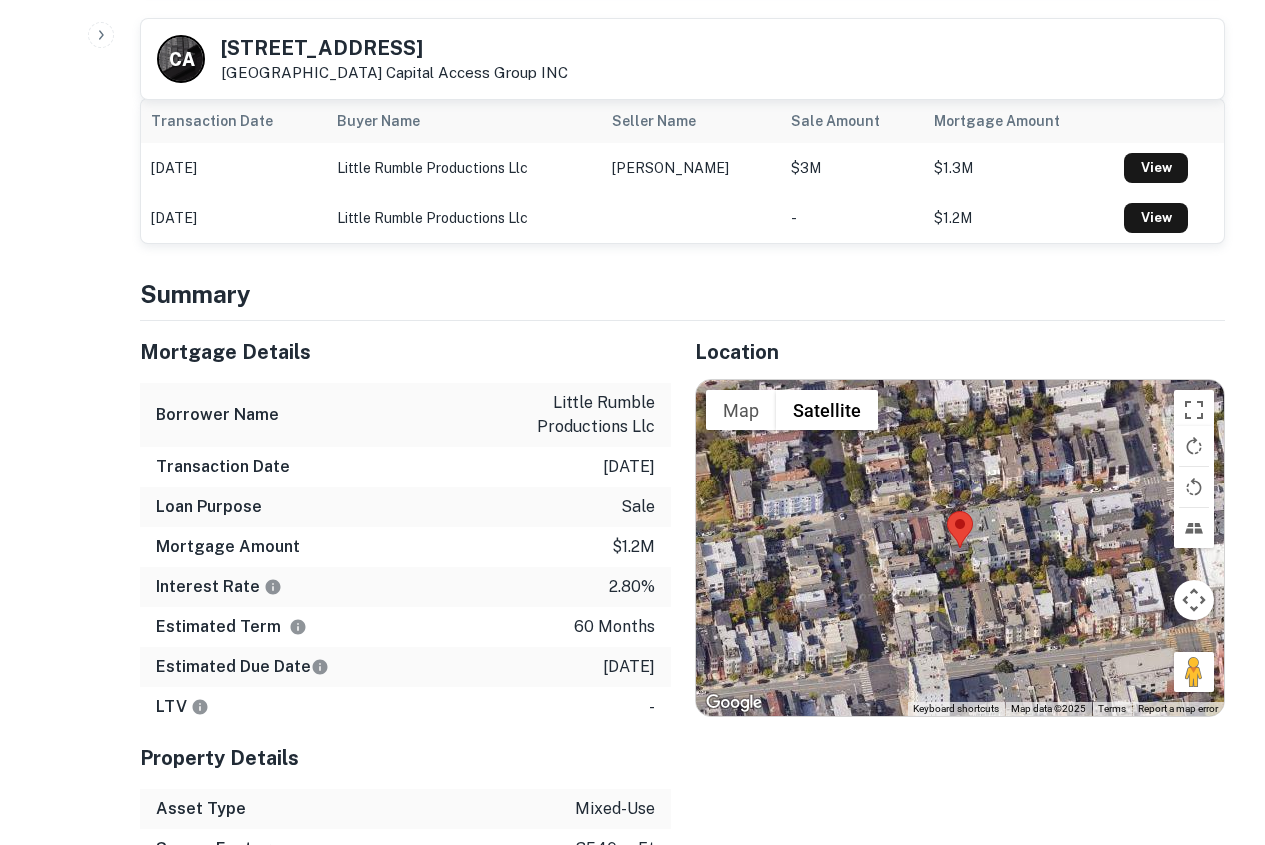 click on "Search         Borrowers         Contacts         Saved     Back to borrower [STREET_ADDRESS]    Capital Access Group INC AI fulfillment process complete.   Buyer Details Principals [PERSON_NAME] man [PERSON_NAME] Full Name [PERSON_NAME] man [PERSON_NAME] Company the permanente medical group Title Attending Physician, Emergency Medicine  Email [PERSON_NAME][EMAIL_ADDRESS][PERSON_NAME][DOMAIN_NAME] Phone (Direct) [PHONE_NUMBER] Phone (Mobile) [PHONE_NUMBER] Address [STREET_ADDRESS] Address  [STREET_ADDRESS]  [PERSON_NAME] [PERSON_NAME] Full Name [PERSON_NAME] [PERSON_NAME] Phone (Direct) [PHONE_NUMBER] Phone (Mobile) [PHONE_NUMBER] Address [STREET_ADDRESS][GEOGRAPHIC_DATA] Address  [STREET_ADDRESS] [GEOGRAPHIC_DATA]  Corporate Hierarchy little rumble productions llc  [STREET_ADDRESS]  Other Mortgages on Property Transaction Date Buyer Name Seller Name Sale Amount Mortgage Amount [DATE] $3M $1.3M" at bounding box center [632, -578] 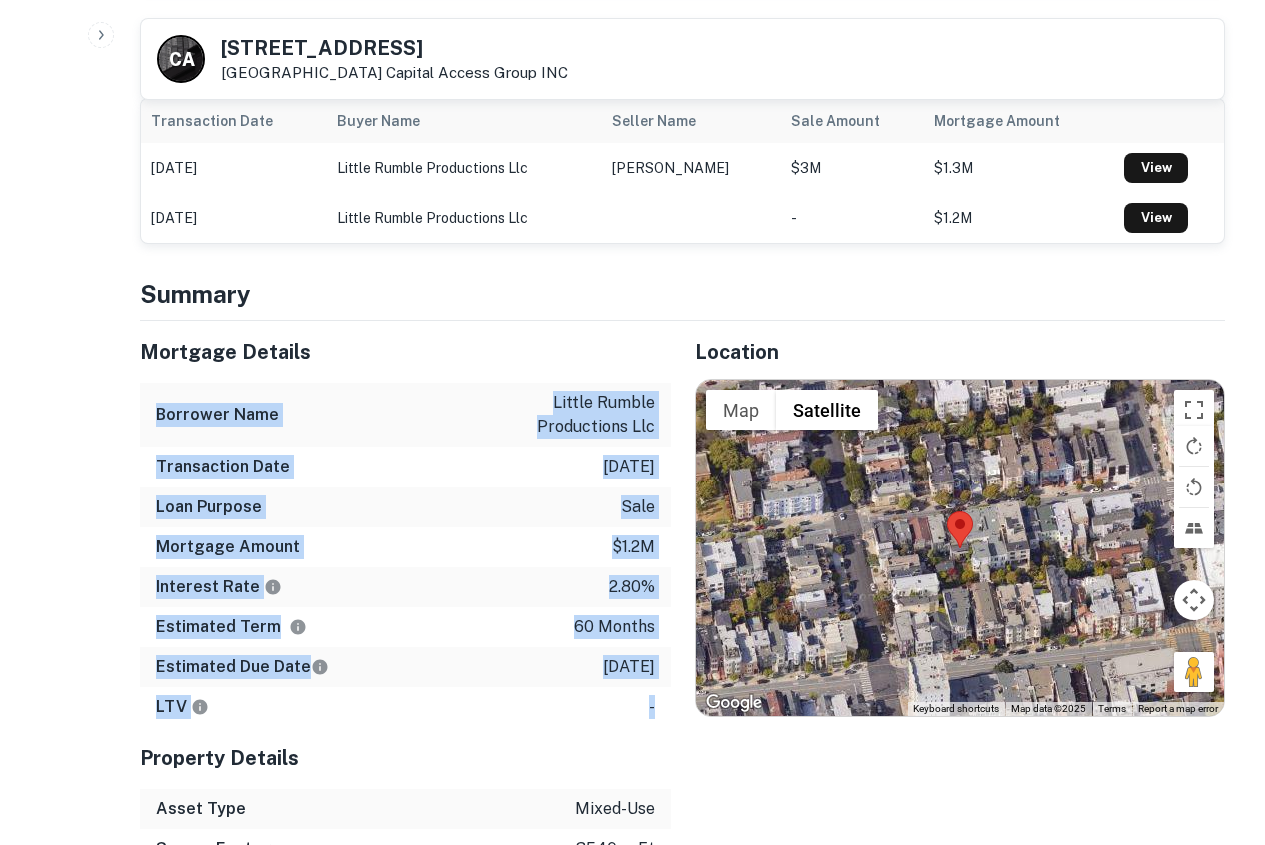 drag, startPoint x: 158, startPoint y: 384, endPoint x: 648, endPoint y: 647, distance: 556.11957 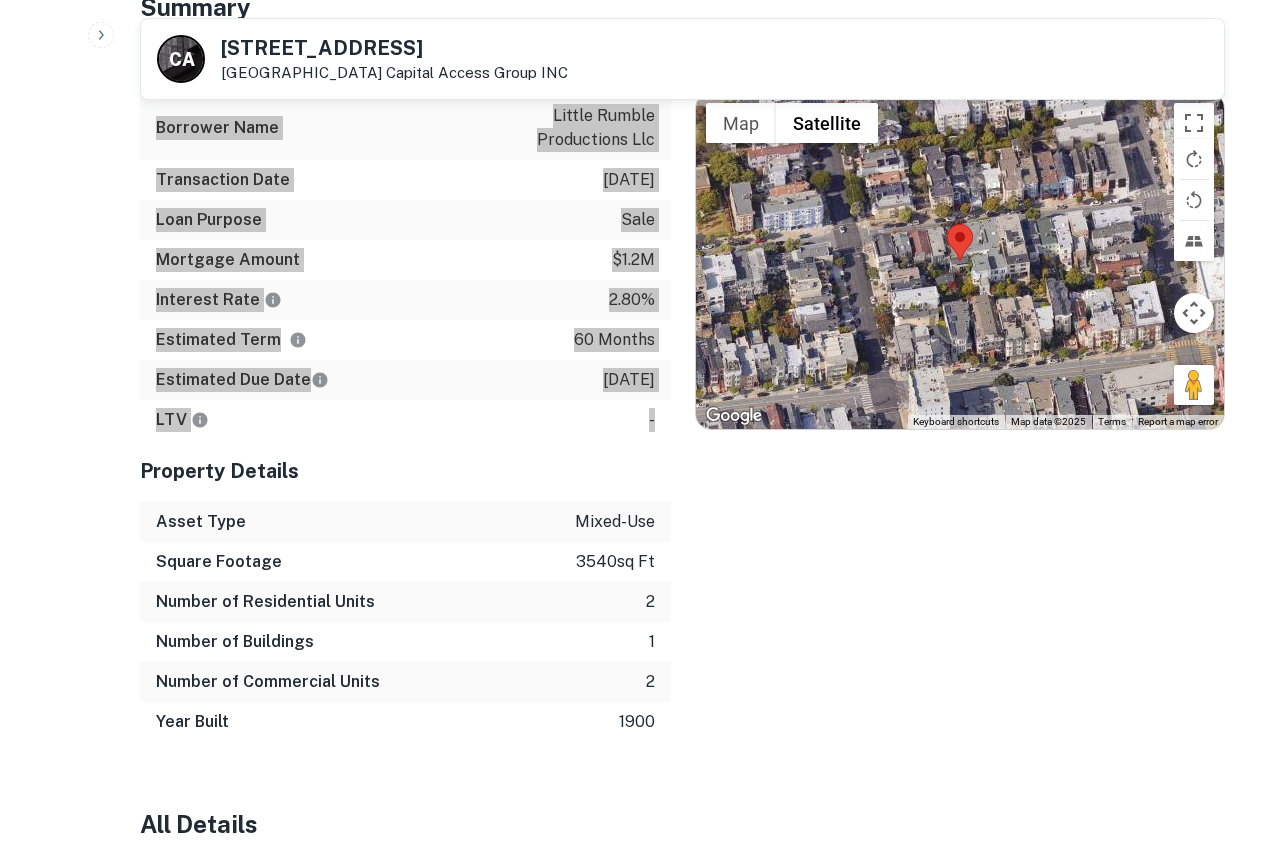 scroll, scrollTop: 1300, scrollLeft: 0, axis: vertical 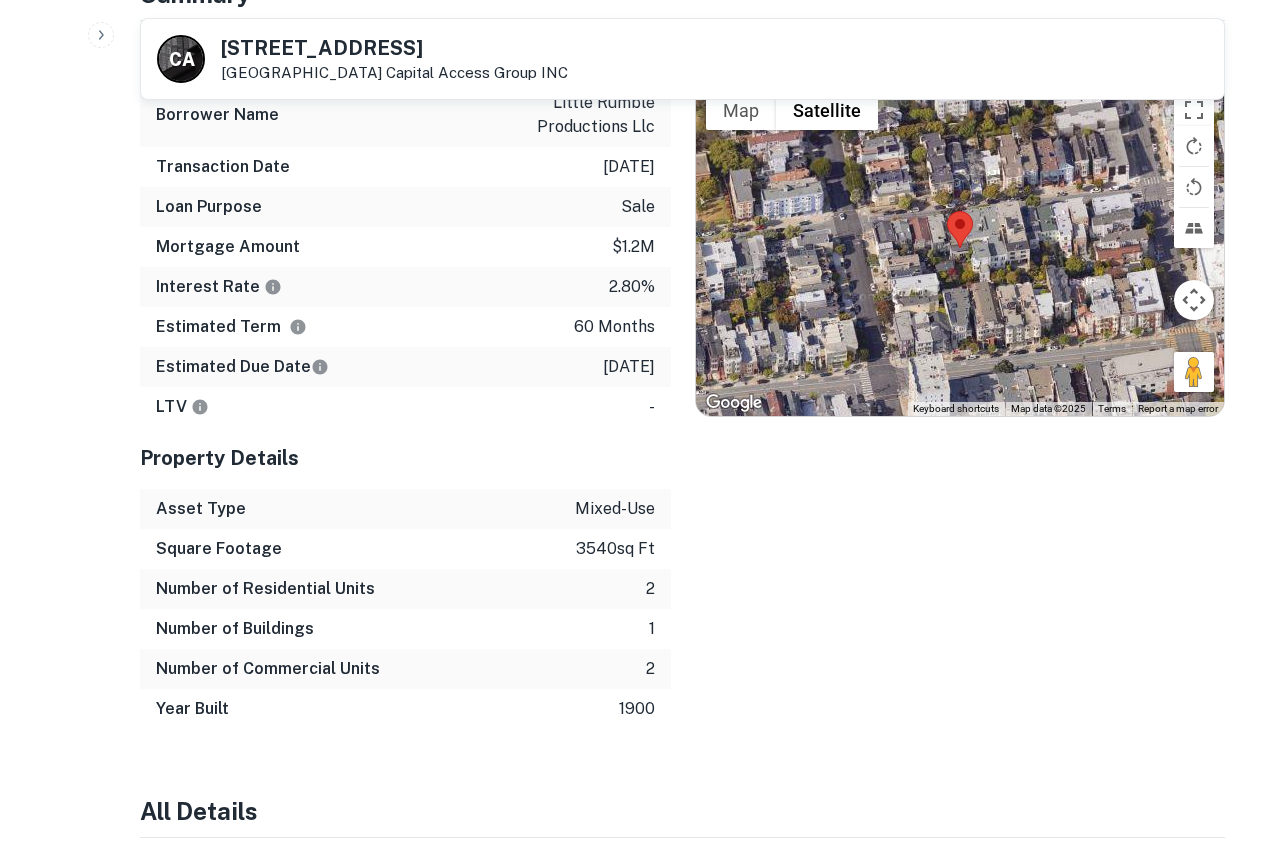 click on "Search         Borrowers         Contacts         Saved     Back to borrower [STREET_ADDRESS]    Capital Access Group INC AI fulfillment process complete.   Buyer Details Principals [PERSON_NAME] man [PERSON_NAME] Full Name [PERSON_NAME] man [PERSON_NAME] Company the permanente medical group Title Attending Physician, Emergency Medicine  Email [PERSON_NAME][EMAIL_ADDRESS][PERSON_NAME][DOMAIN_NAME] Phone (Direct) [PHONE_NUMBER] Phone (Mobile) [PHONE_NUMBER] Address [STREET_ADDRESS] Address  [STREET_ADDRESS]  [PERSON_NAME] [PERSON_NAME] Full Name [PERSON_NAME] [PERSON_NAME] Phone (Direct) [PHONE_NUMBER] Phone (Mobile) [PHONE_NUMBER] Address [STREET_ADDRESS][GEOGRAPHIC_DATA] Address  [STREET_ADDRESS] [GEOGRAPHIC_DATA]  Corporate Hierarchy little rumble productions llc  [STREET_ADDRESS]  Other Mortgages on Property Transaction Date Buyer Name Seller Name Sale Amount Mortgage Amount [DATE] $3M $1.3M" at bounding box center [632, -878] 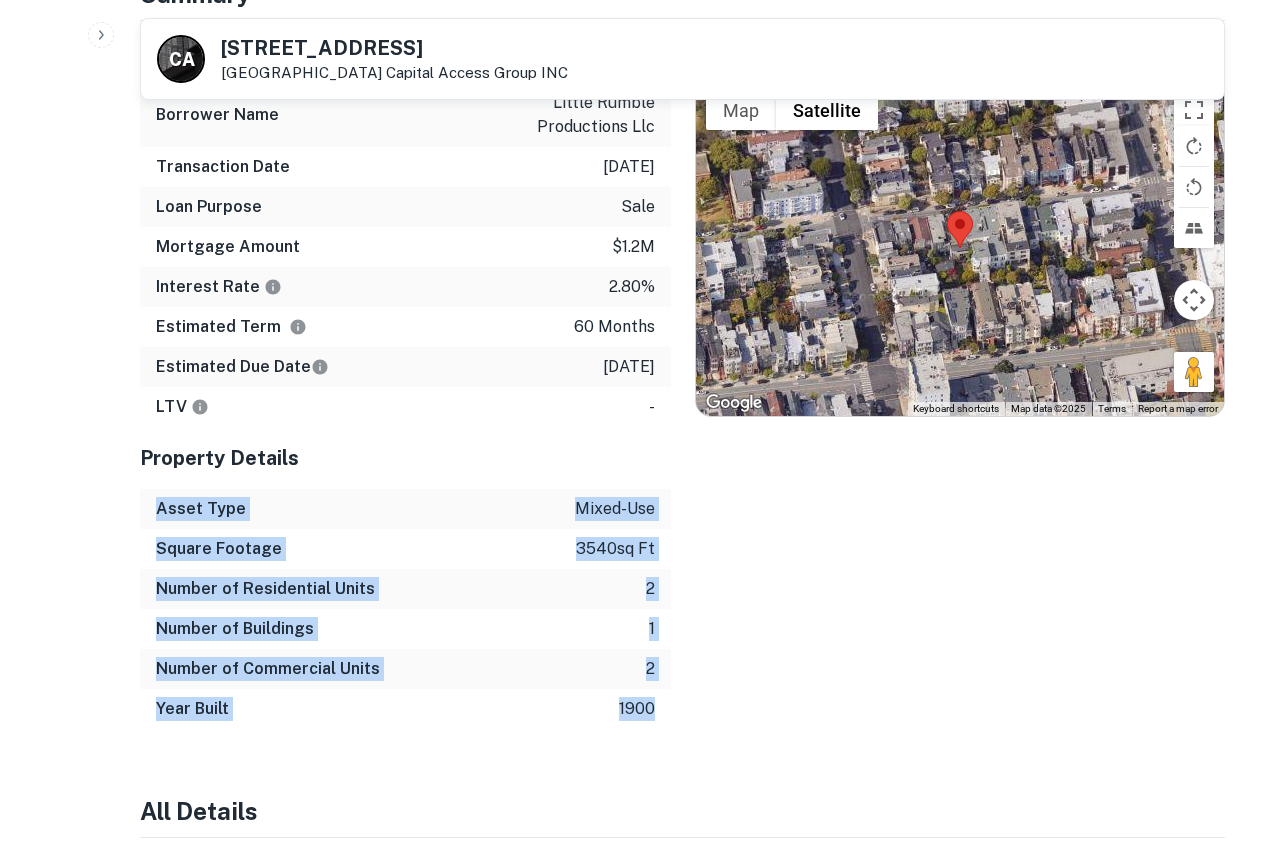drag, startPoint x: 154, startPoint y: 481, endPoint x: 658, endPoint y: 684, distance: 543.3461 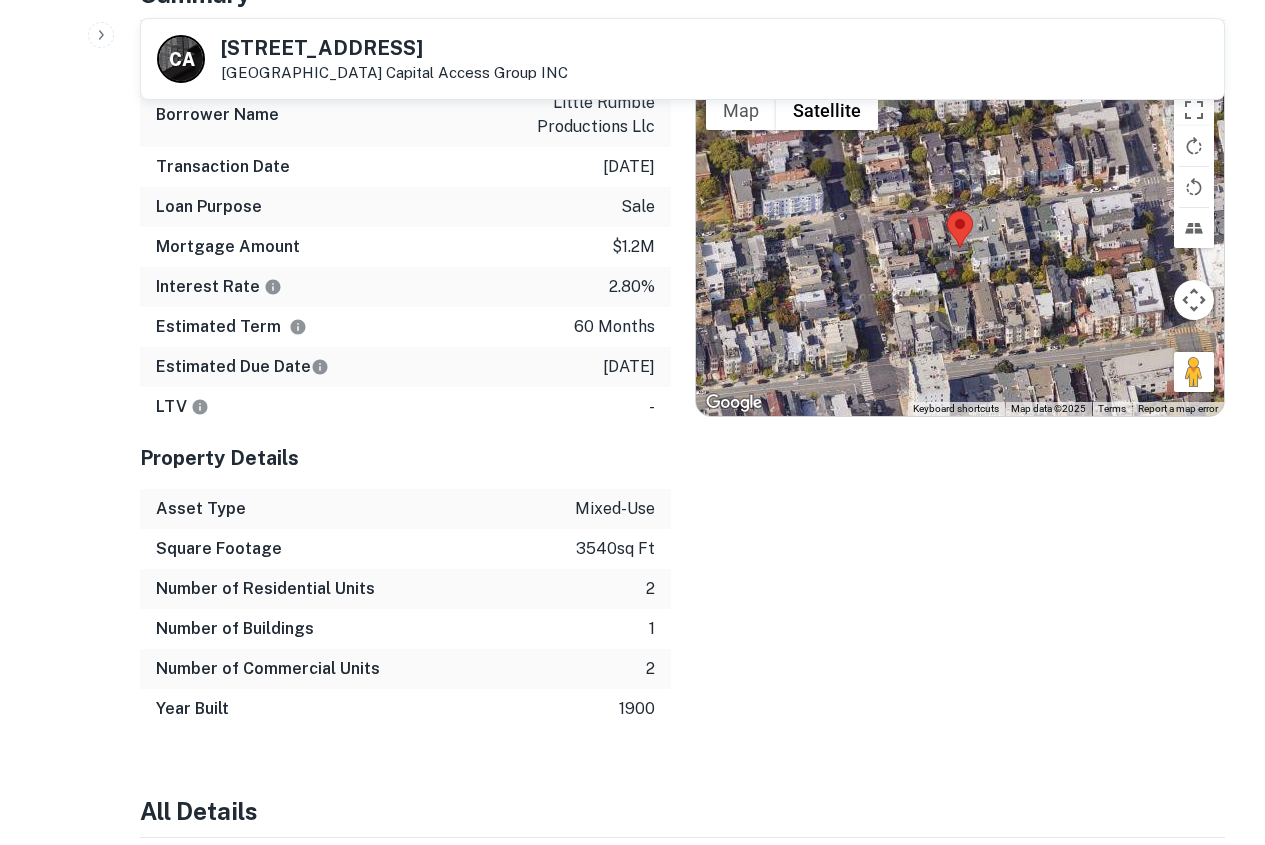 click on "Search         Borrowers         Contacts         Saved     Back to borrower [STREET_ADDRESS]    Capital Access Group INC AI fulfillment process complete.   Buyer Details Principals [PERSON_NAME] man [PERSON_NAME] Full Name [PERSON_NAME] man [PERSON_NAME] Company the permanente medical group Title Attending Physician, Emergency Medicine  Email [PERSON_NAME][EMAIL_ADDRESS][PERSON_NAME][DOMAIN_NAME] Phone (Direct) [PHONE_NUMBER] Phone (Mobile) [PHONE_NUMBER] Address [STREET_ADDRESS] Address  [STREET_ADDRESS]  [PERSON_NAME] [PERSON_NAME] Full Name [PERSON_NAME] [PERSON_NAME] Phone (Direct) [PHONE_NUMBER] Phone (Mobile) [PHONE_NUMBER] Address [STREET_ADDRESS][GEOGRAPHIC_DATA] Address  [STREET_ADDRESS] [GEOGRAPHIC_DATA]  Corporate Hierarchy little rumble productions llc  [STREET_ADDRESS]  Other Mortgages on Property Transaction Date Buyer Name Seller Name Sale Amount Mortgage Amount [DATE] $3M $1.3M" at bounding box center (632, -878) 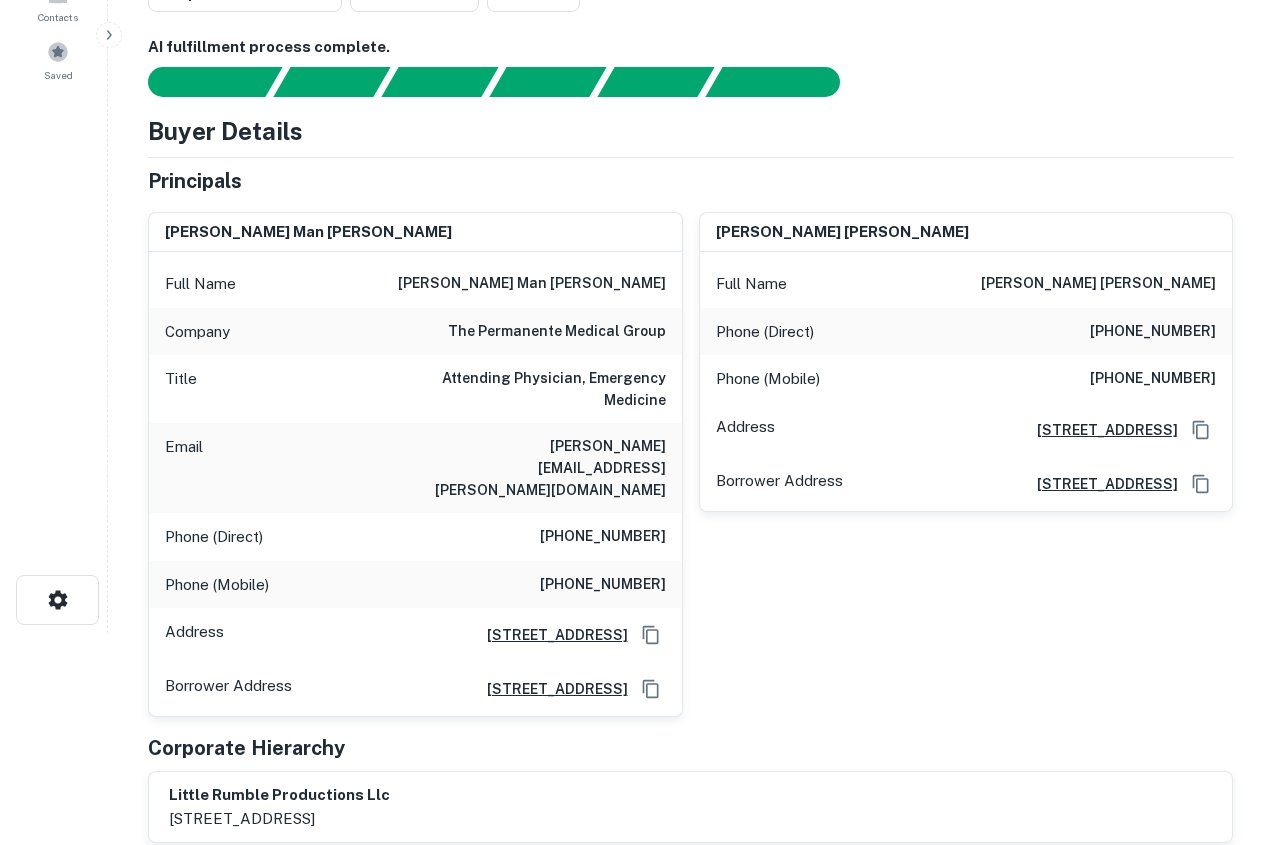 scroll, scrollTop: 0, scrollLeft: 0, axis: both 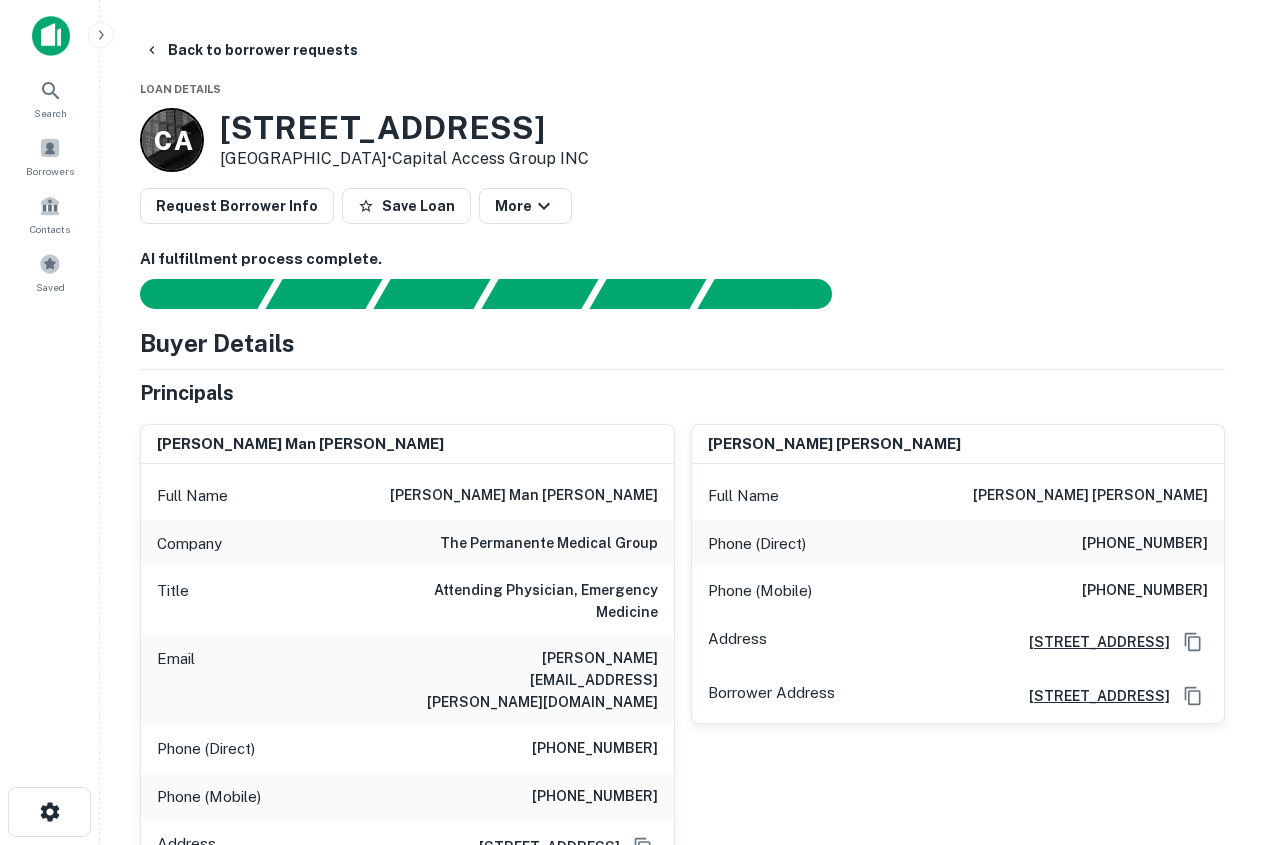click on "[PERSON_NAME] man [PERSON_NAME]" at bounding box center (524, 496) 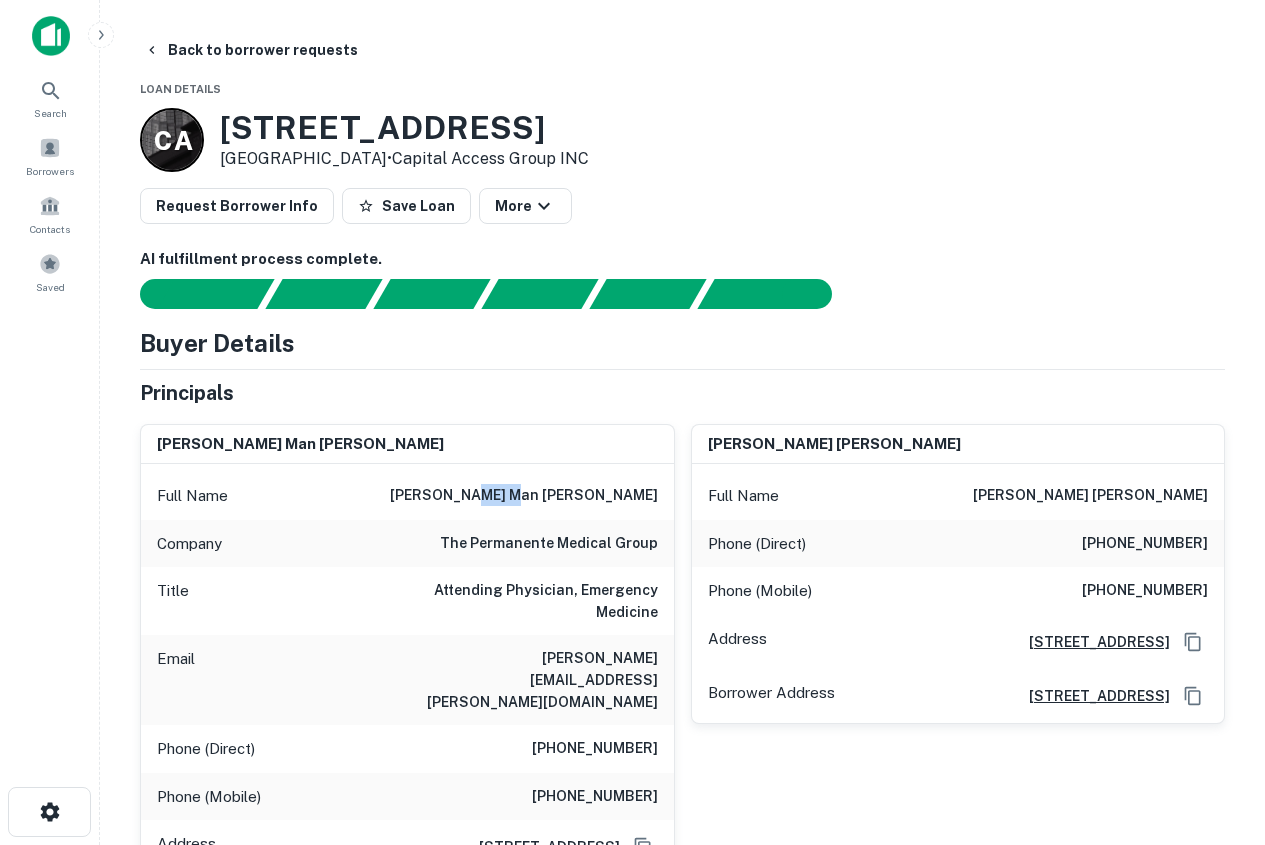 click on "[PERSON_NAME] man [PERSON_NAME]" at bounding box center [524, 496] 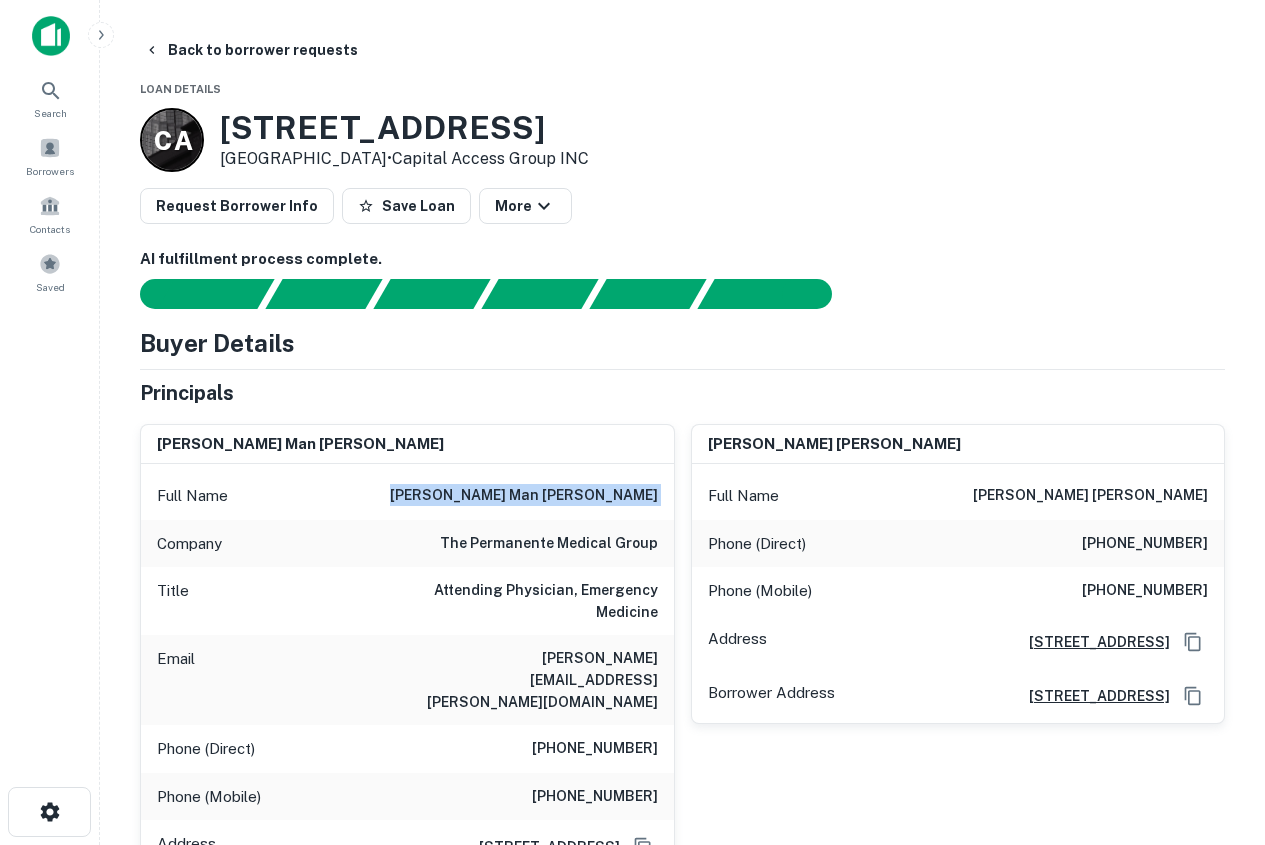 click on "[PERSON_NAME] man [PERSON_NAME]" at bounding box center [524, 496] 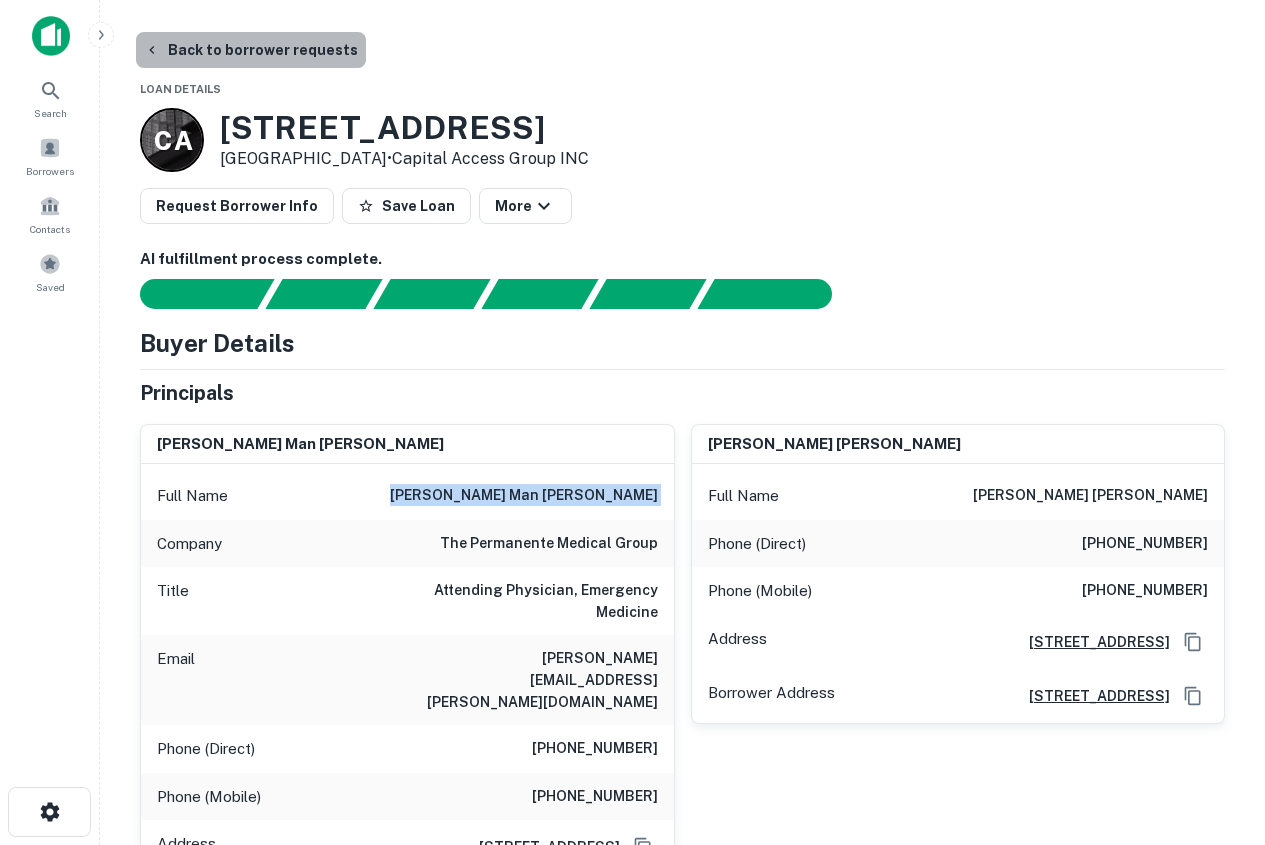 click on "Back to borrower requests" at bounding box center (251, 50) 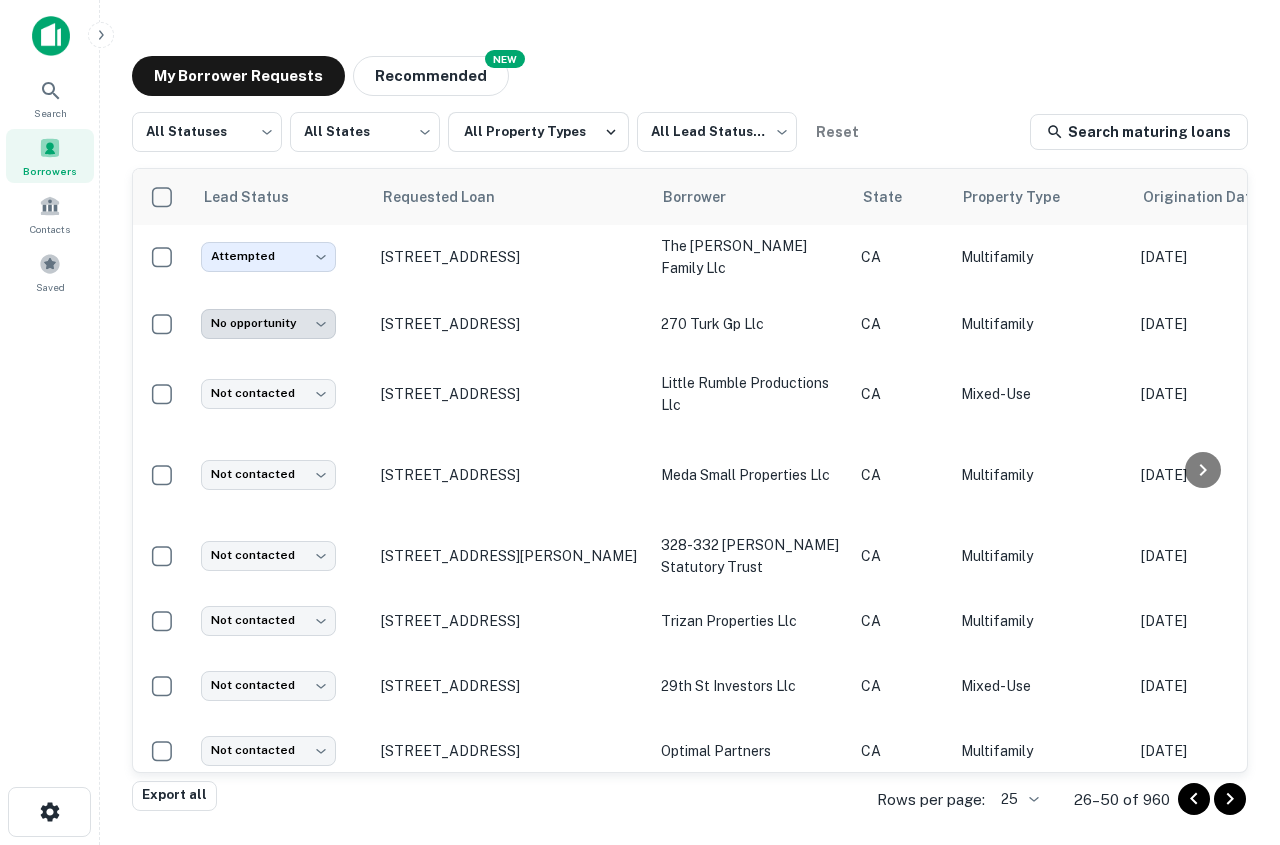 scroll, scrollTop: 140, scrollLeft: 0, axis: vertical 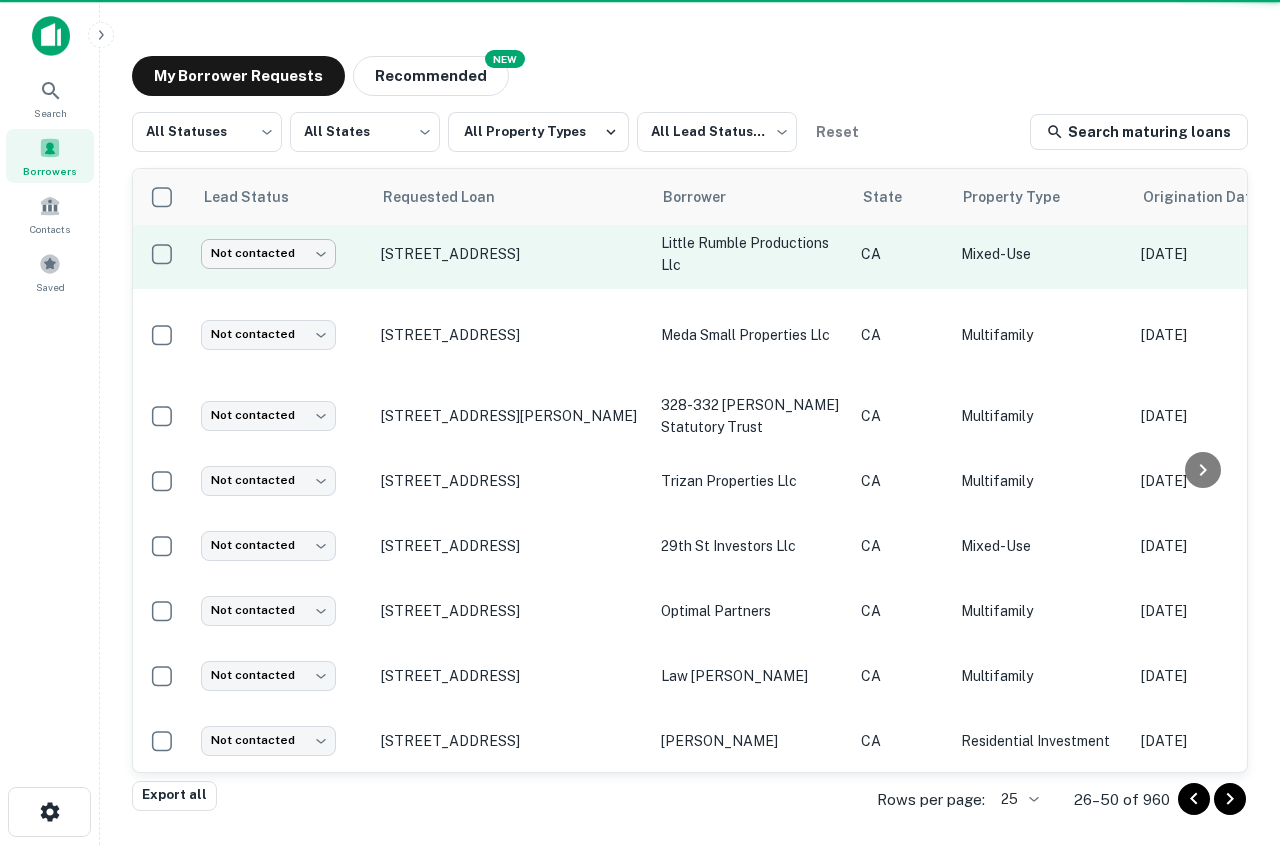 click on "**********" at bounding box center (640, 422) 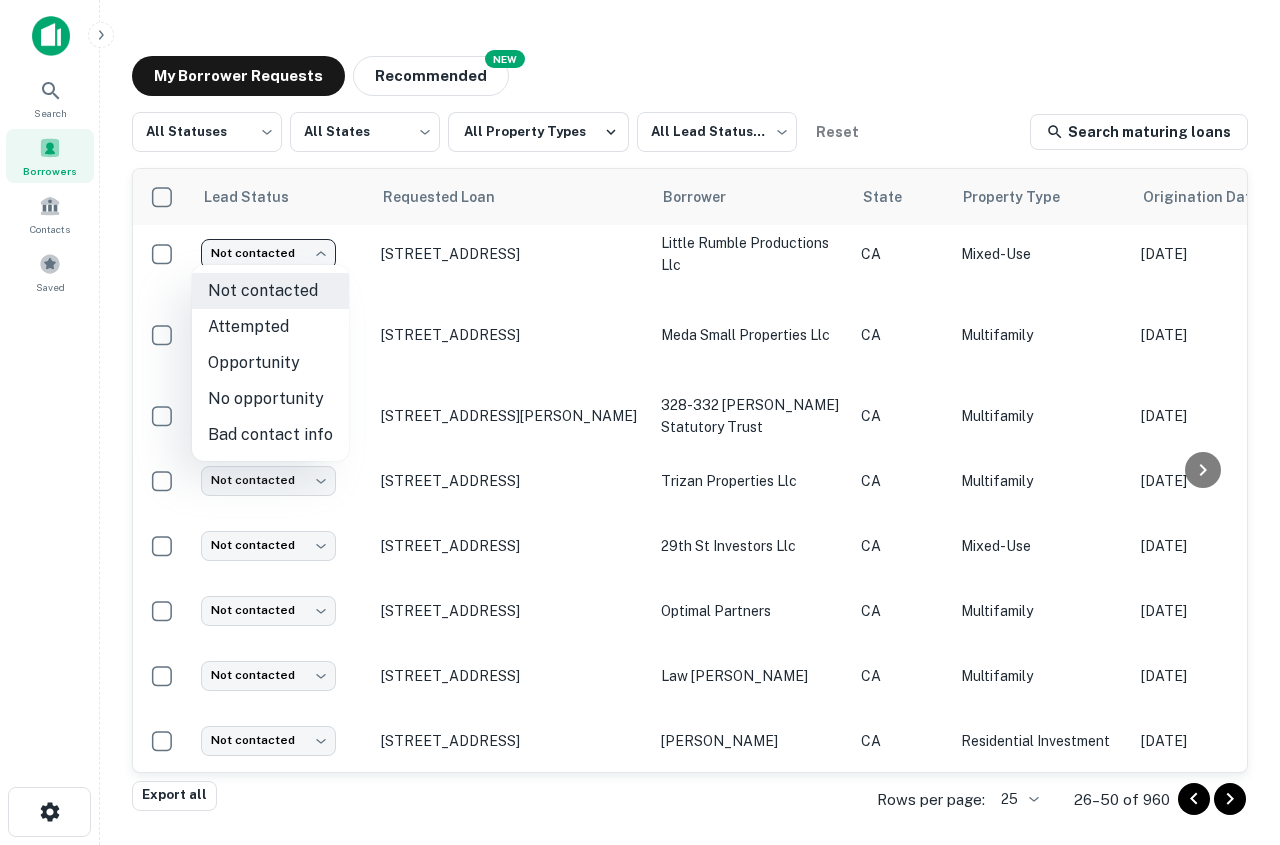 click on "Attempted" at bounding box center [270, 327] 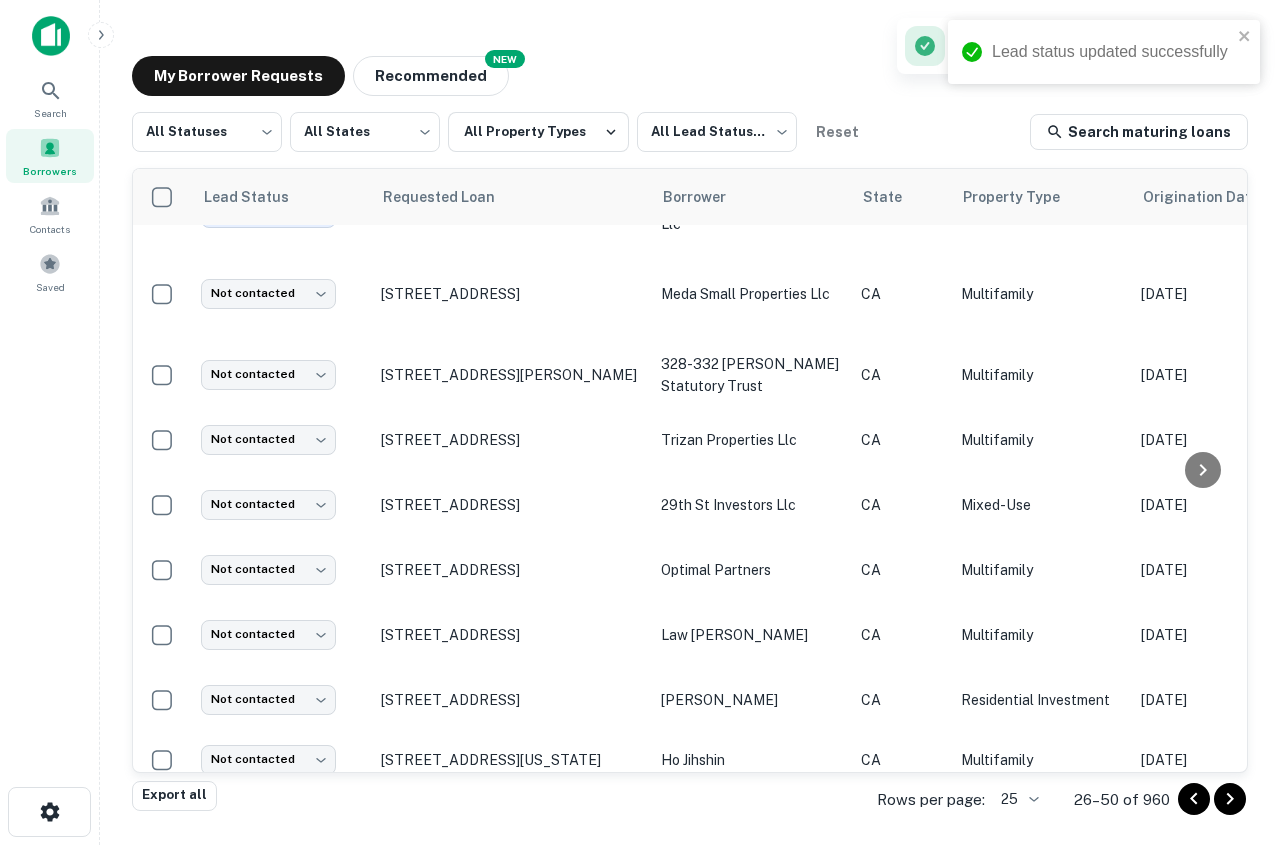 scroll, scrollTop: 206, scrollLeft: 0, axis: vertical 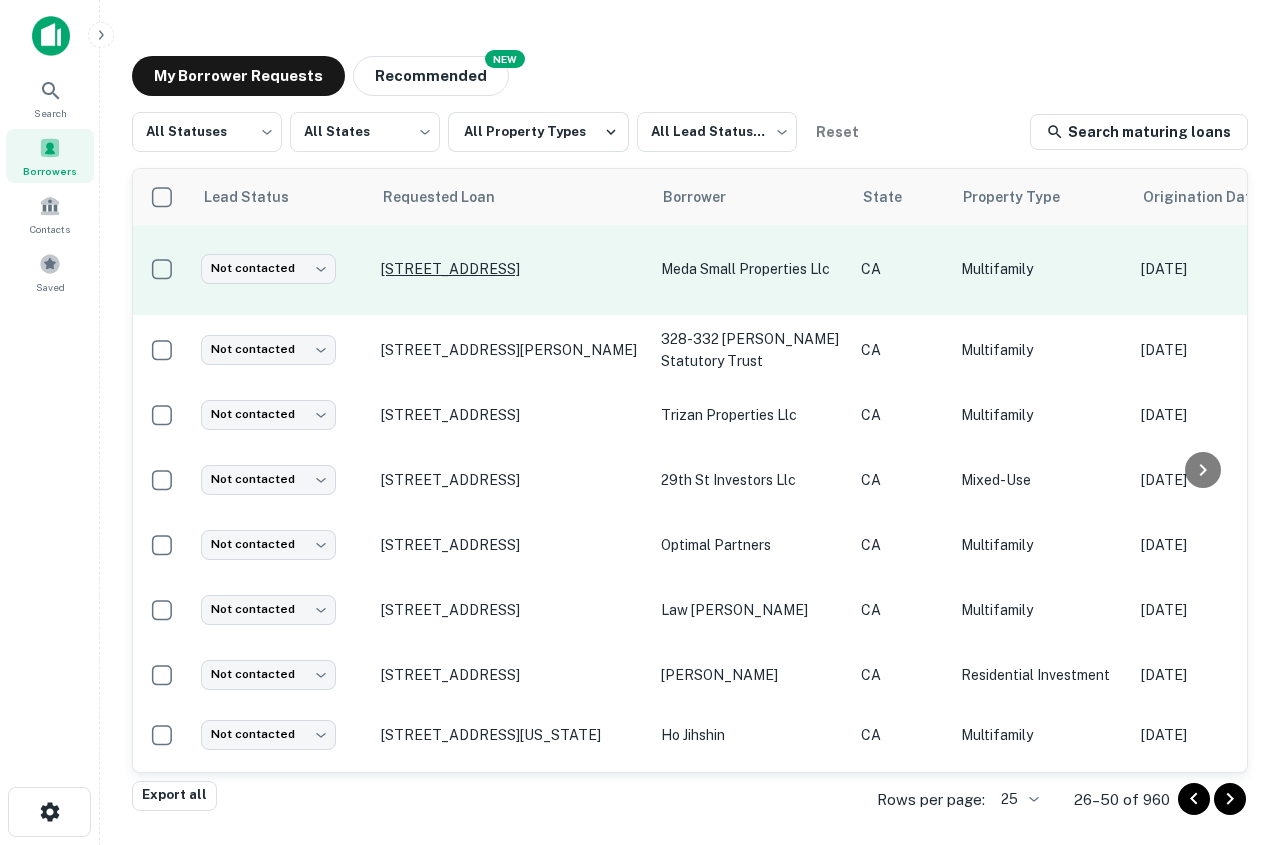click on "[STREET_ADDRESS]" at bounding box center (511, 269) 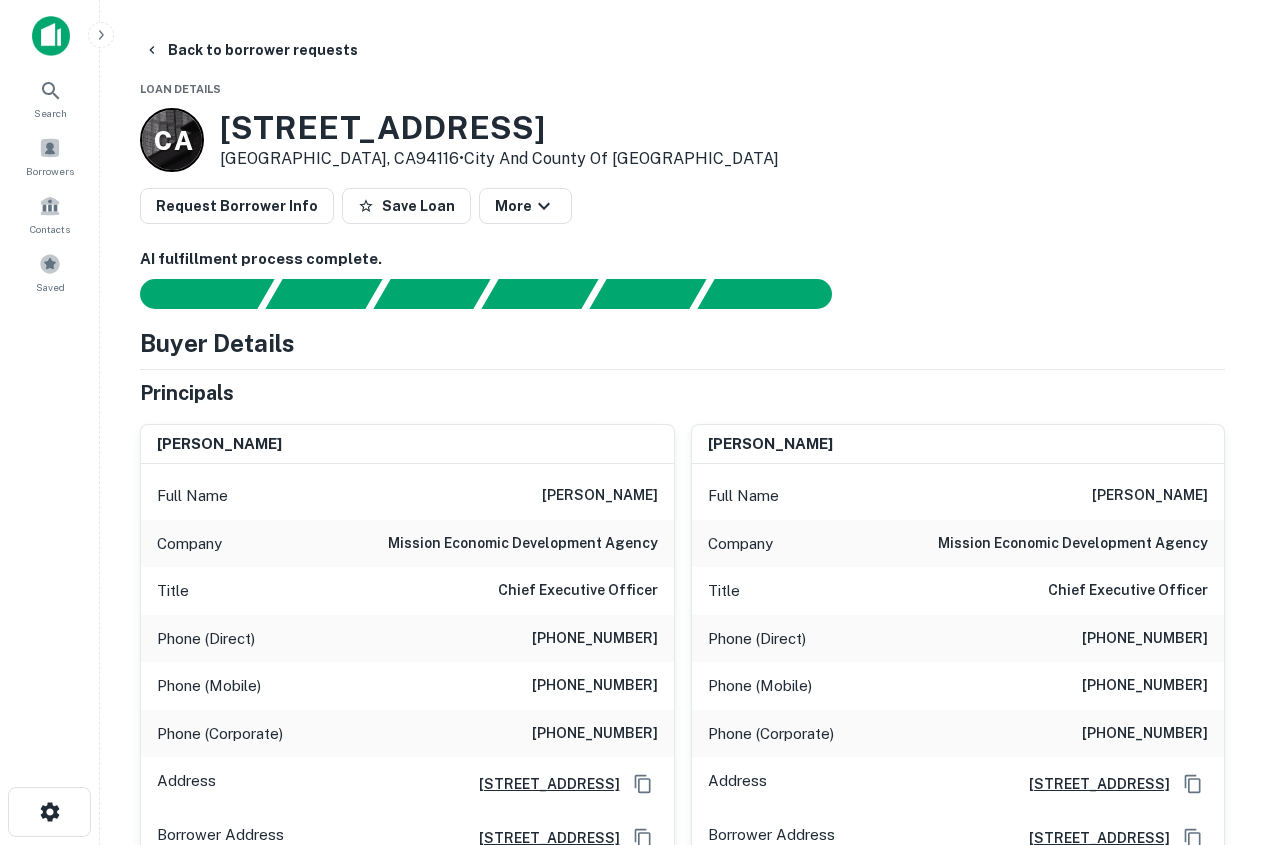 click on "[PHONE_NUMBER]" at bounding box center [595, 686] 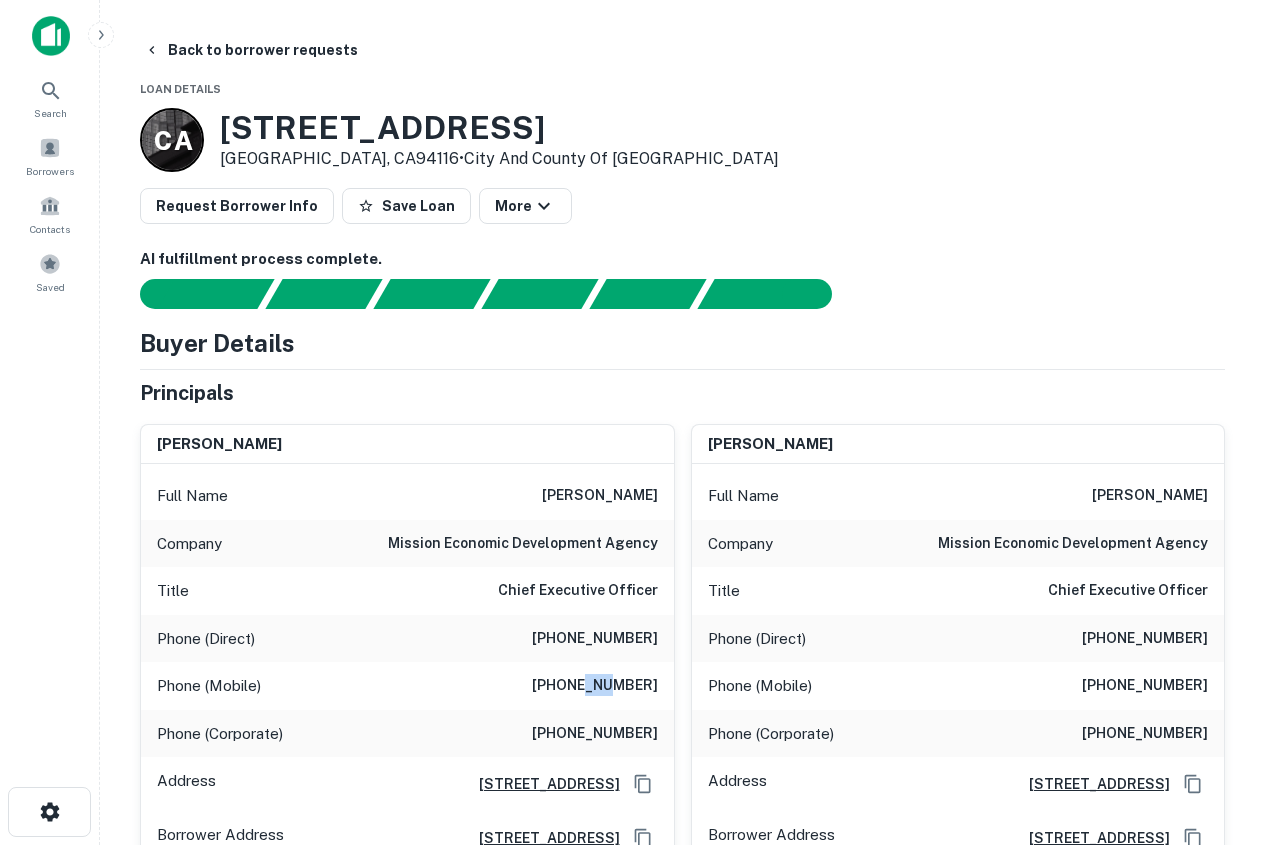 click on "[PHONE_NUMBER]" at bounding box center [595, 686] 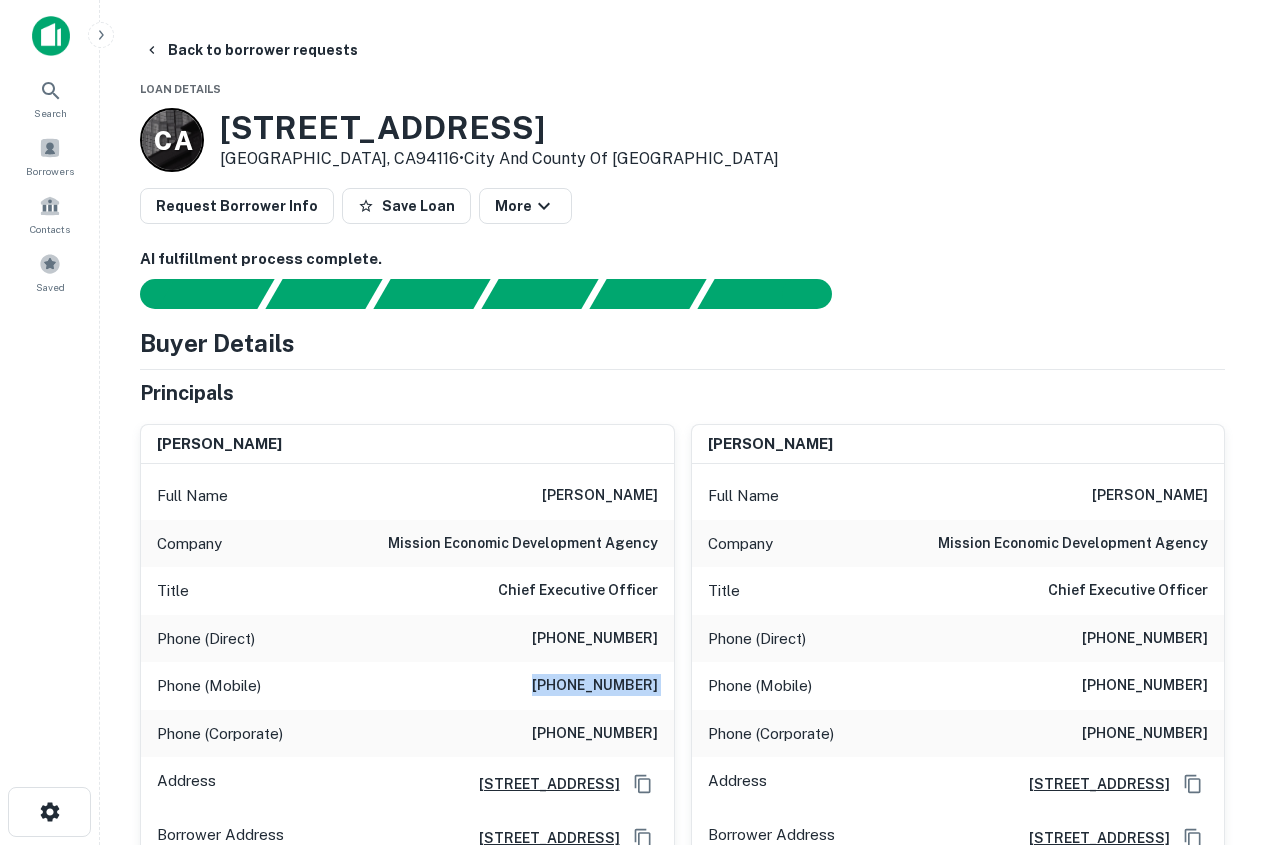 click on "[PHONE_NUMBER]" at bounding box center (595, 686) 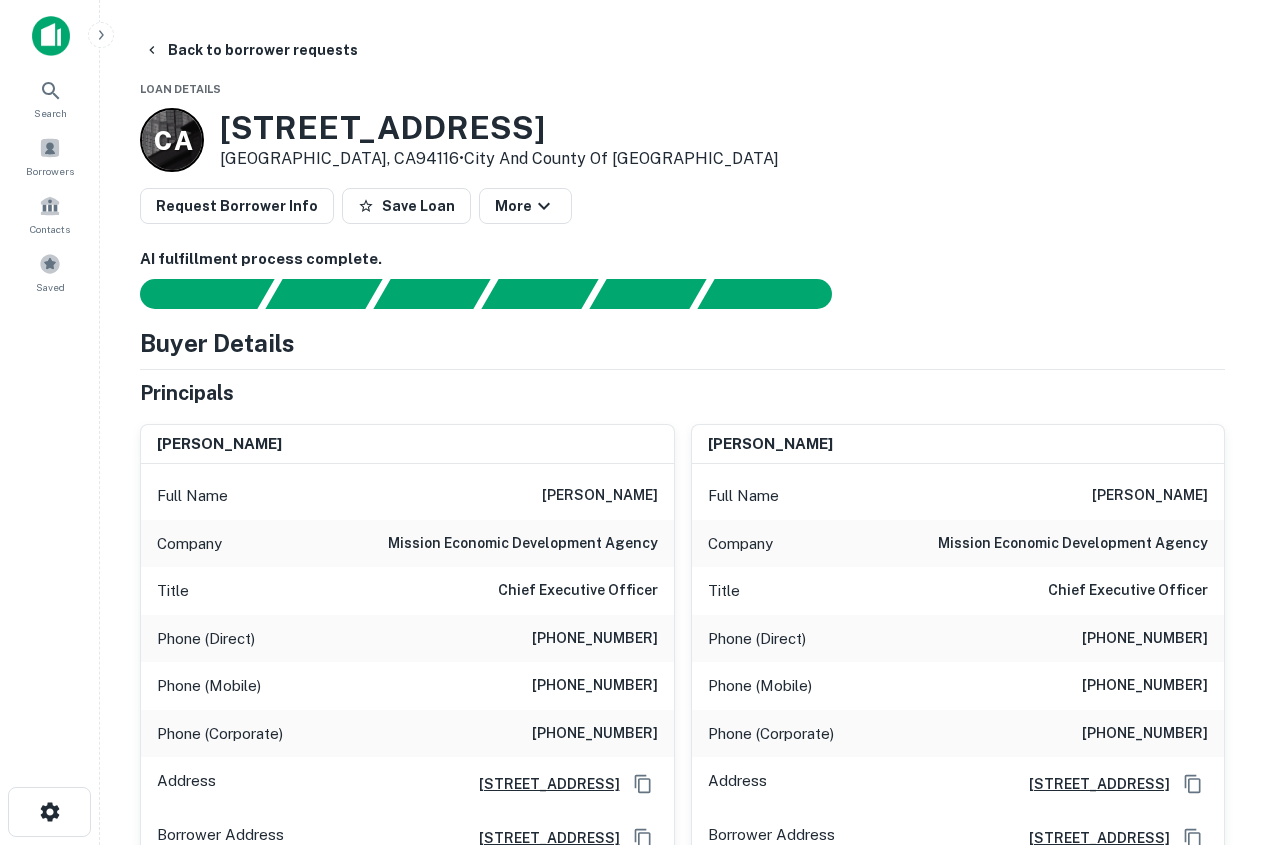 click on "[PERSON_NAME]" at bounding box center (600, 496) 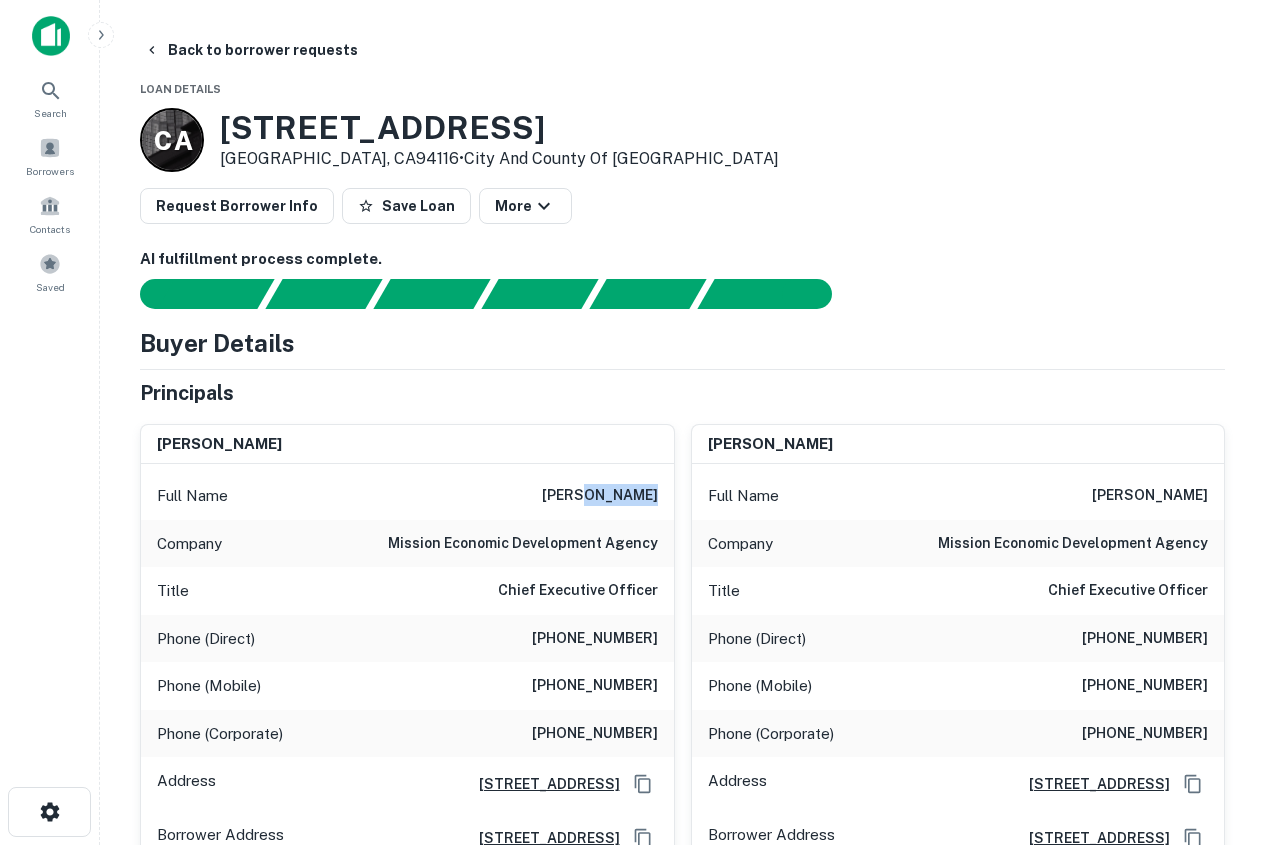 click on "[PERSON_NAME]" at bounding box center (600, 496) 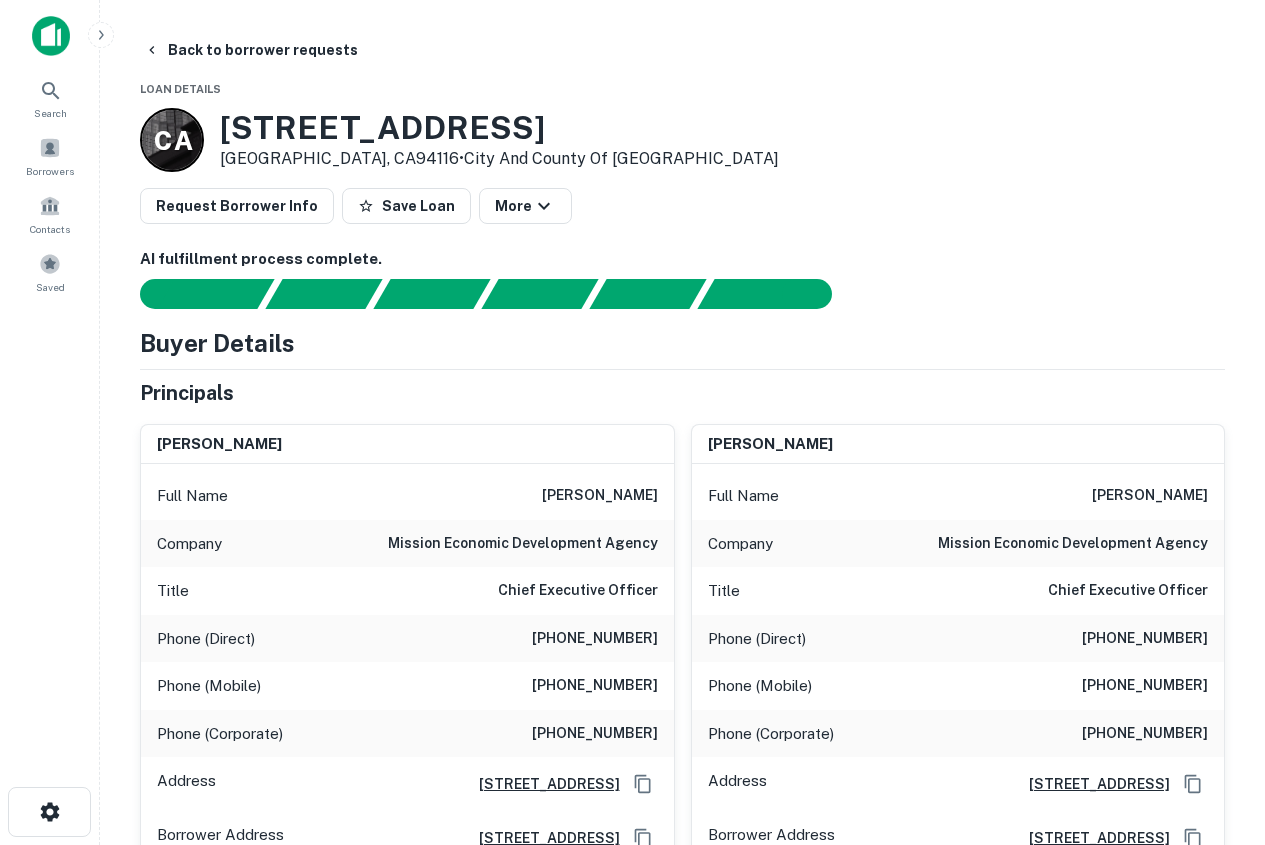 click on "[STREET_ADDRESS]" at bounding box center (499, 128) 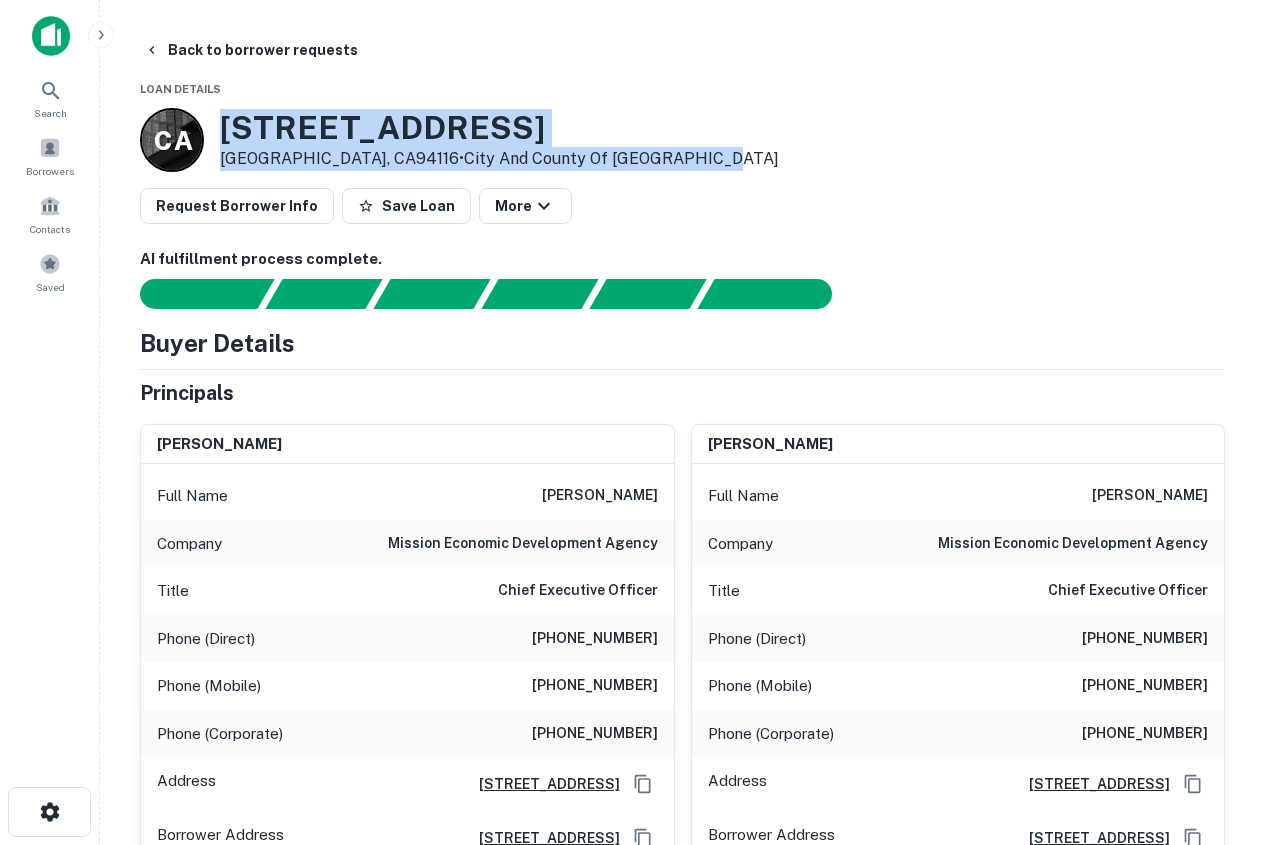 drag, startPoint x: 234, startPoint y: 124, endPoint x: 683, endPoint y: 159, distance: 450.3621 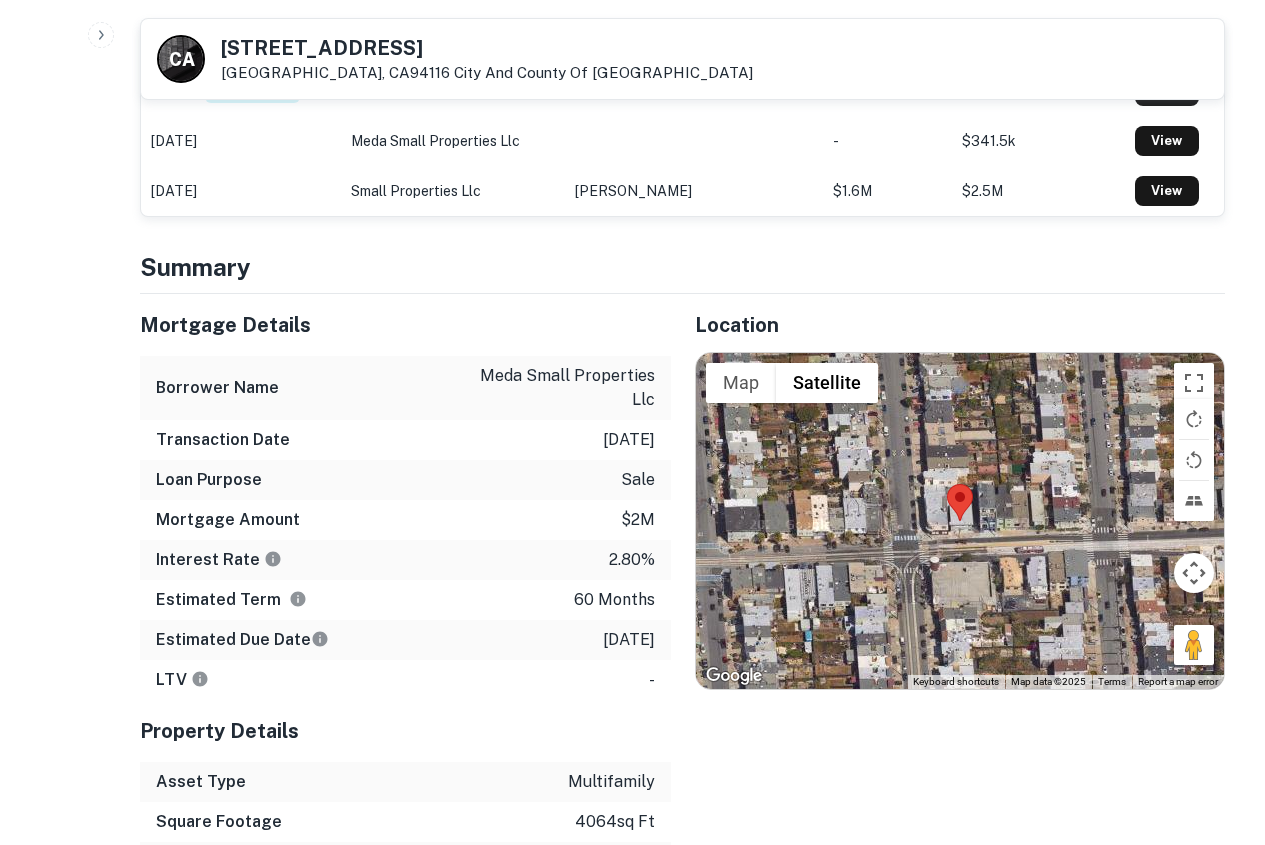 scroll, scrollTop: 2000, scrollLeft: 0, axis: vertical 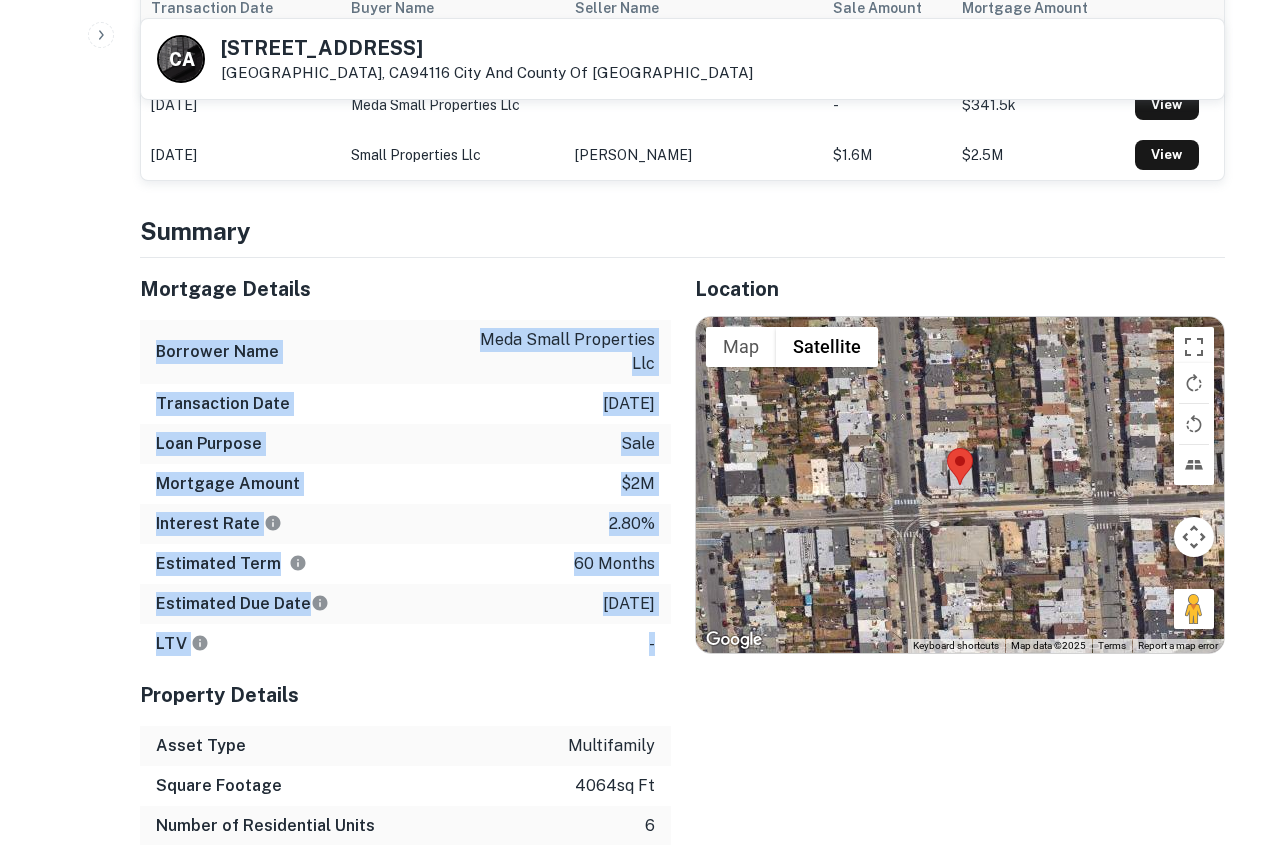 drag, startPoint x: 155, startPoint y: 343, endPoint x: 653, endPoint y: 645, distance: 582.41565 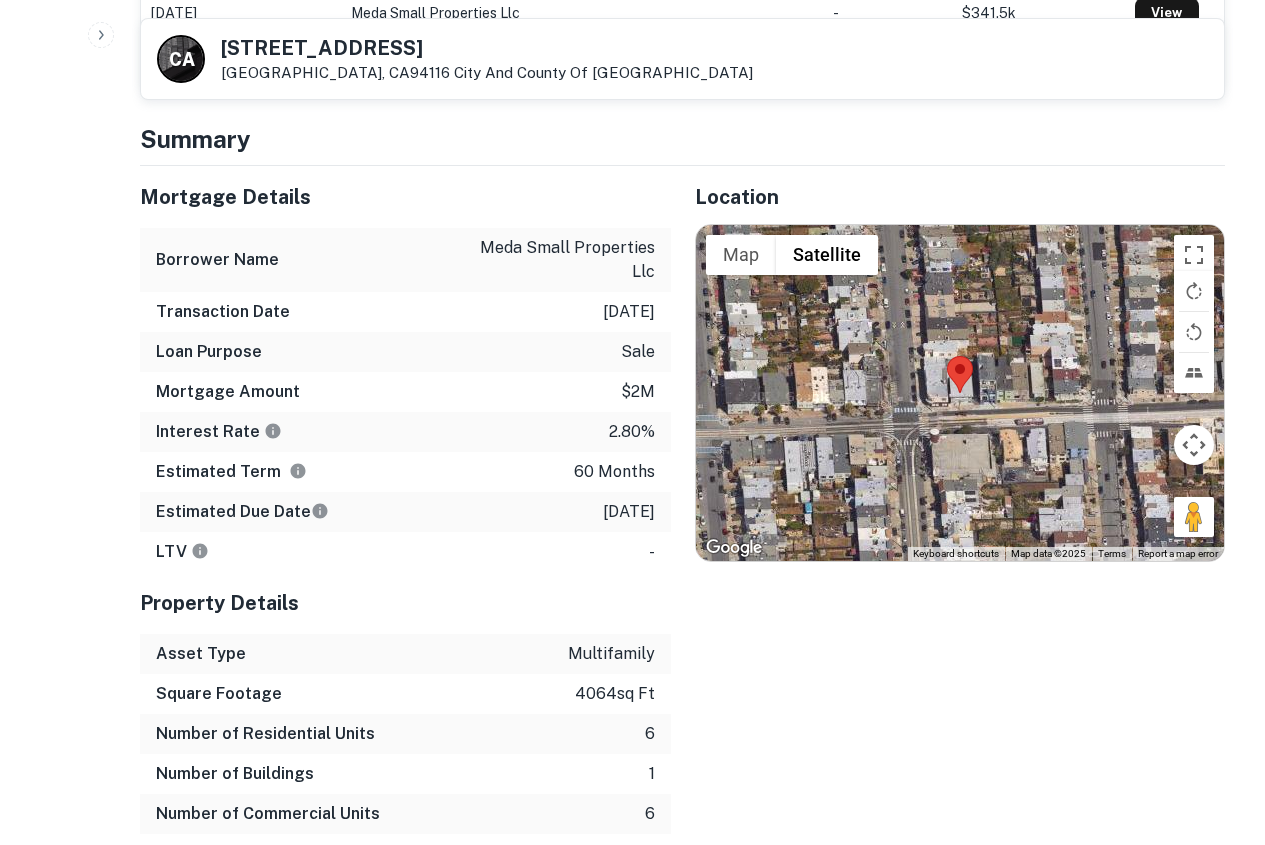 scroll, scrollTop: 2400, scrollLeft: 0, axis: vertical 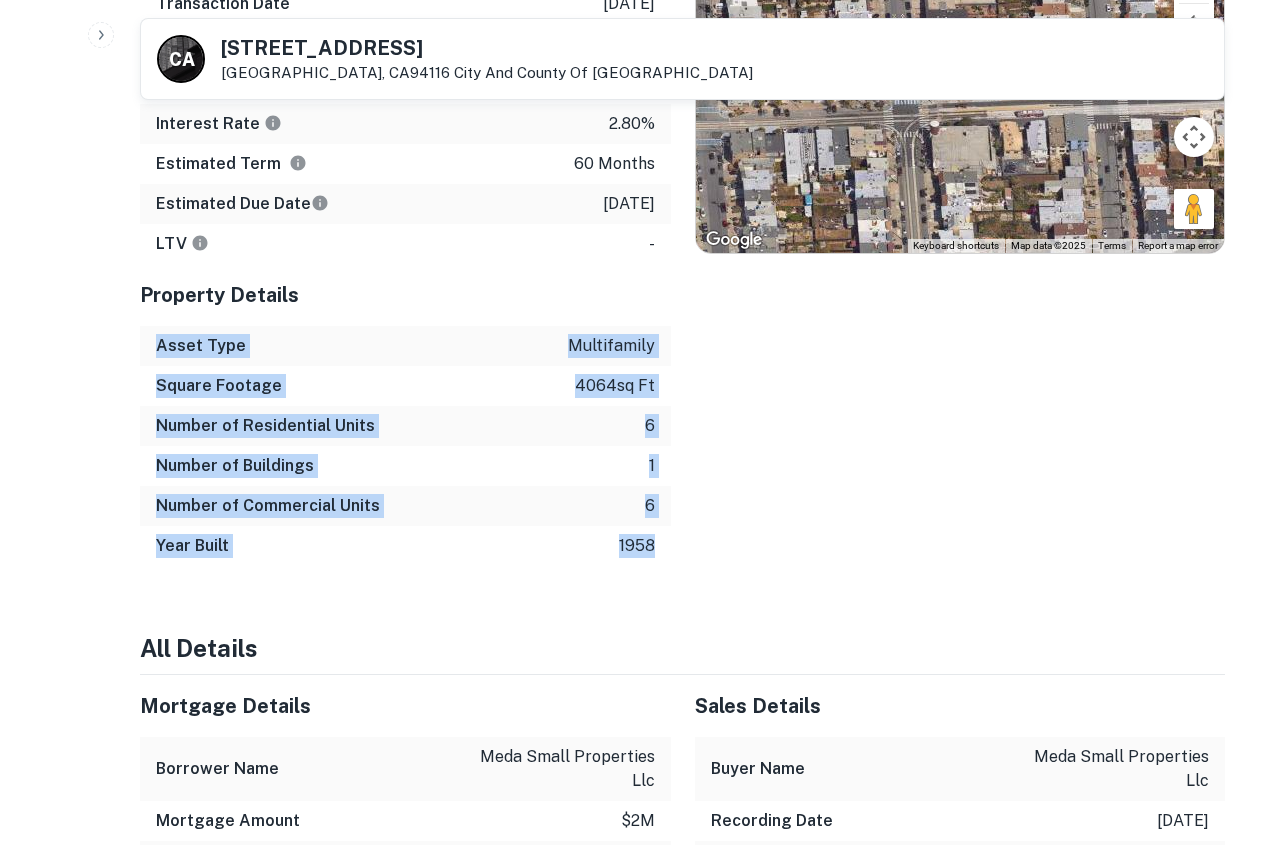 drag, startPoint x: 151, startPoint y: 336, endPoint x: 660, endPoint y: 525, distance: 542.9567 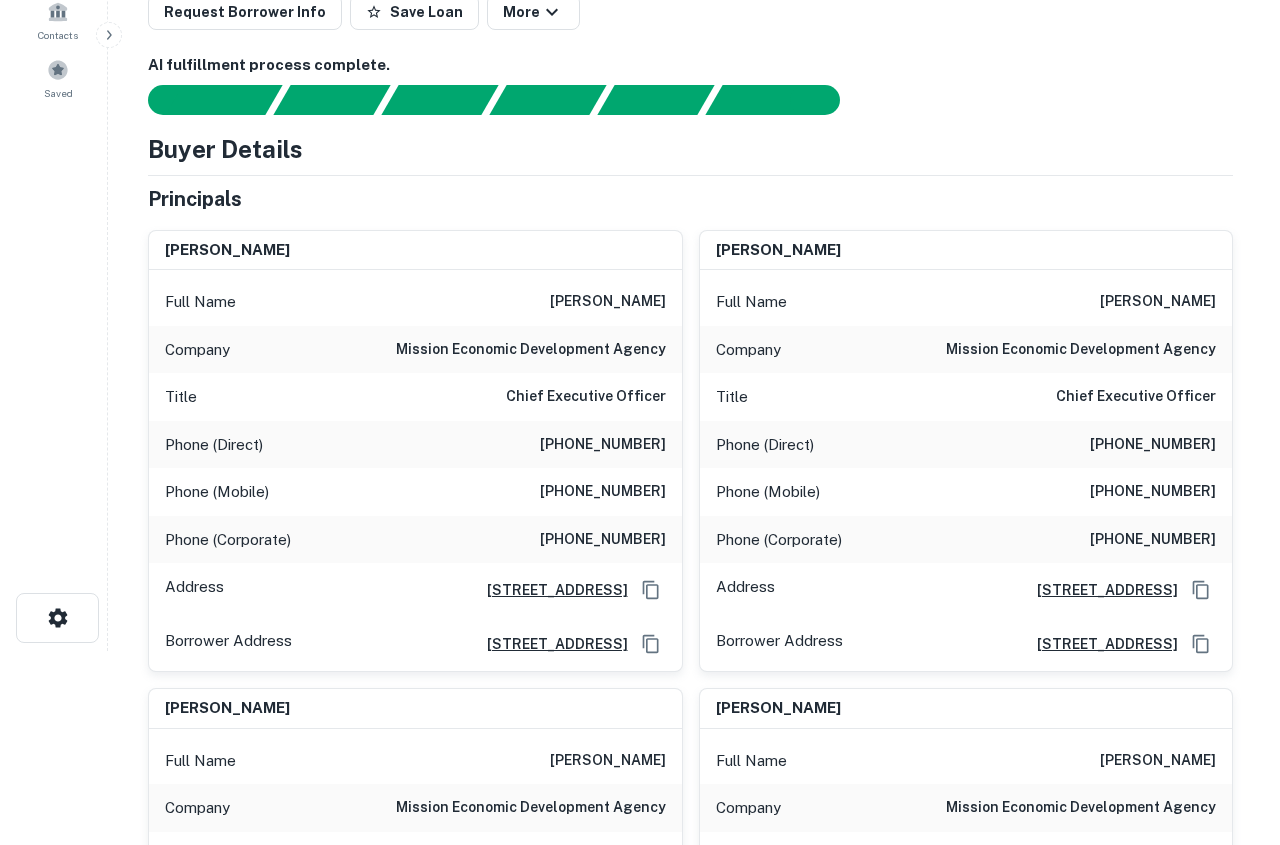 scroll, scrollTop: 0, scrollLeft: 0, axis: both 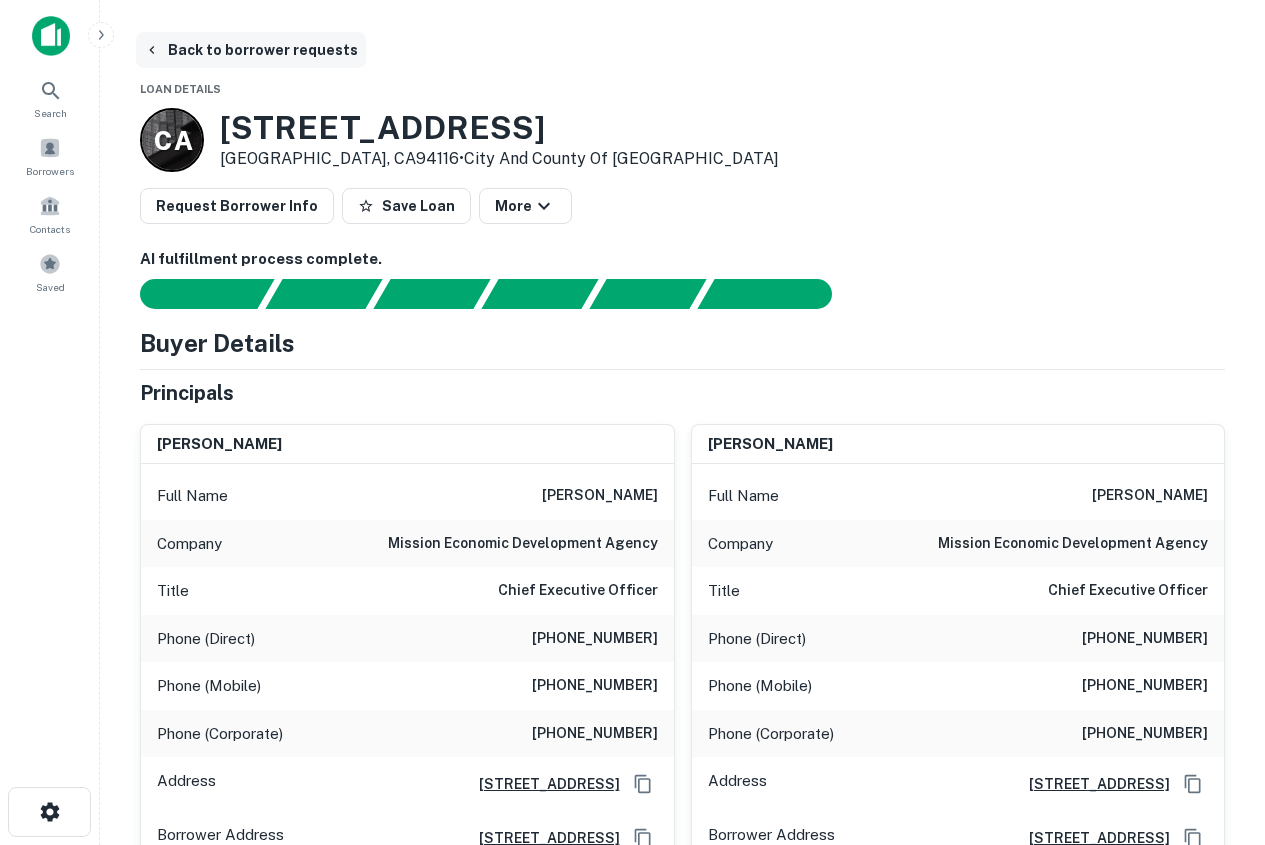 click on "Back to borrower requests" at bounding box center (251, 50) 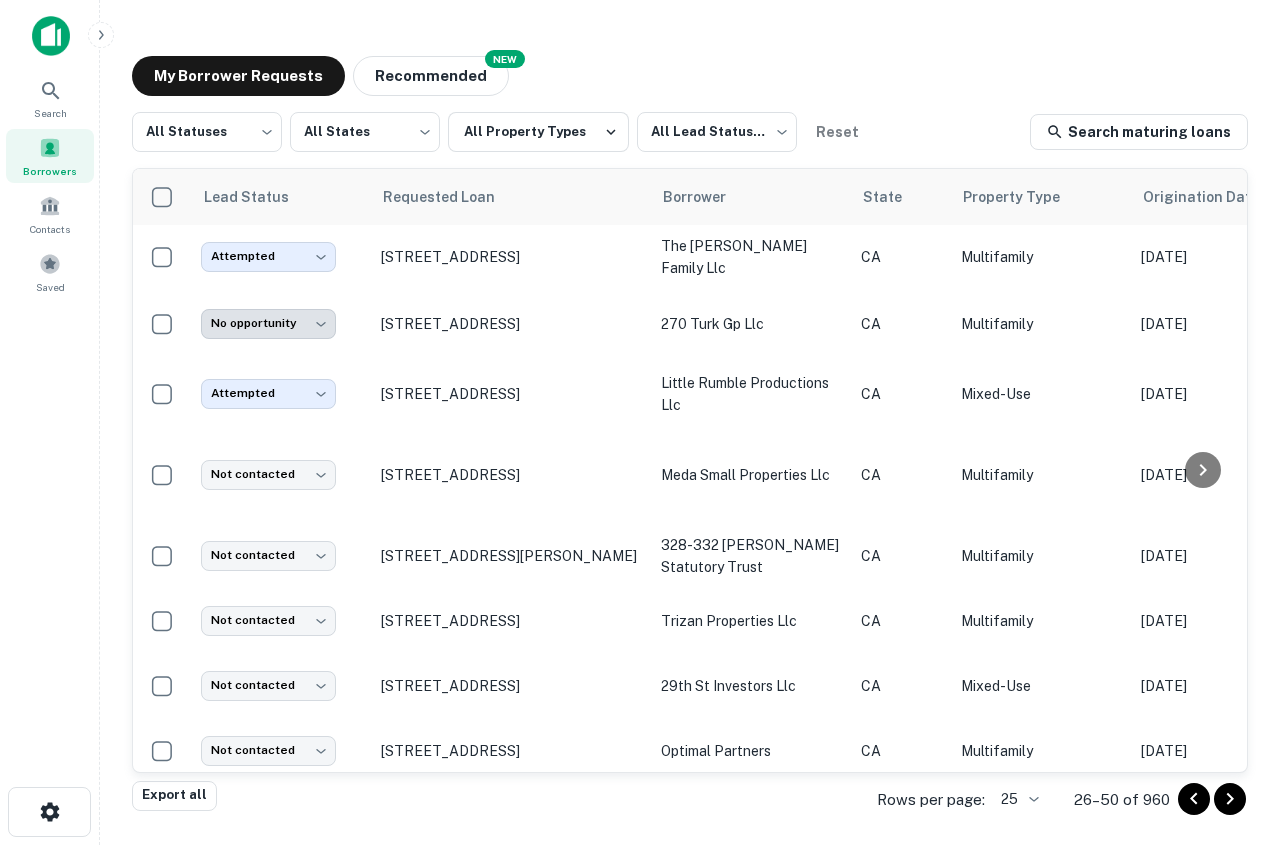 scroll, scrollTop: 206, scrollLeft: 0, axis: vertical 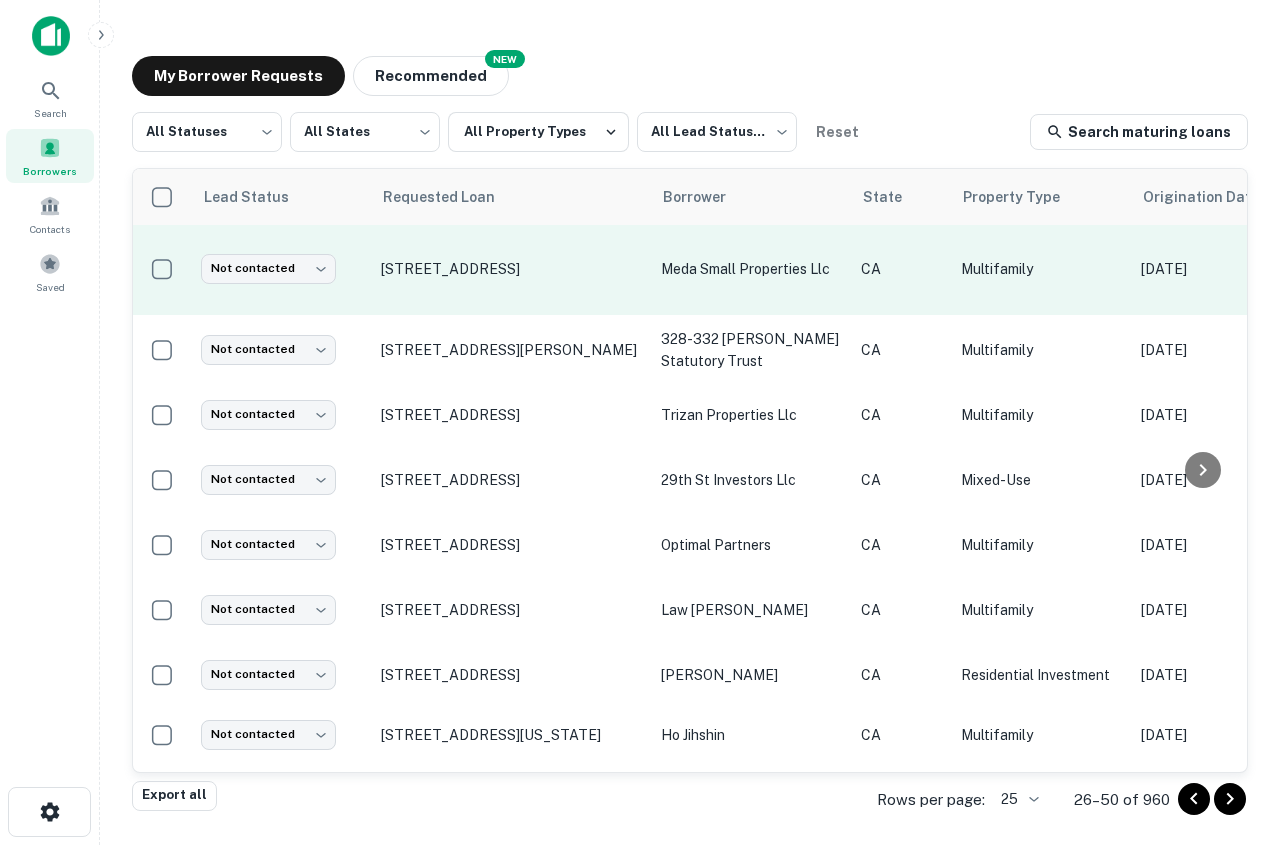 click on "Not contacted **** ​" at bounding box center [281, 269] 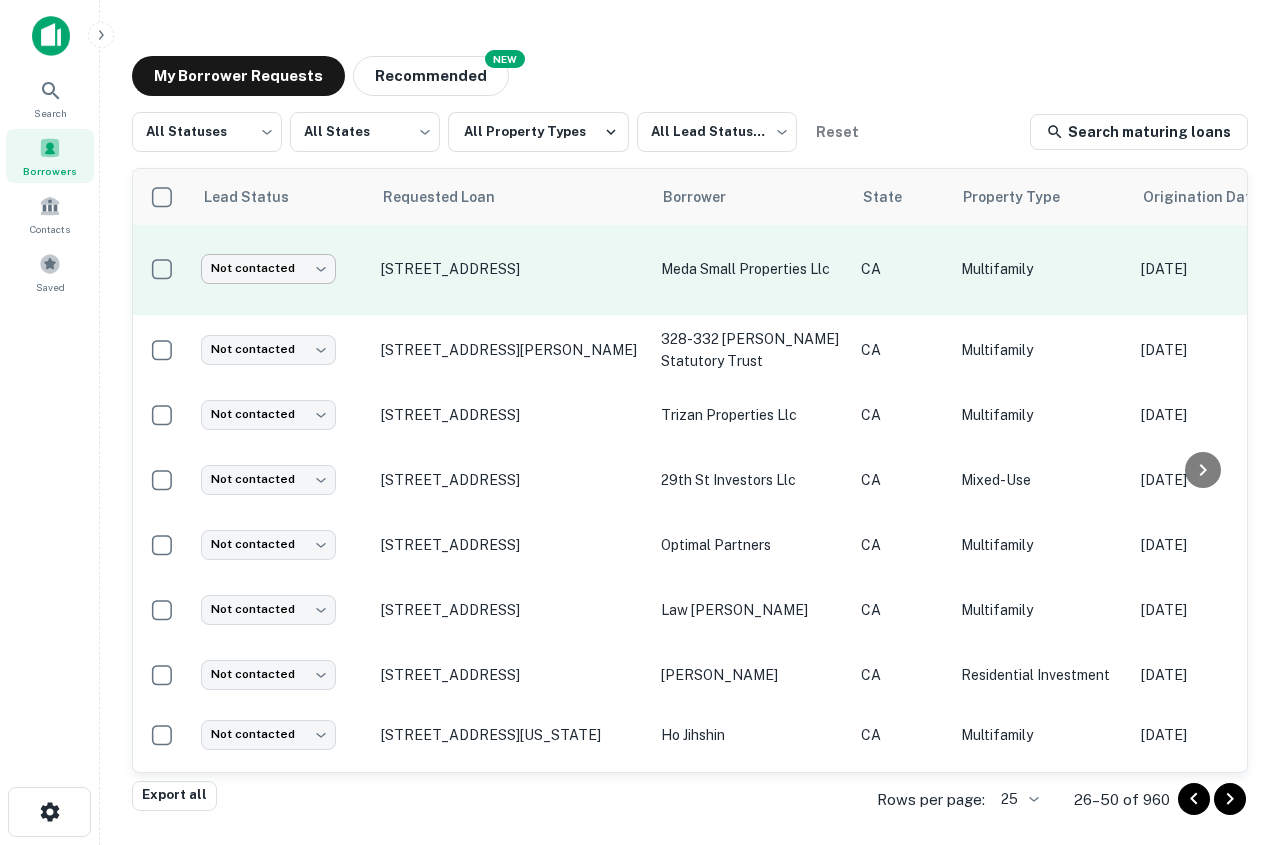 click on "**********" at bounding box center [640, 422] 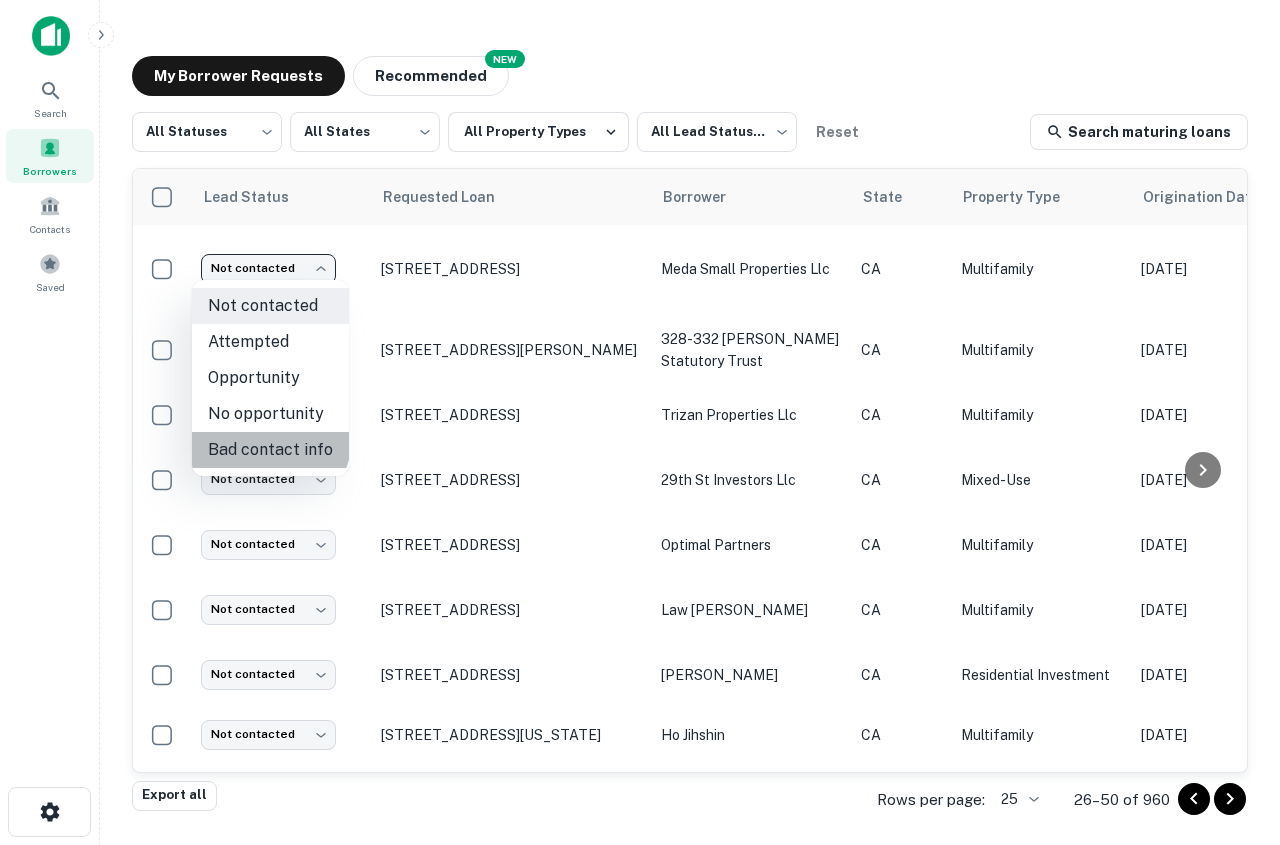 click on "Bad contact info" at bounding box center (270, 450) 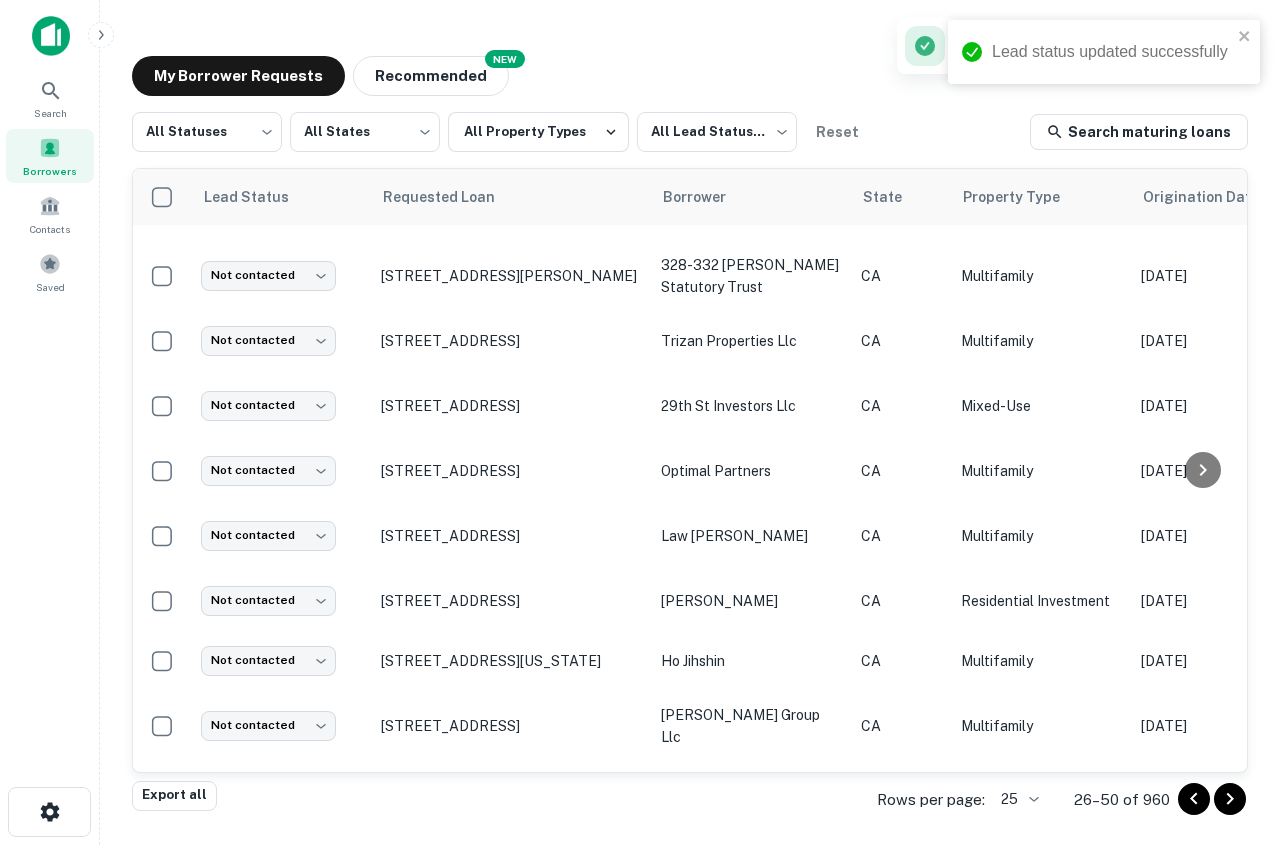 scroll, scrollTop: 287, scrollLeft: 0, axis: vertical 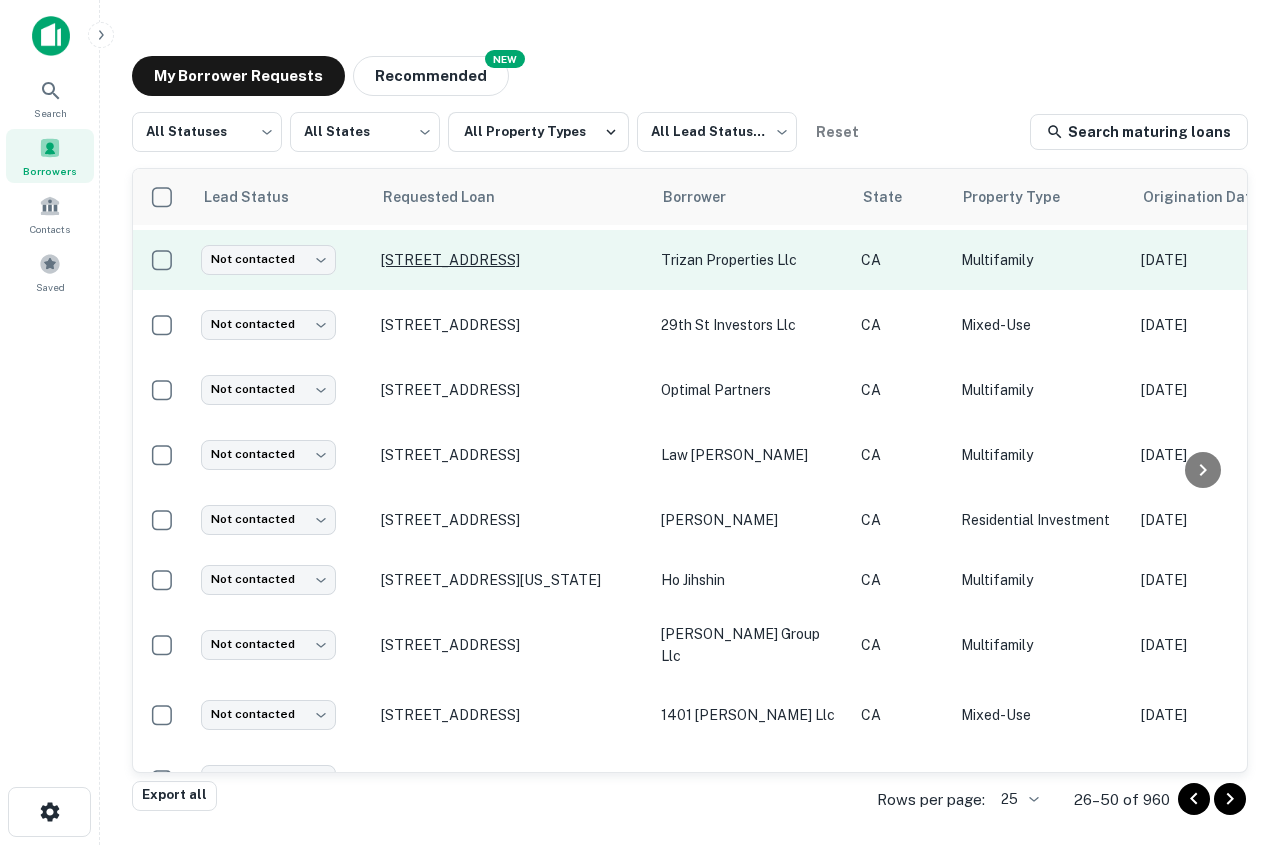 click on "[STREET_ADDRESS]" at bounding box center [511, 260] 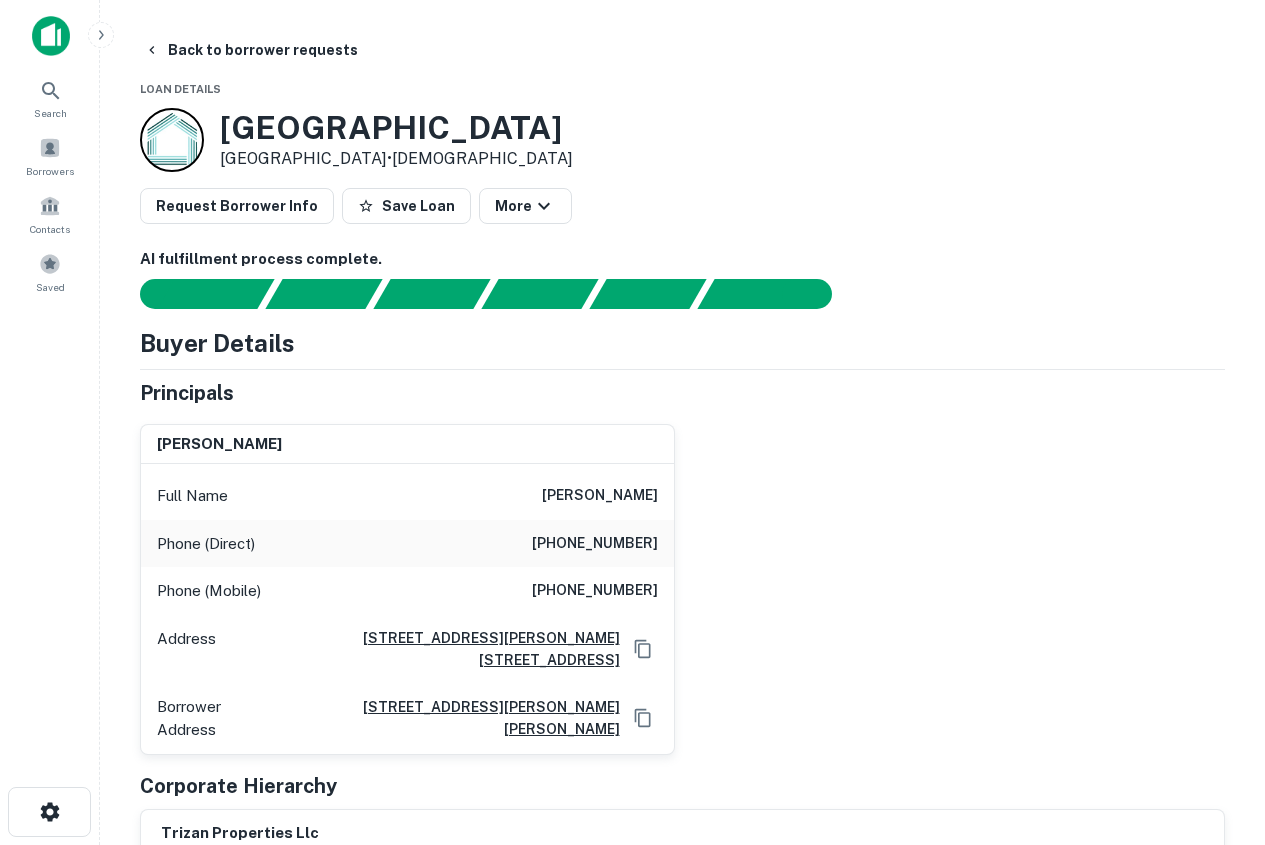click on "[PHONE_NUMBER]" at bounding box center [595, 591] 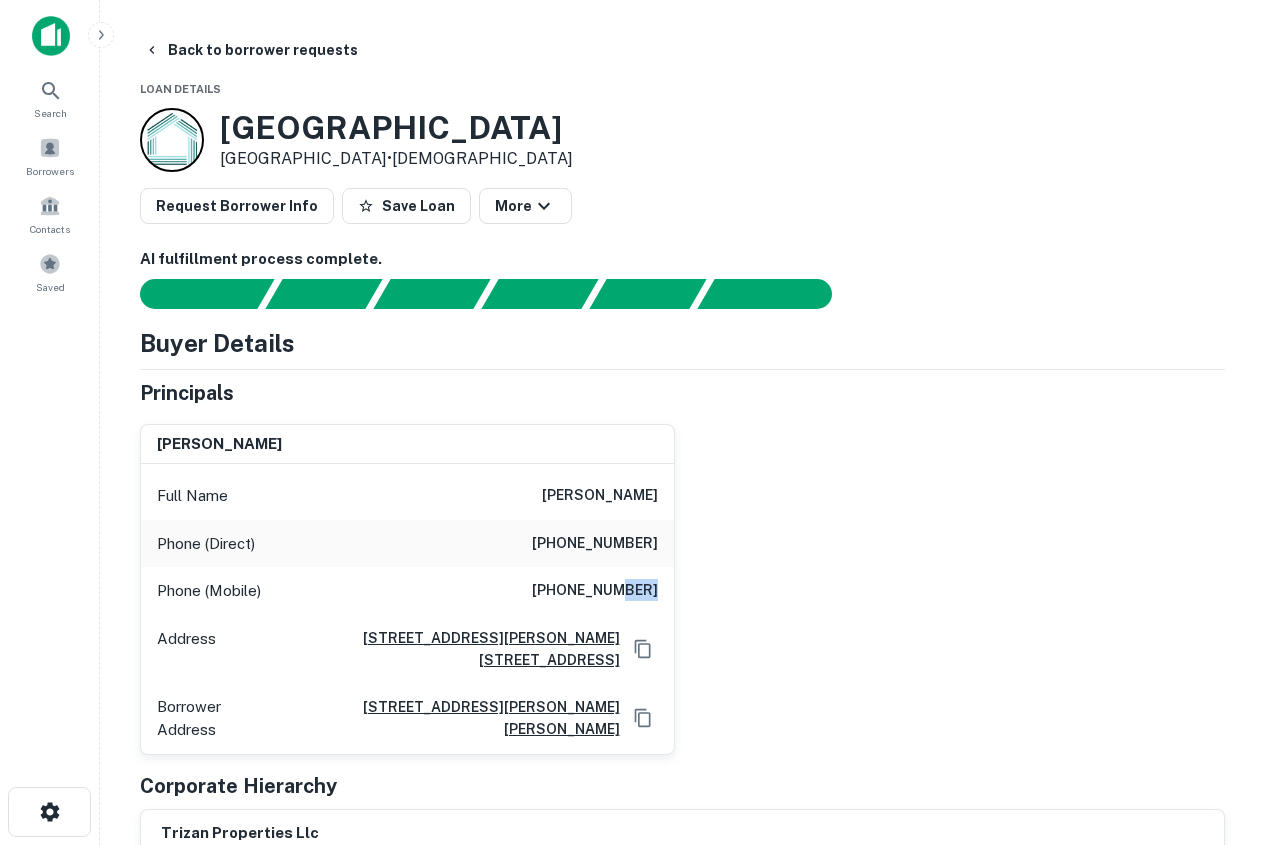 click on "[PHONE_NUMBER]" at bounding box center [595, 591] 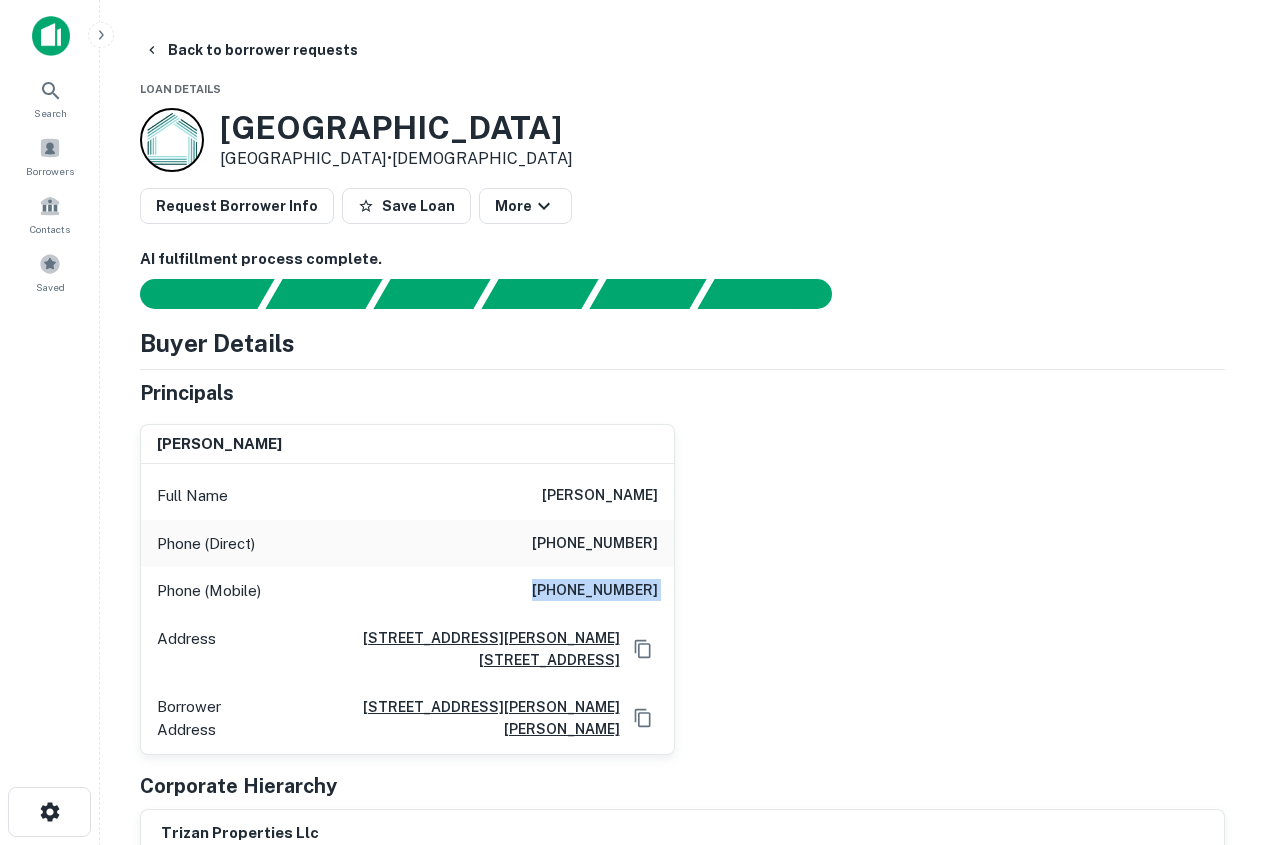 click on "[PHONE_NUMBER]" at bounding box center (595, 591) 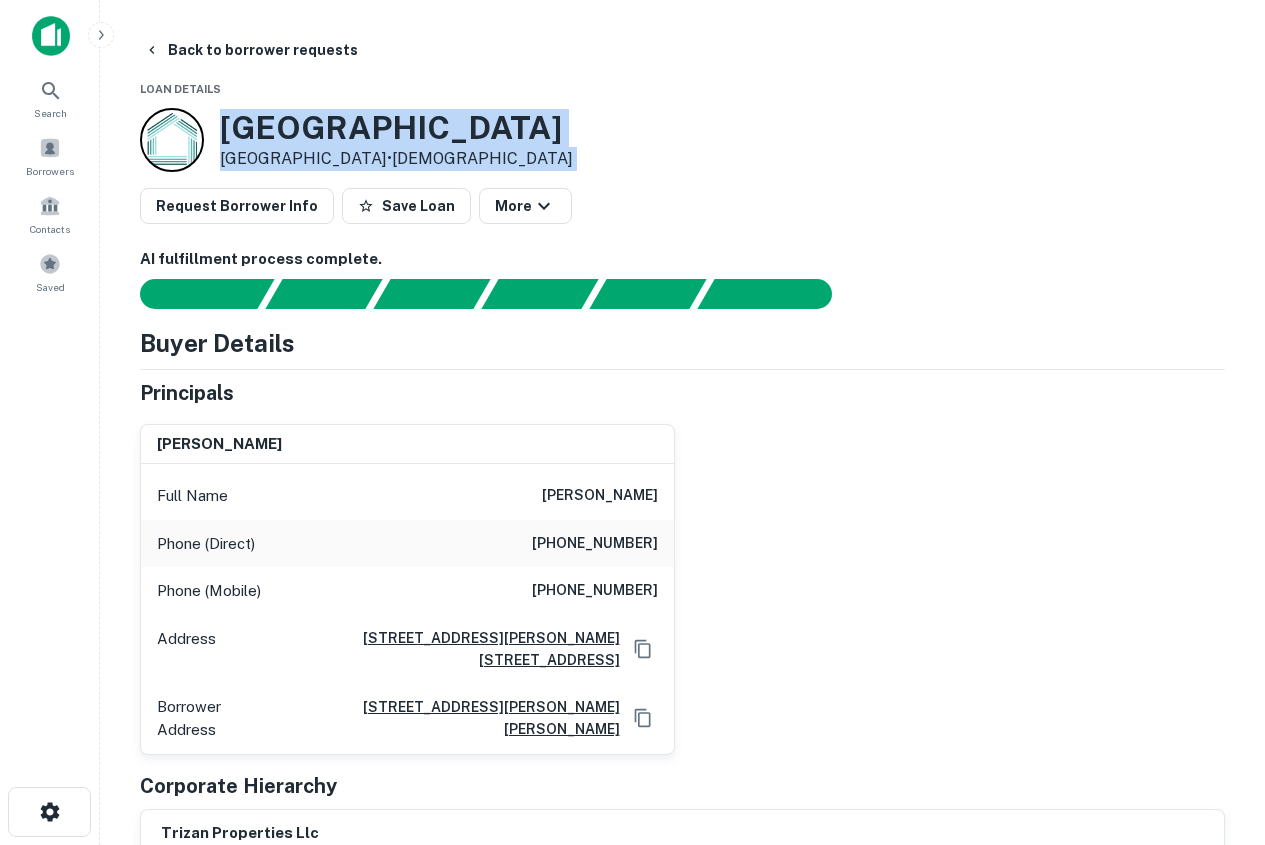 drag, startPoint x: 225, startPoint y: 115, endPoint x: 474, endPoint y: 172, distance: 255.4408 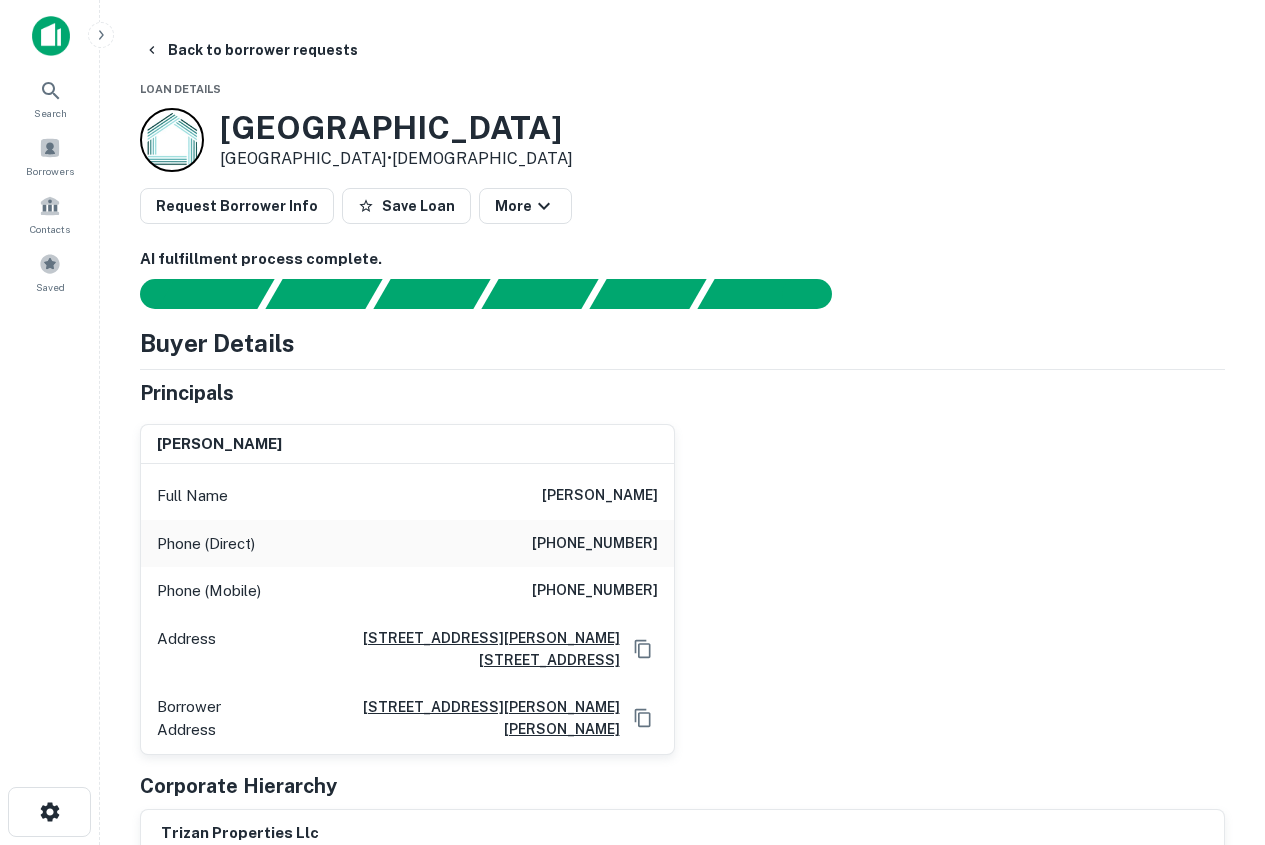 click on "[PERSON_NAME]" at bounding box center [600, 496] 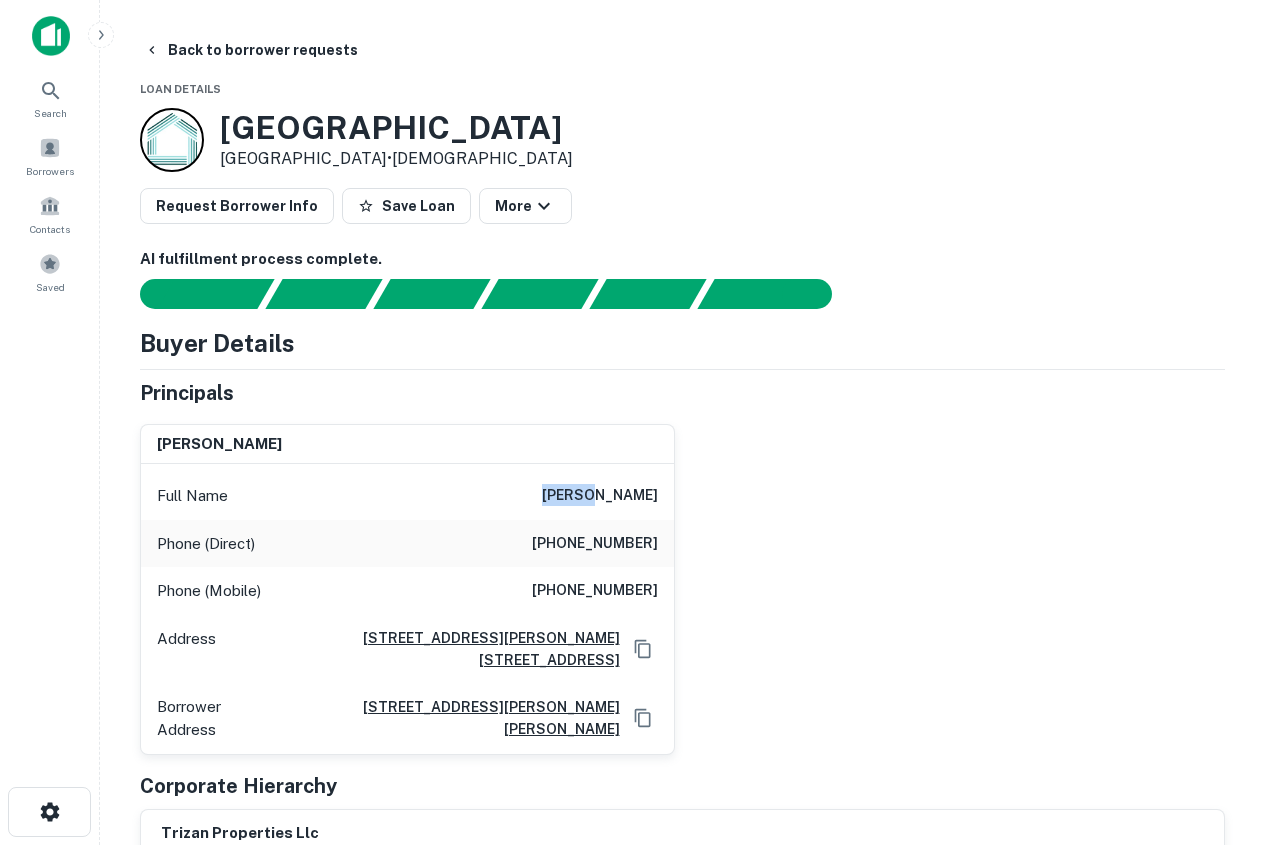 click on "[PERSON_NAME]" at bounding box center [600, 496] 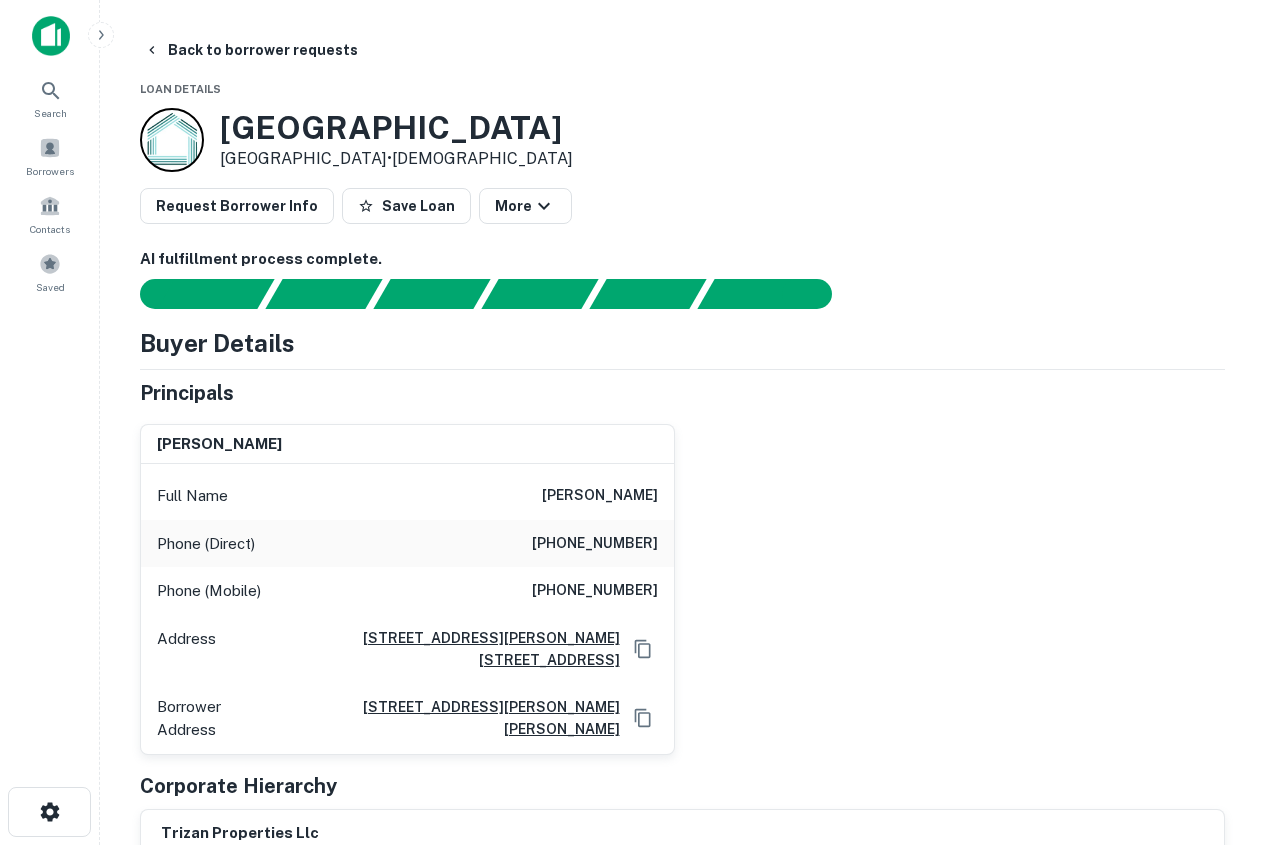 drag, startPoint x: 632, startPoint y: 486, endPoint x: 616, endPoint y: 497, distance: 19.416489 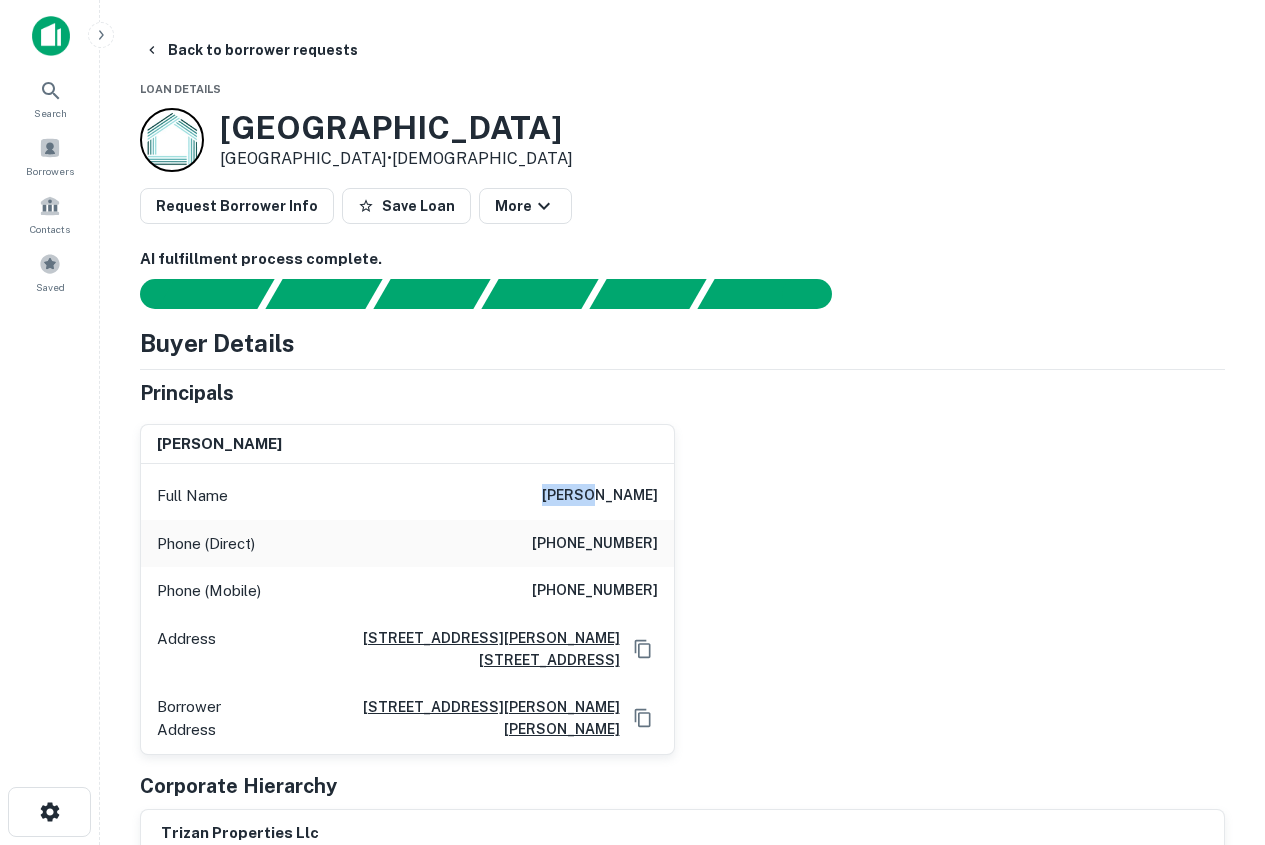click on "[PERSON_NAME]" at bounding box center (600, 496) 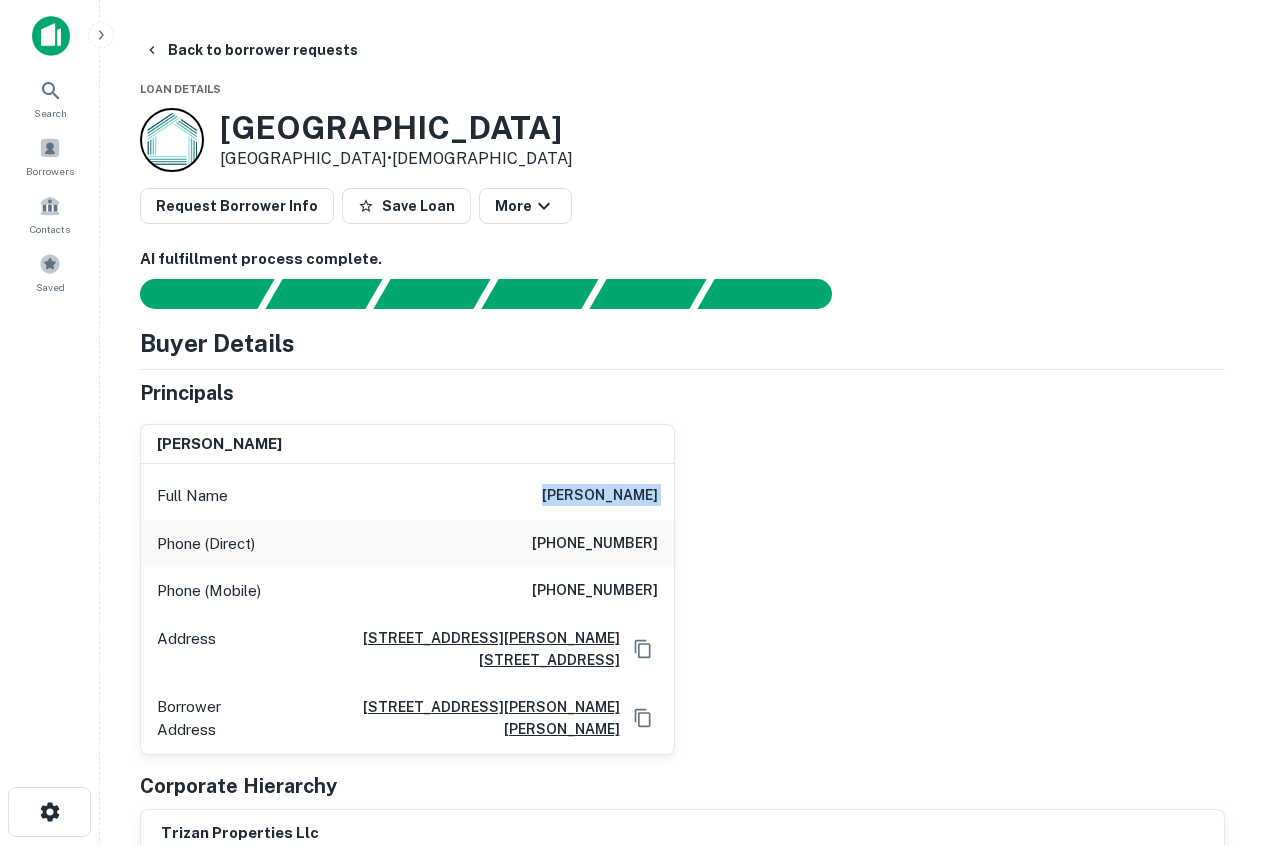 click on "[PERSON_NAME]" at bounding box center [600, 496] 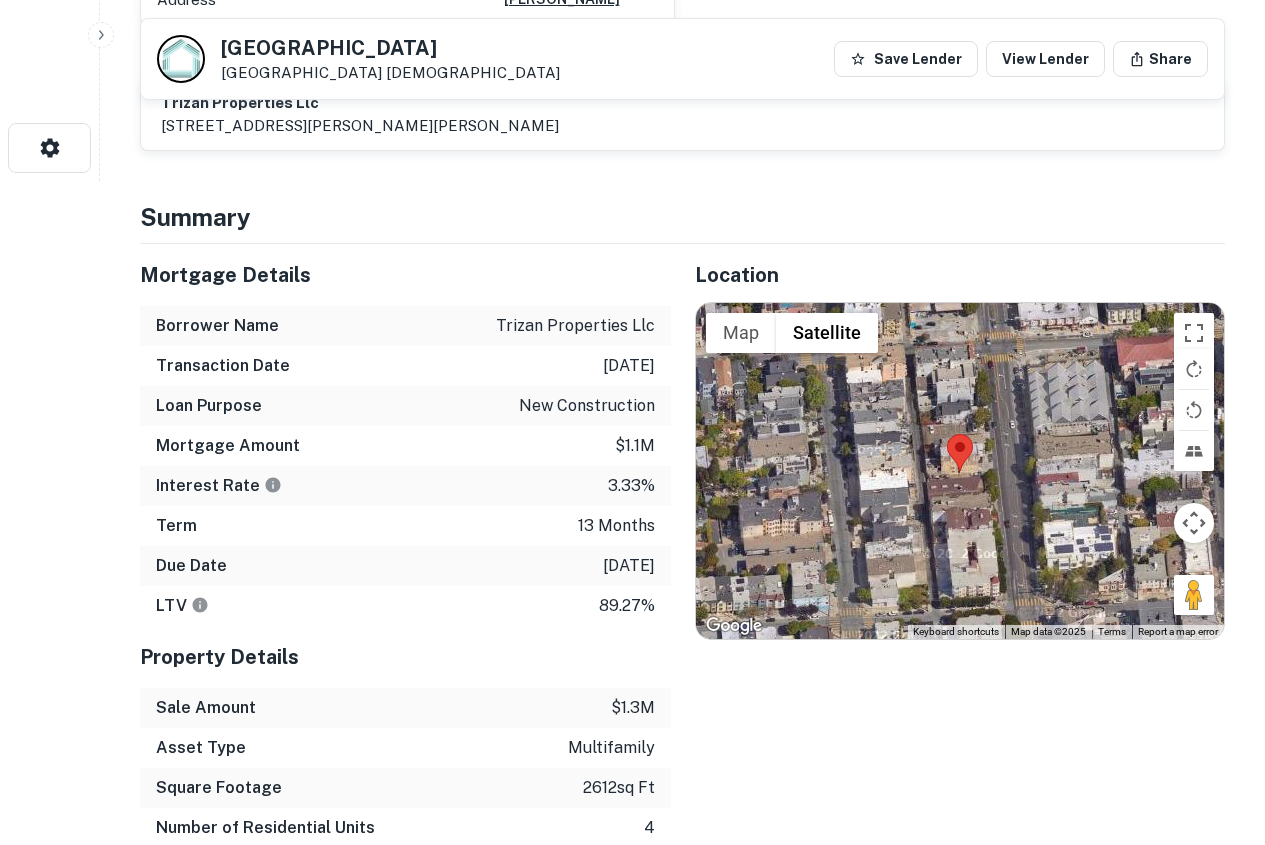 scroll, scrollTop: 700, scrollLeft: 0, axis: vertical 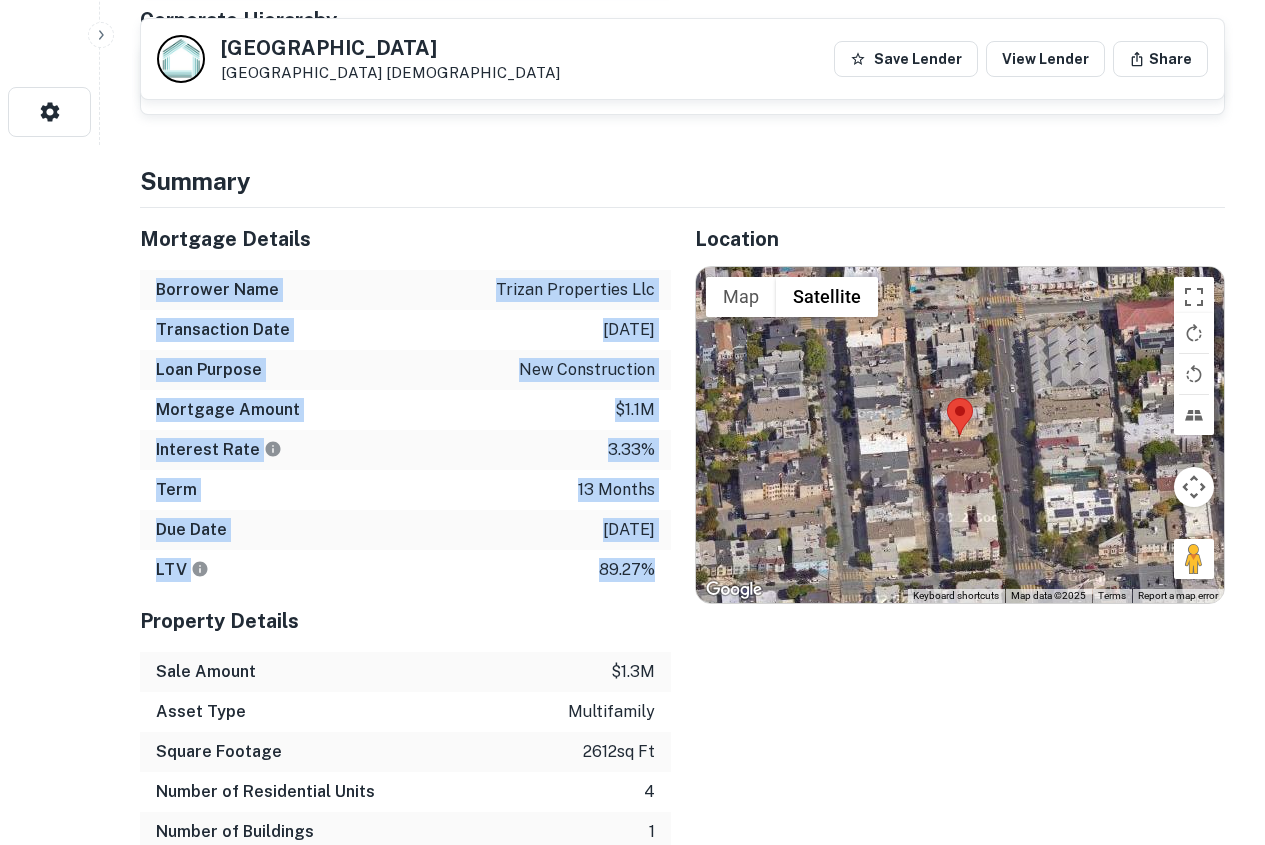drag, startPoint x: 144, startPoint y: 281, endPoint x: 666, endPoint y: 573, distance: 598.12036 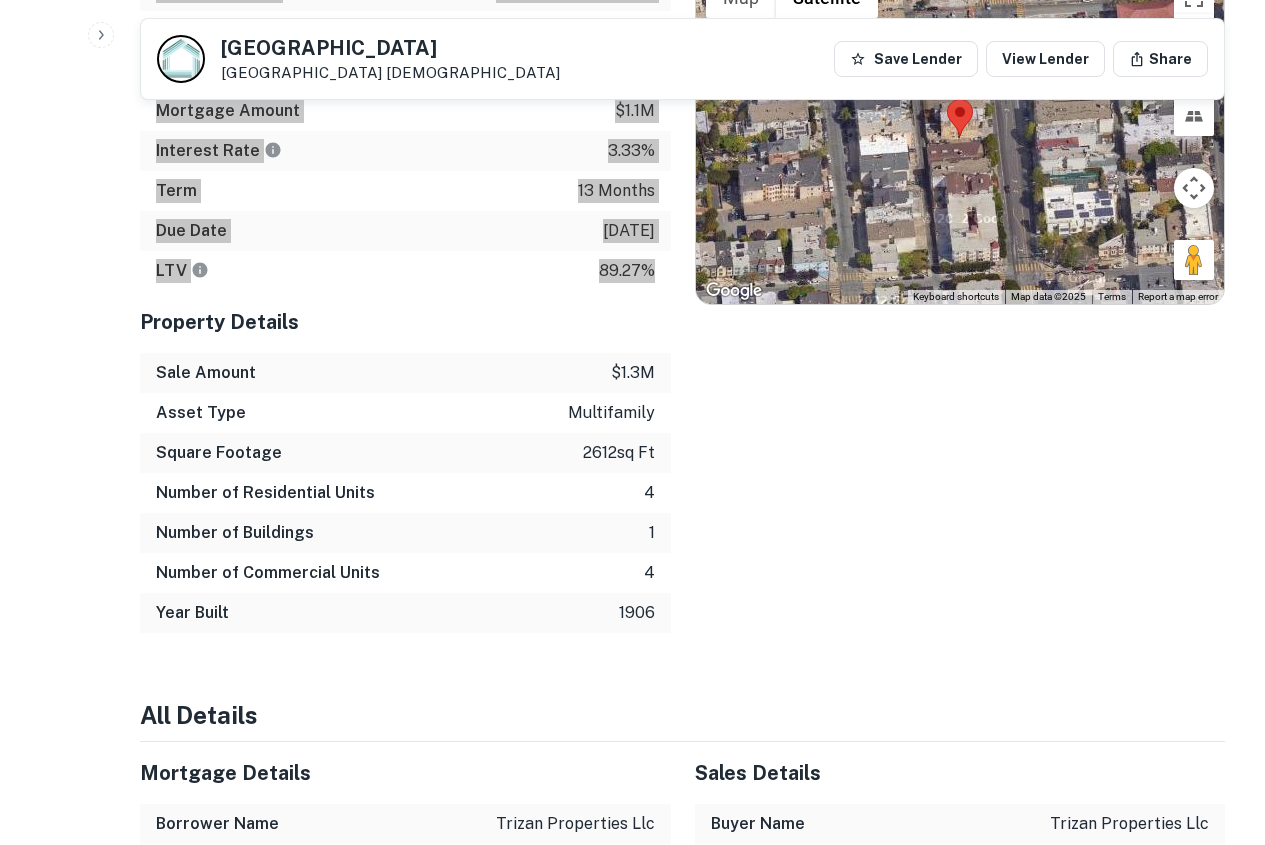 scroll, scrollTop: 1000, scrollLeft: 0, axis: vertical 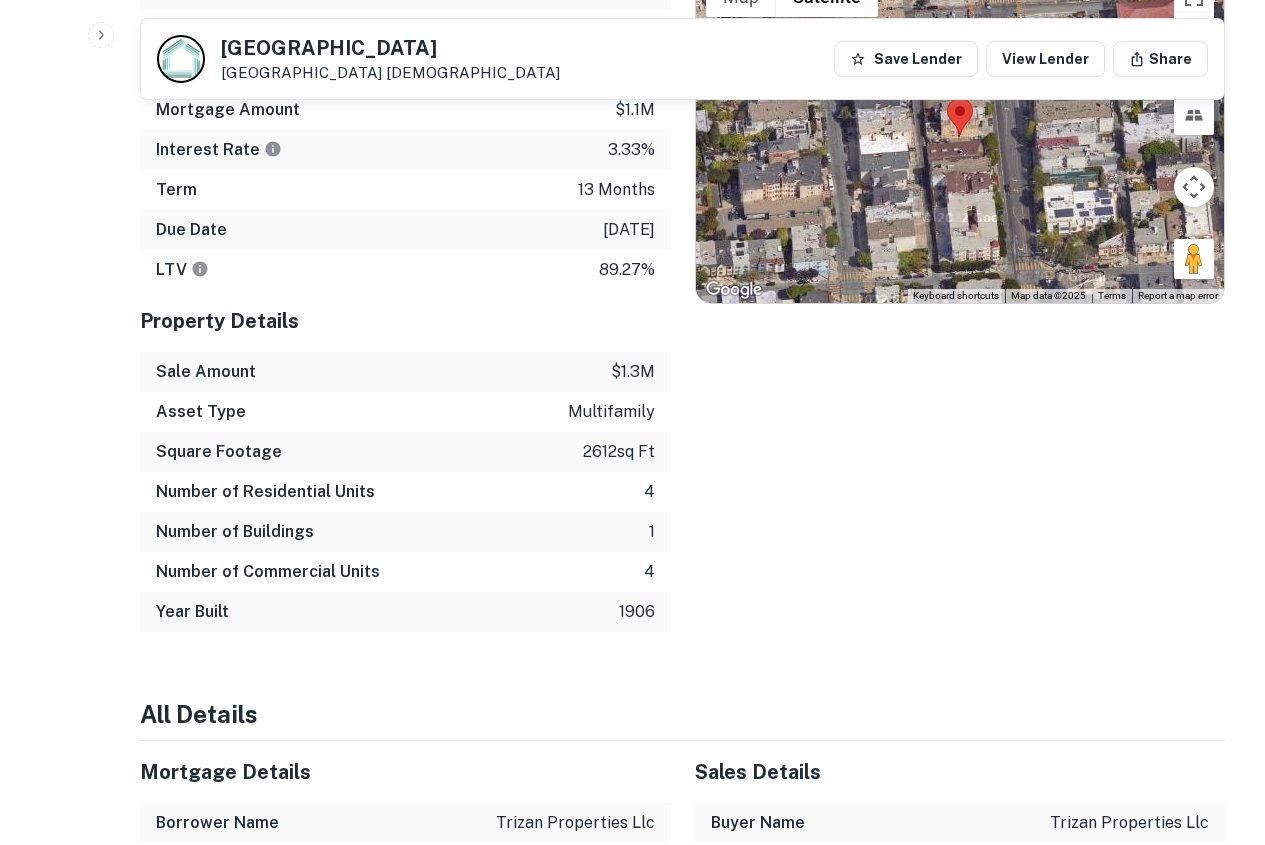 click on "Sale Amount $1.3m" at bounding box center (405, 372) 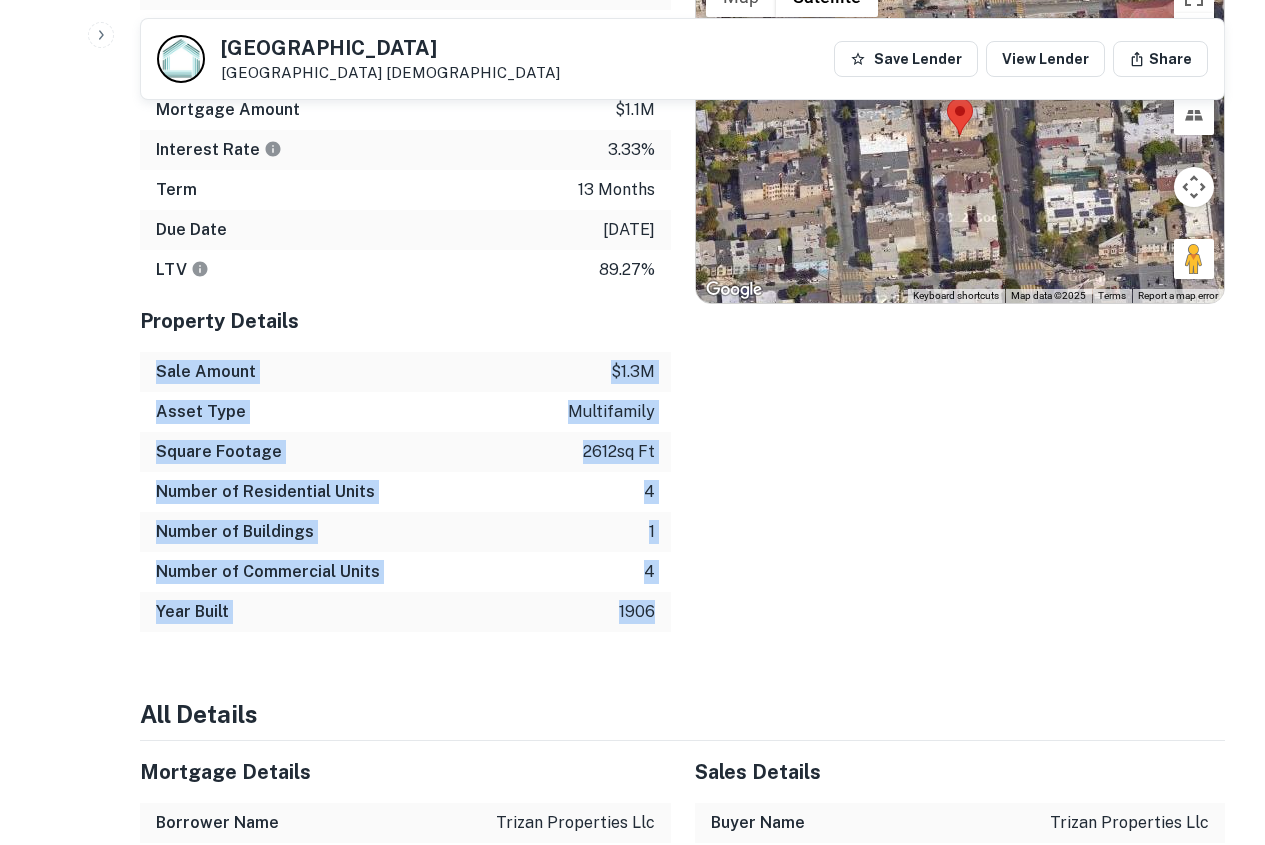 drag, startPoint x: 152, startPoint y: 369, endPoint x: 666, endPoint y: 595, distance: 561.49084 